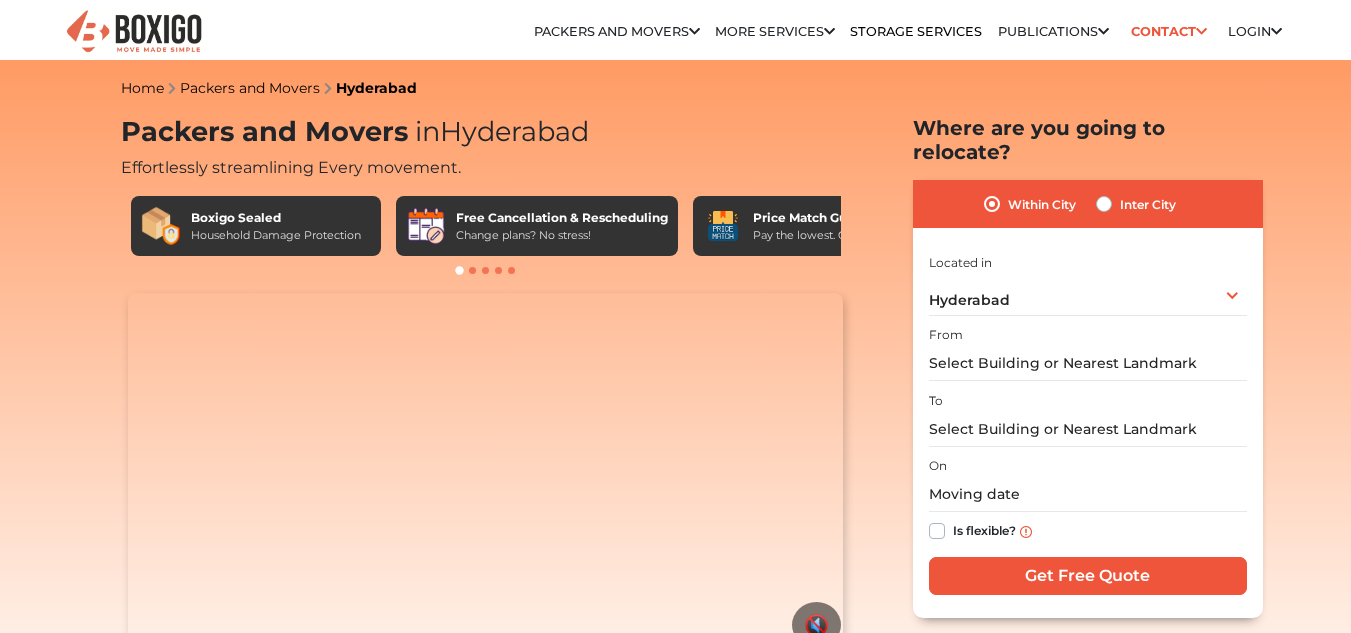 scroll, scrollTop: 0, scrollLeft: 0, axis: both 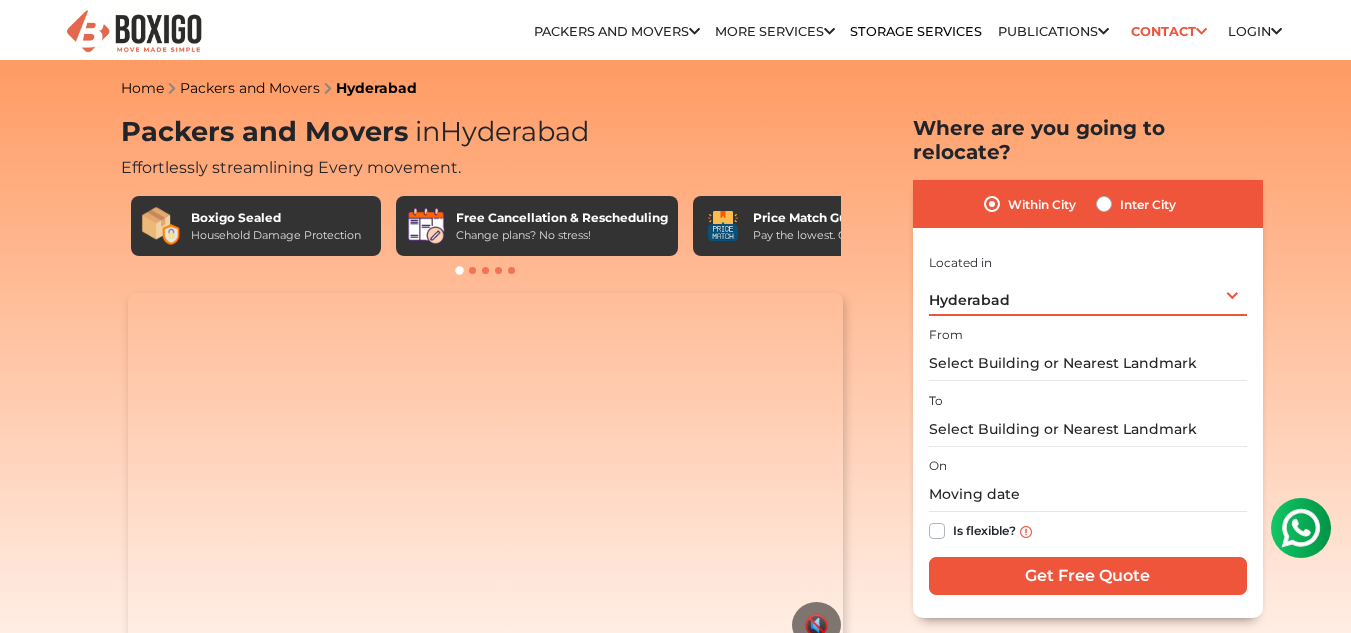click on "[CITY] Select City [CITY] [CITY] [CITY] [CITY] [CITY] [CITY] [CITY] [CITY] [CITY] [CITY] [CITY] [CITY] [CITY] [CITY] [CITY] [CITY] [CITY] [CITY] [CITY] [CITY] [CITY] [CITY] [CITY] [CITY] [CITY] [CITY] [CITY] [CITY]" at bounding box center [1088, 295] 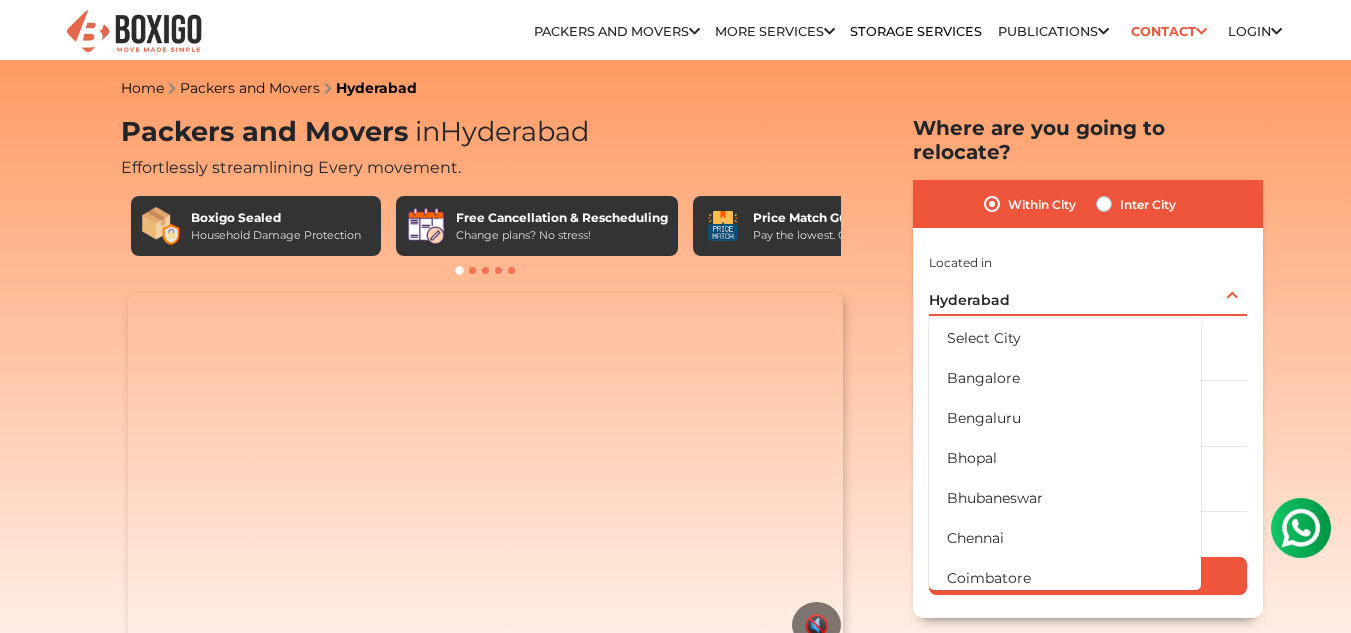 scroll, scrollTop: 0, scrollLeft: 0, axis: both 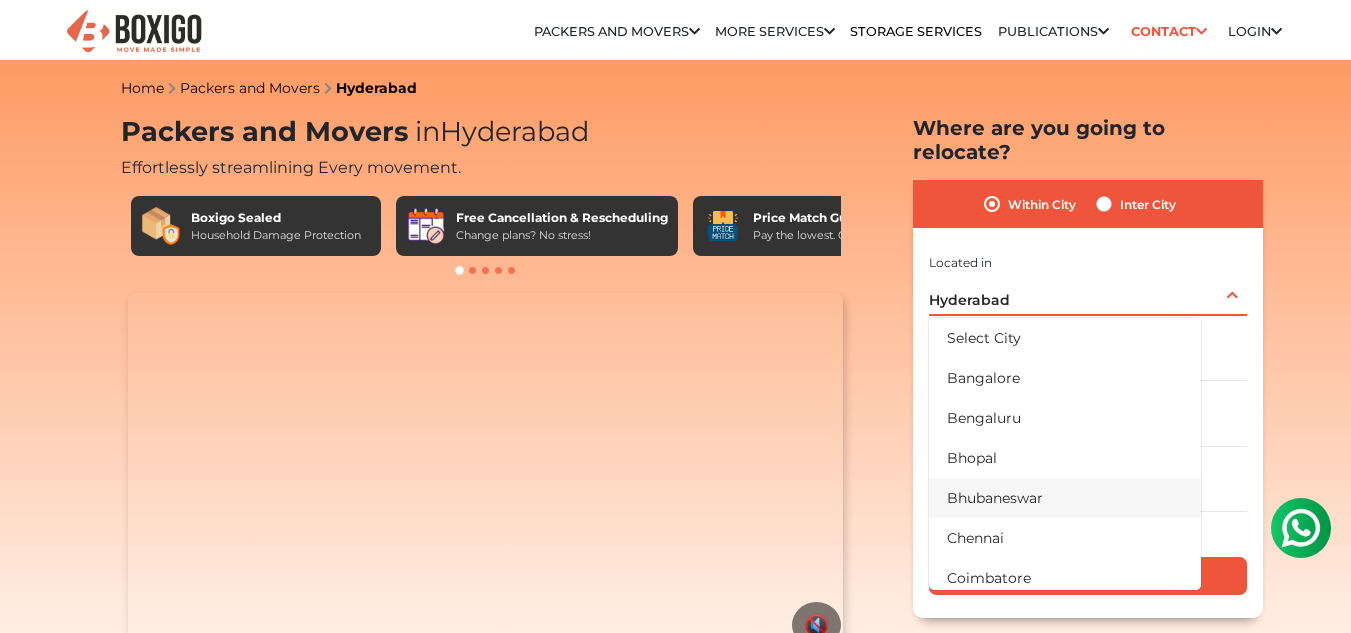 click on "Bhubaneswar" at bounding box center [1065, 498] 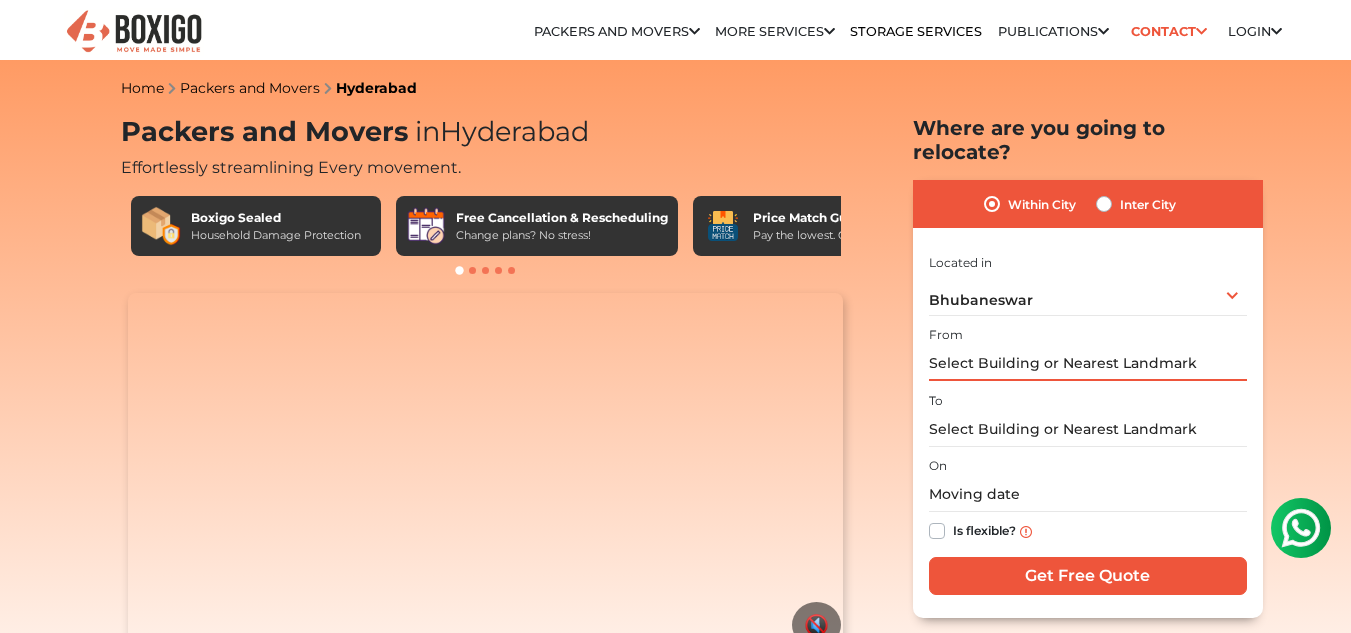 click at bounding box center [1088, 363] 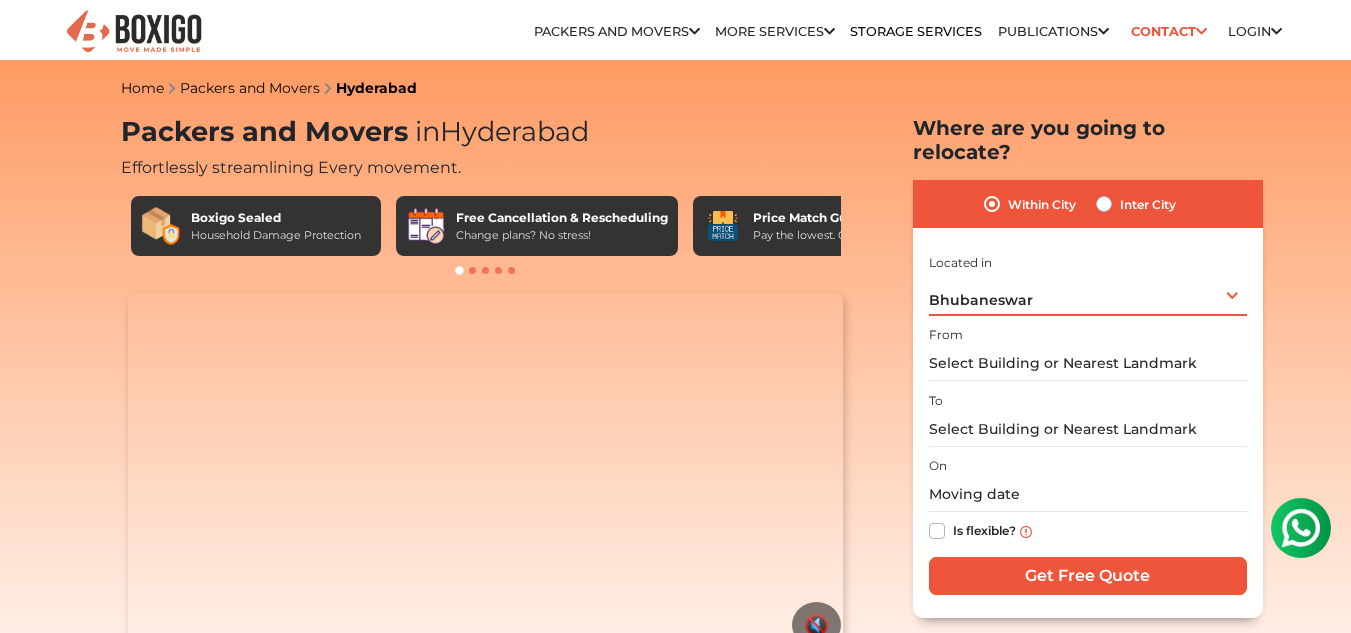 click on "[CITY] Select City [CITY] [CITY] [CITY] [CITY] [CITY] [CITY] [CITY] [CITY] [CITY] [CITY] [CITY] [CITY] [CITY] [CITY] [CITY] [CITY] [CITY] [CITY] [CITY] [CITY] [CITY] [CITY] [CITY] [CITY] [CITY] [CITY] [CITY] [CITY]" at bounding box center [1088, 295] 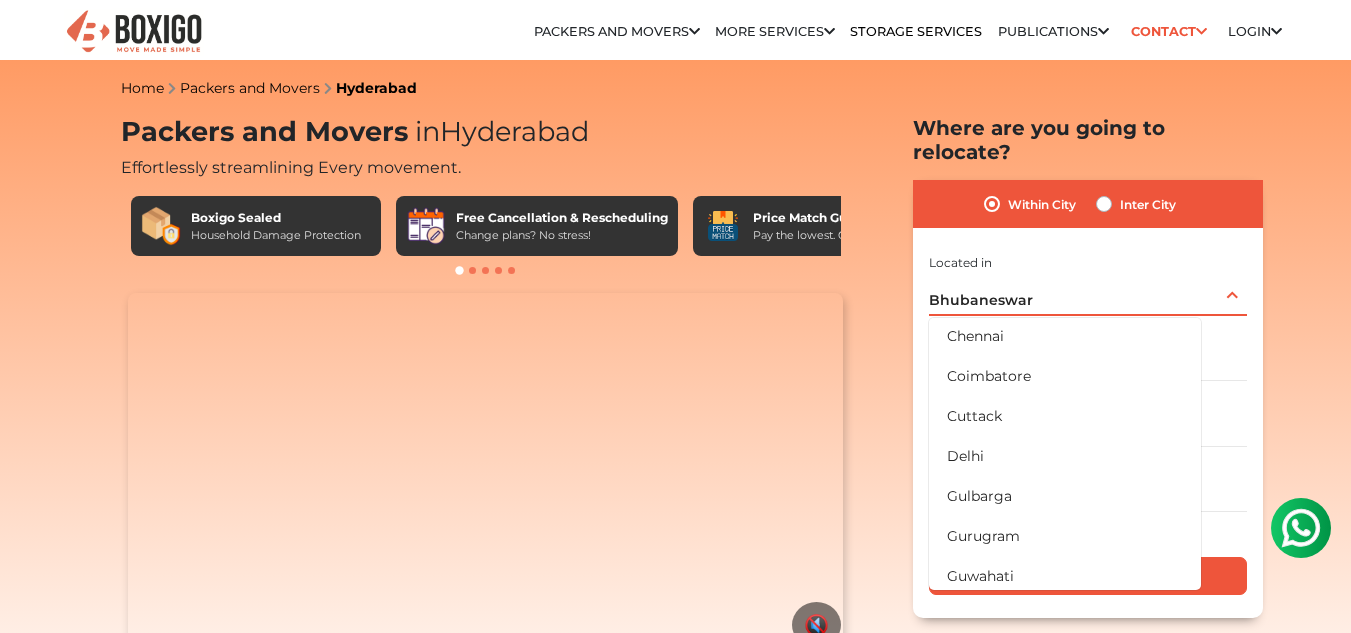 scroll, scrollTop: 355, scrollLeft: 0, axis: vertical 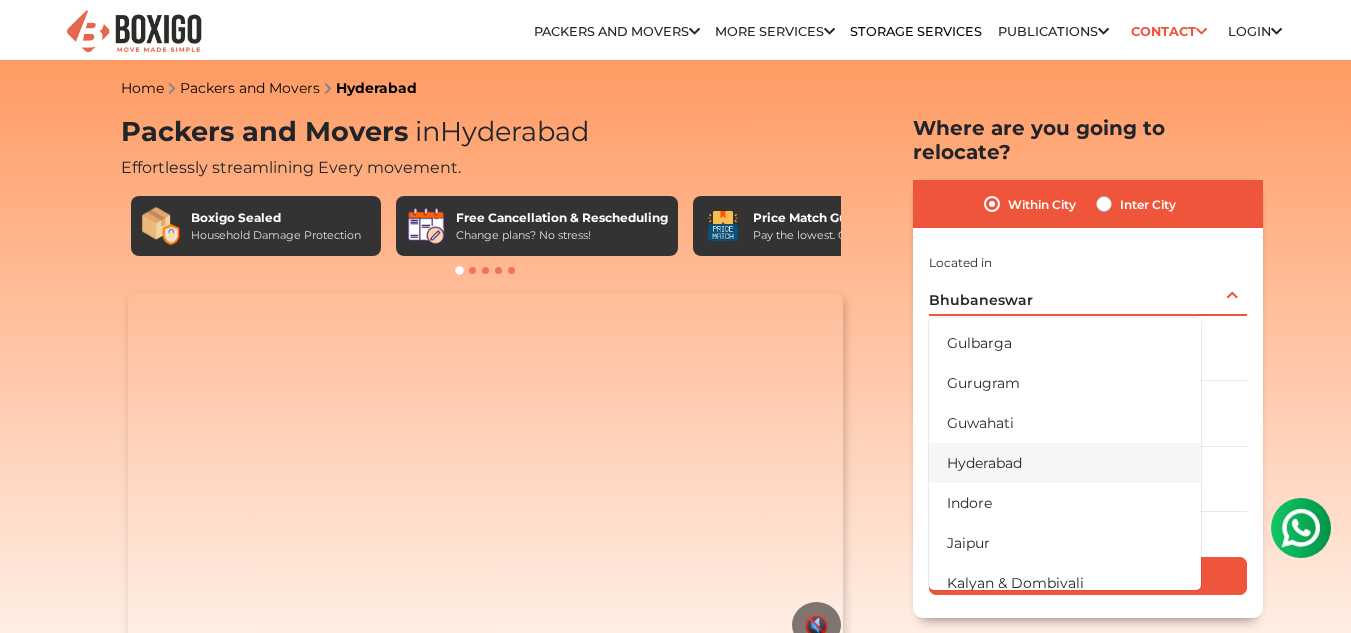 click on "Hyderabad" at bounding box center (1065, 463) 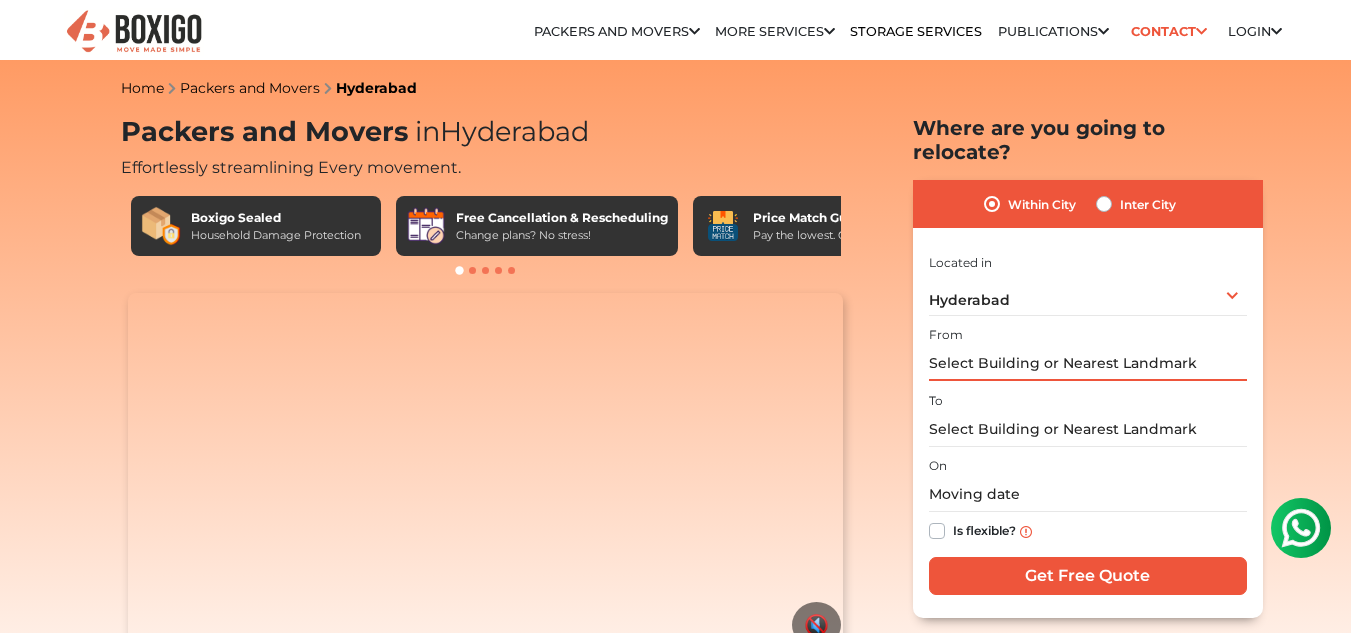 click at bounding box center (1088, 363) 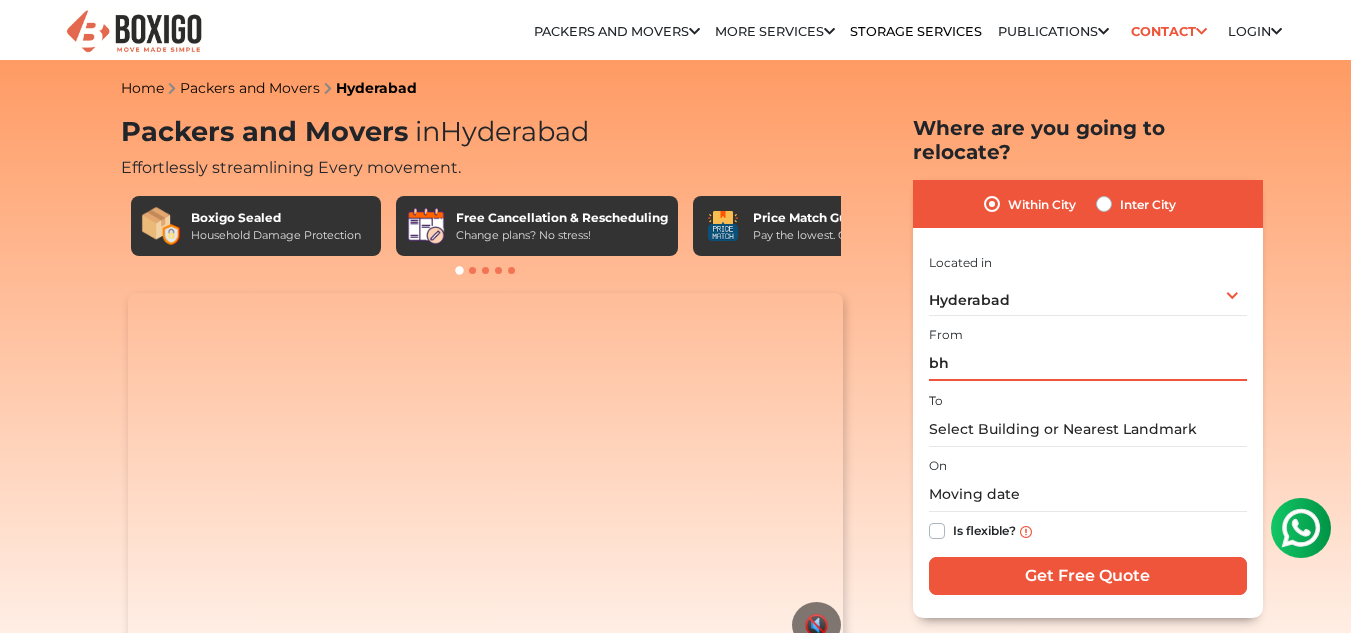 type on "b" 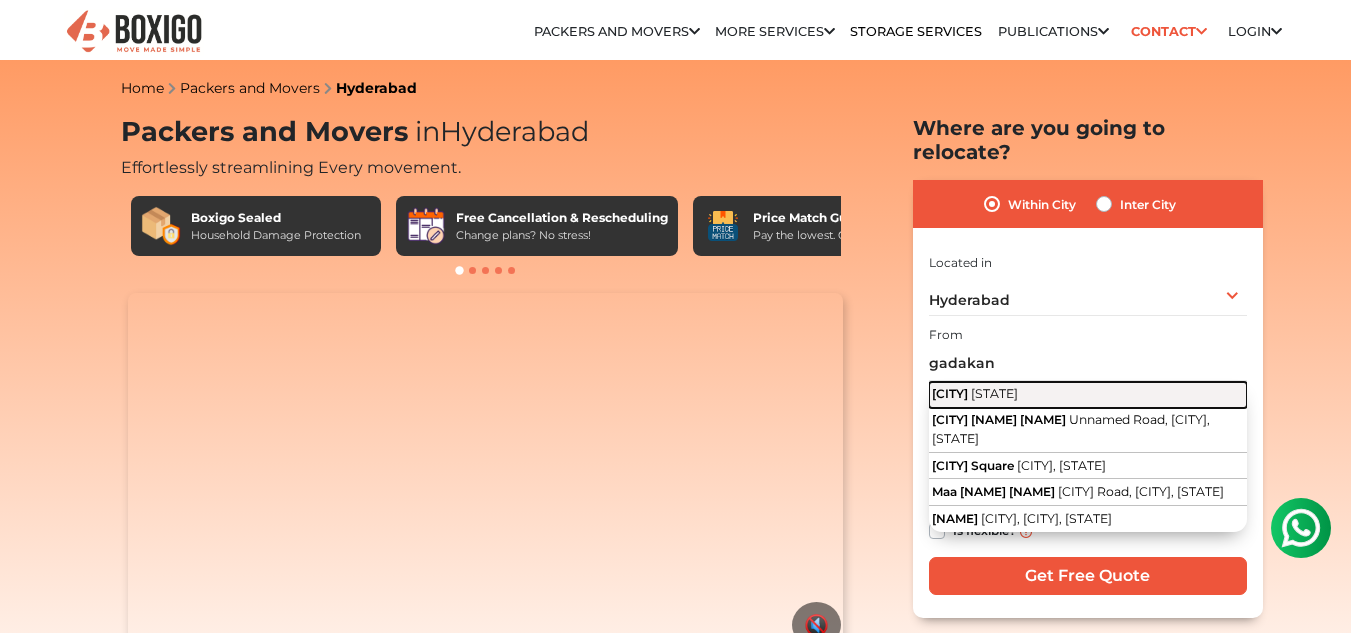 click on "[CITY]
[STATE]" at bounding box center [1088, 395] 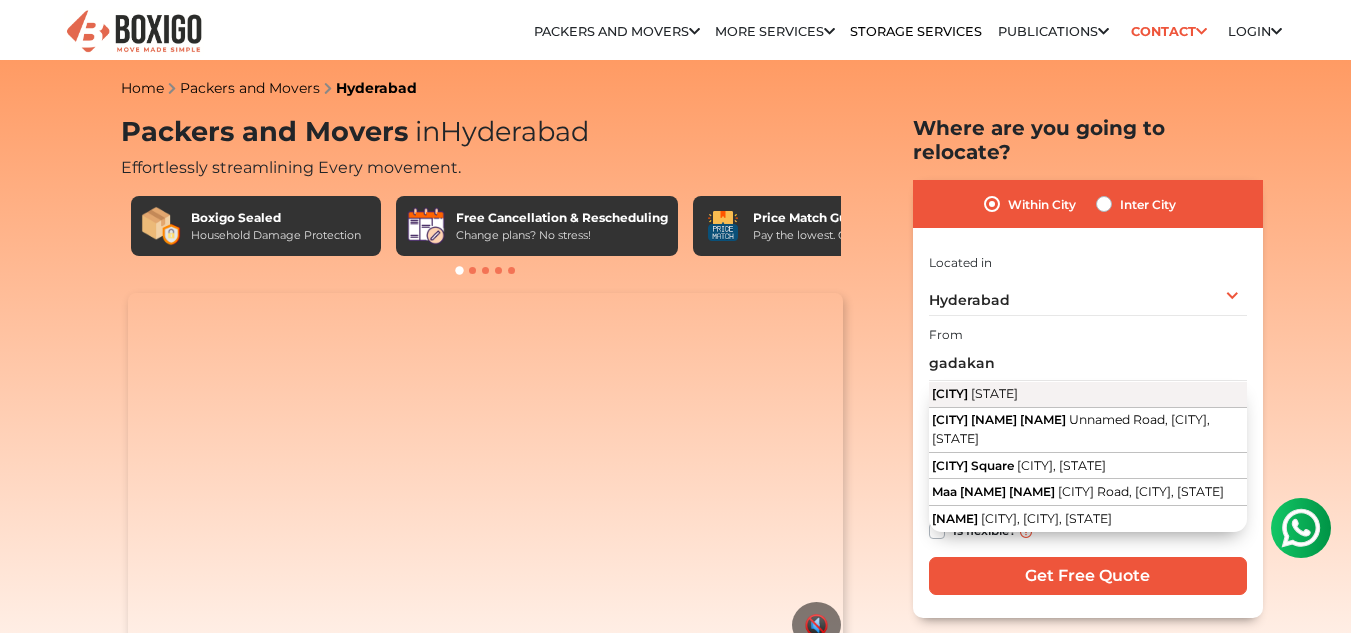 type on "[CITY], [STATE]" 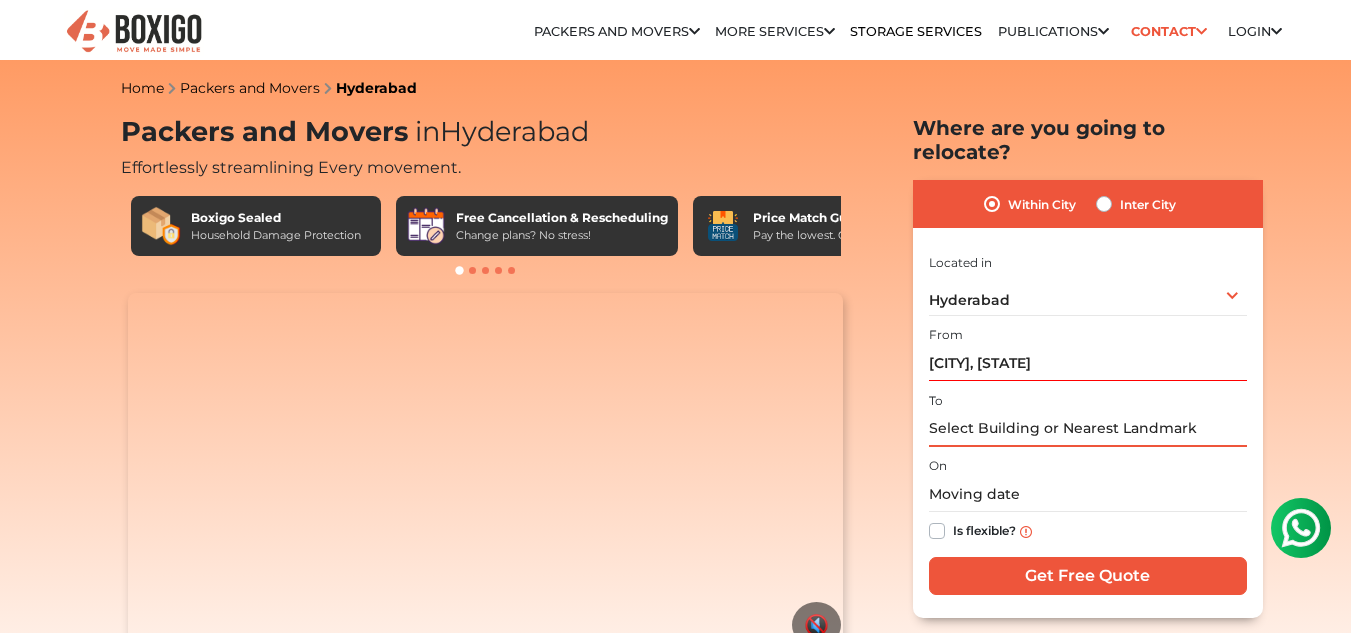 click at bounding box center (1088, 429) 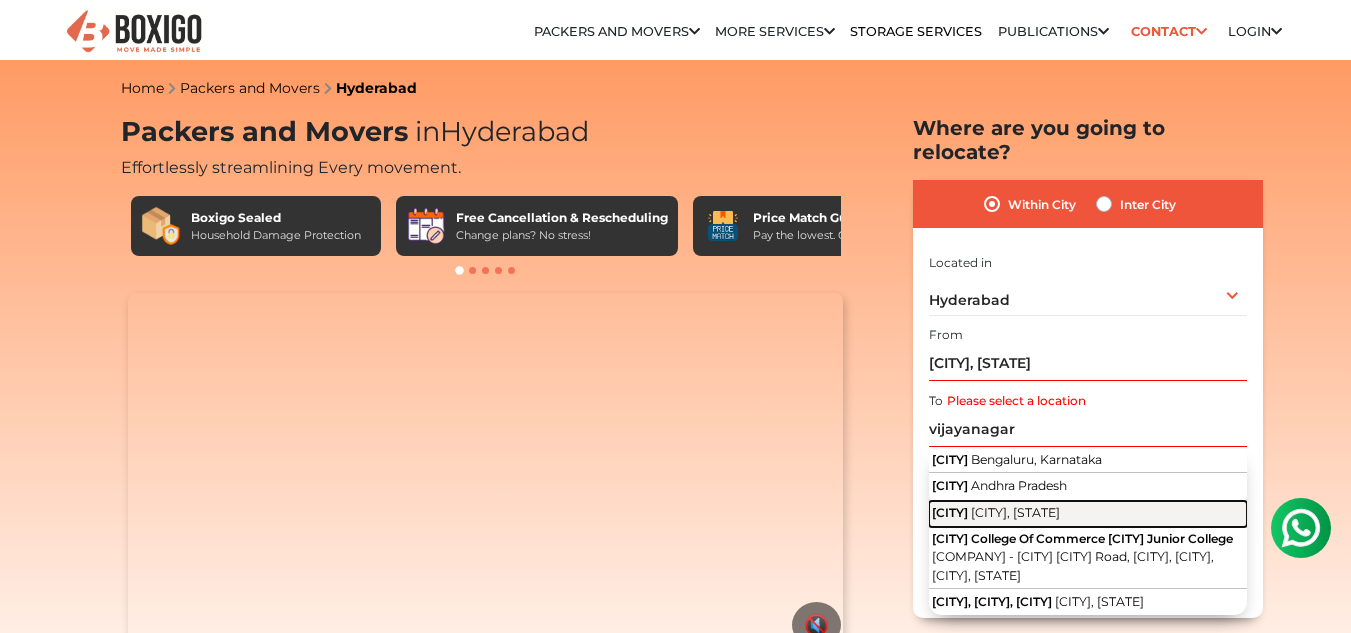 click on "[CITY]" at bounding box center [950, 512] 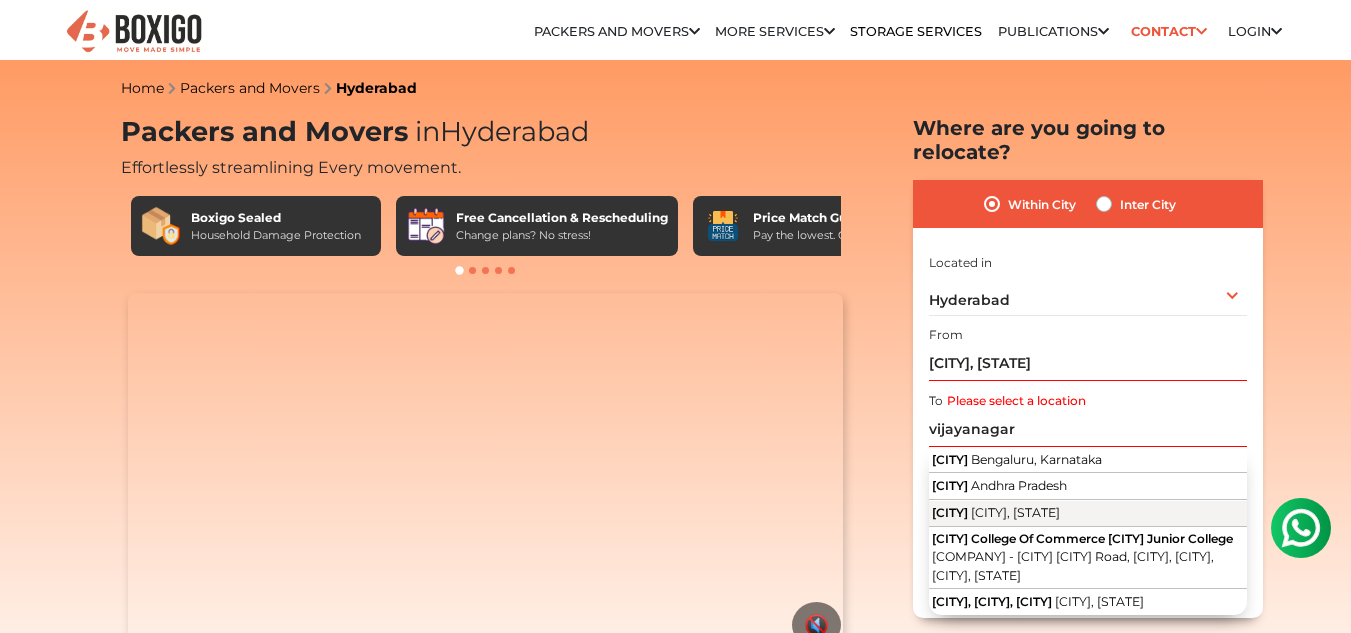 type on "[CITY], [STATE]" 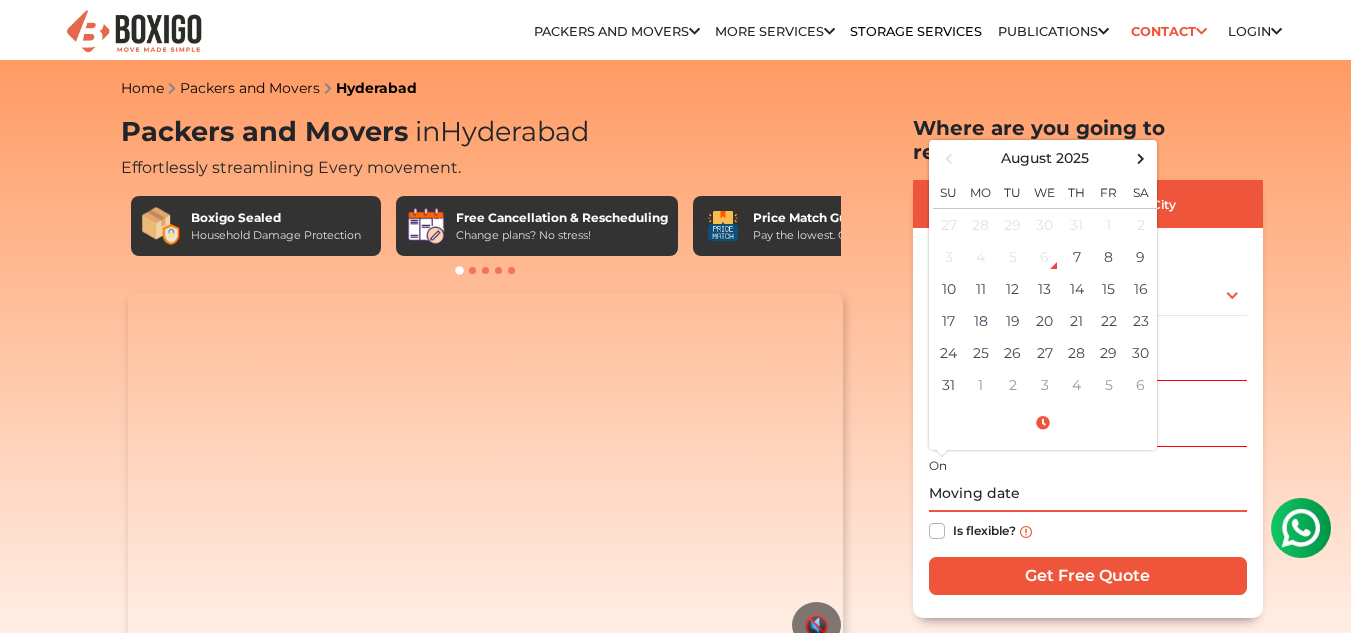 click at bounding box center (1088, 494) 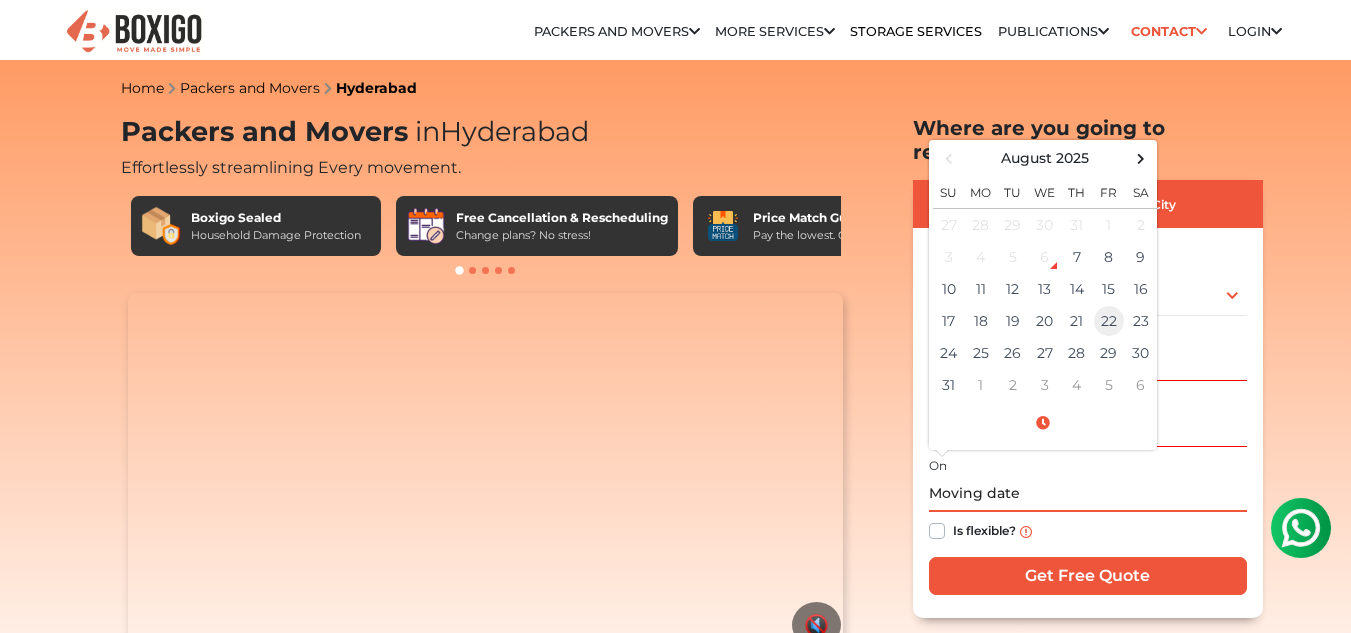 click on "22" at bounding box center (1109, 321) 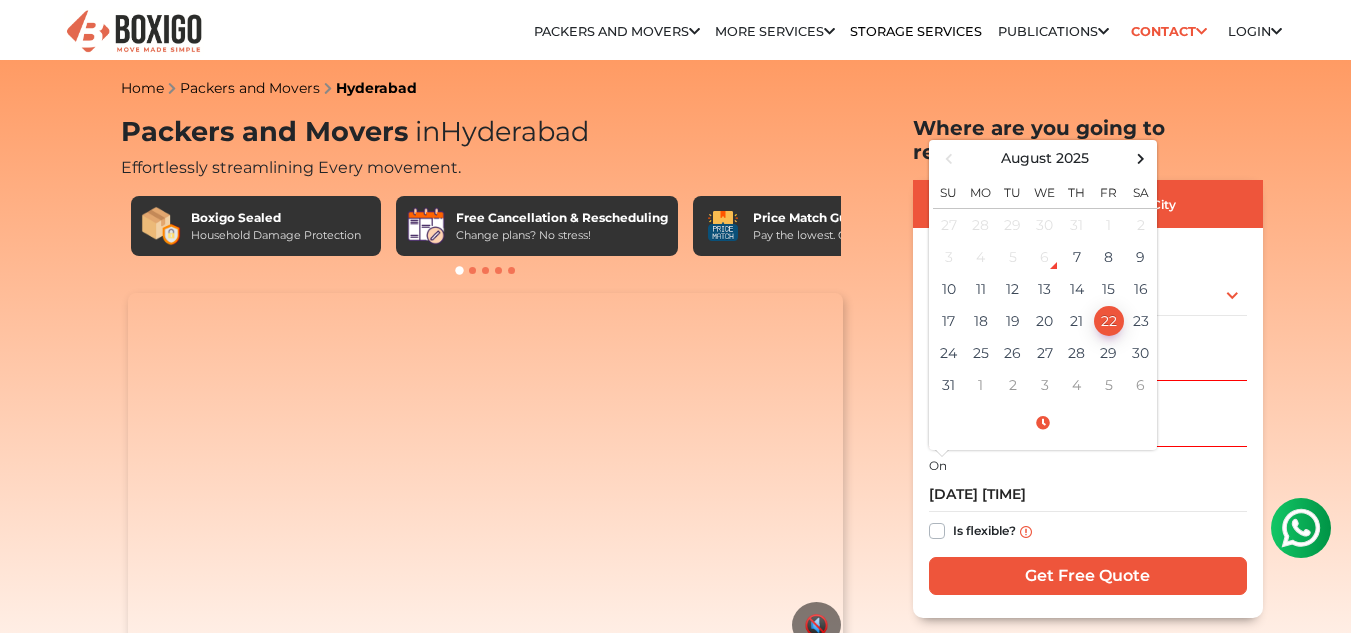 click on "Is flexible?" at bounding box center [984, 529] 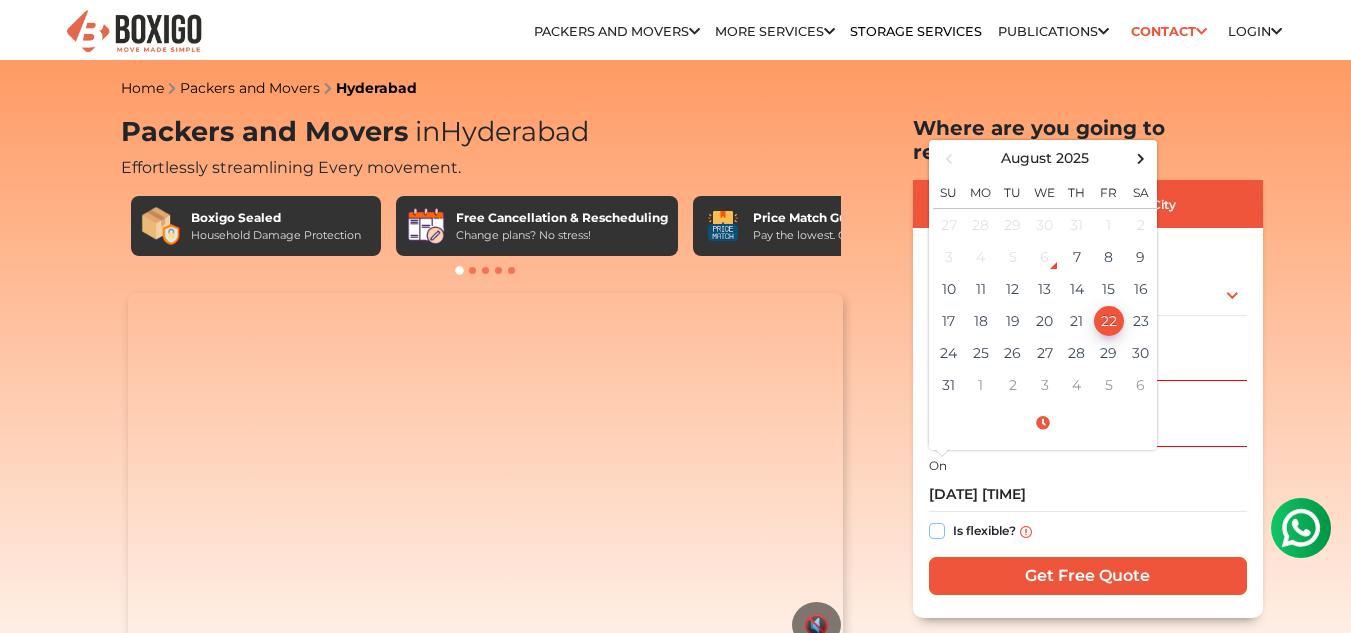 click on "Is flexible?" at bounding box center [937, 529] 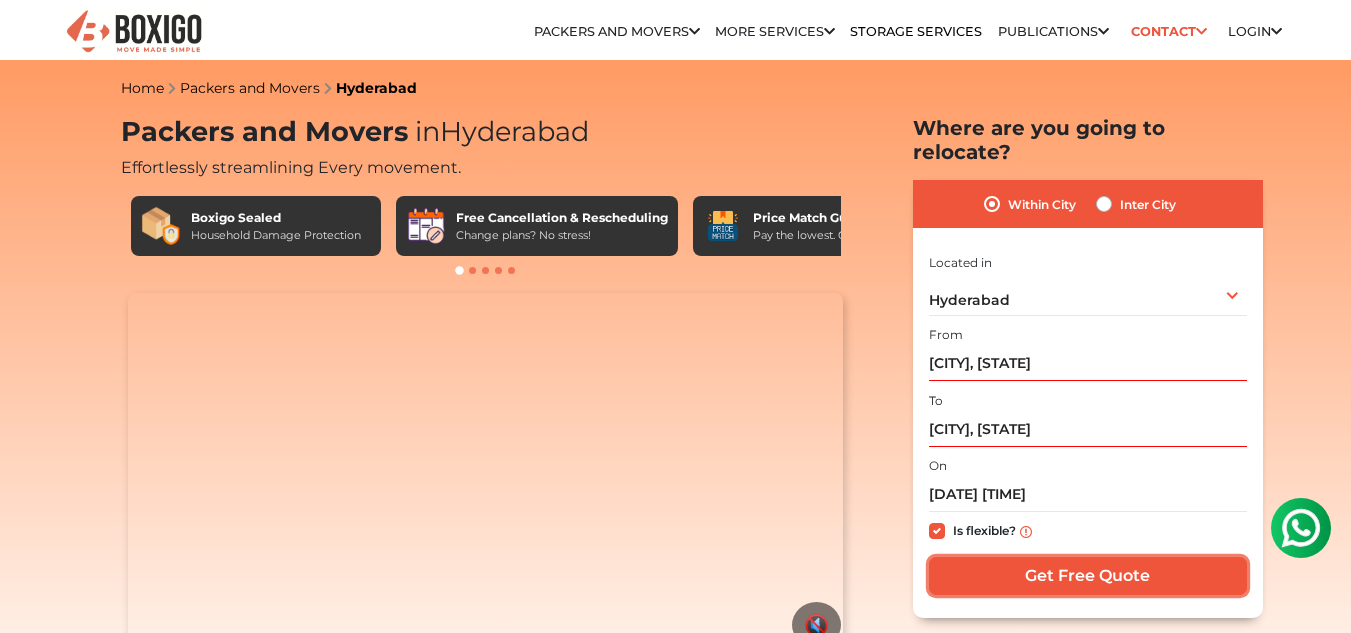 click on "Get Free Quote" at bounding box center [1088, 576] 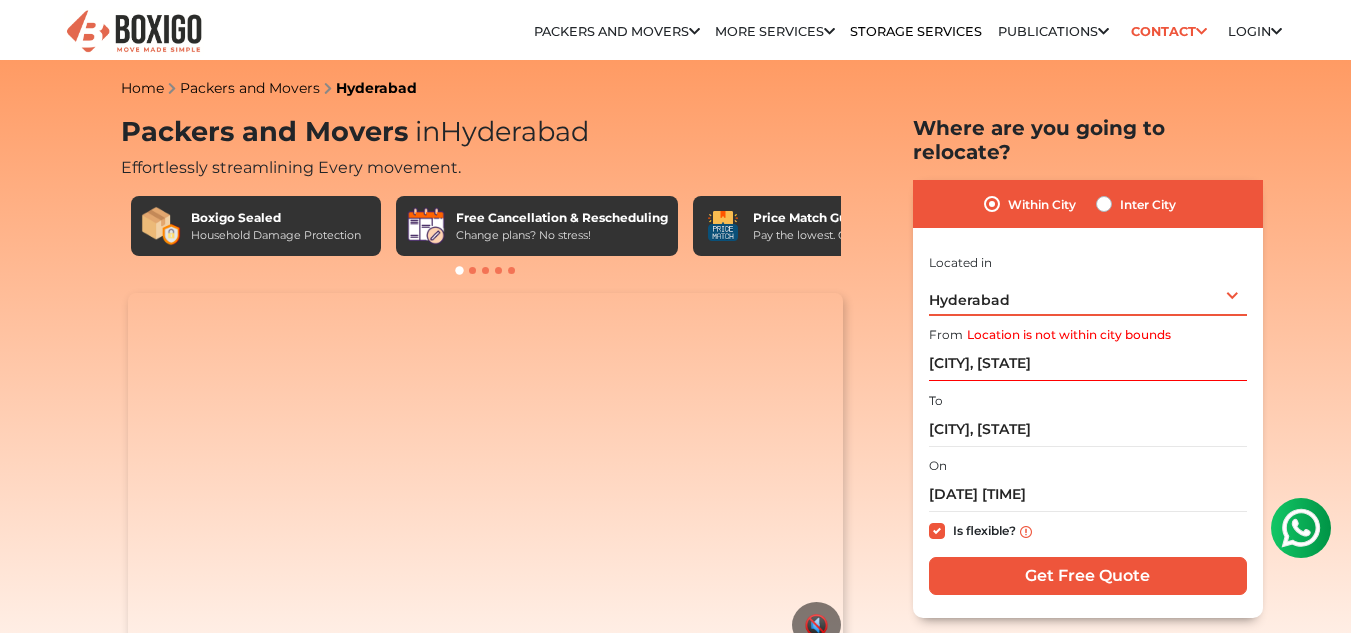 click on "[CITY] Select City [CITY] [CITY] [CITY] [CITY] [CITY] [CITY] [CITY] [CITY] [CITY] [CITY] [CITY] [CITY] [CITY] [CITY] [CITY] [CITY] [CITY] [CITY] [CITY] [CITY] [CITY] [CITY] [CITY] [CITY] [CITY] [CITY] [CITY] [CITY]" at bounding box center [1088, 295] 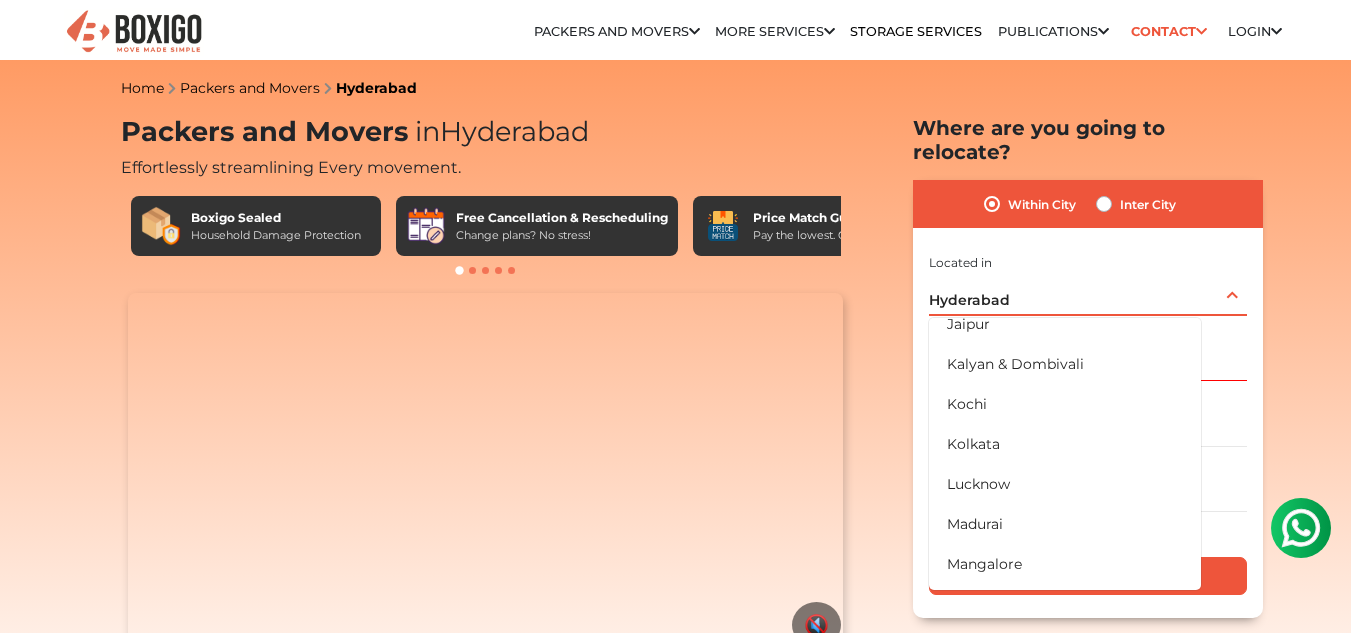 scroll, scrollTop: 0, scrollLeft: 0, axis: both 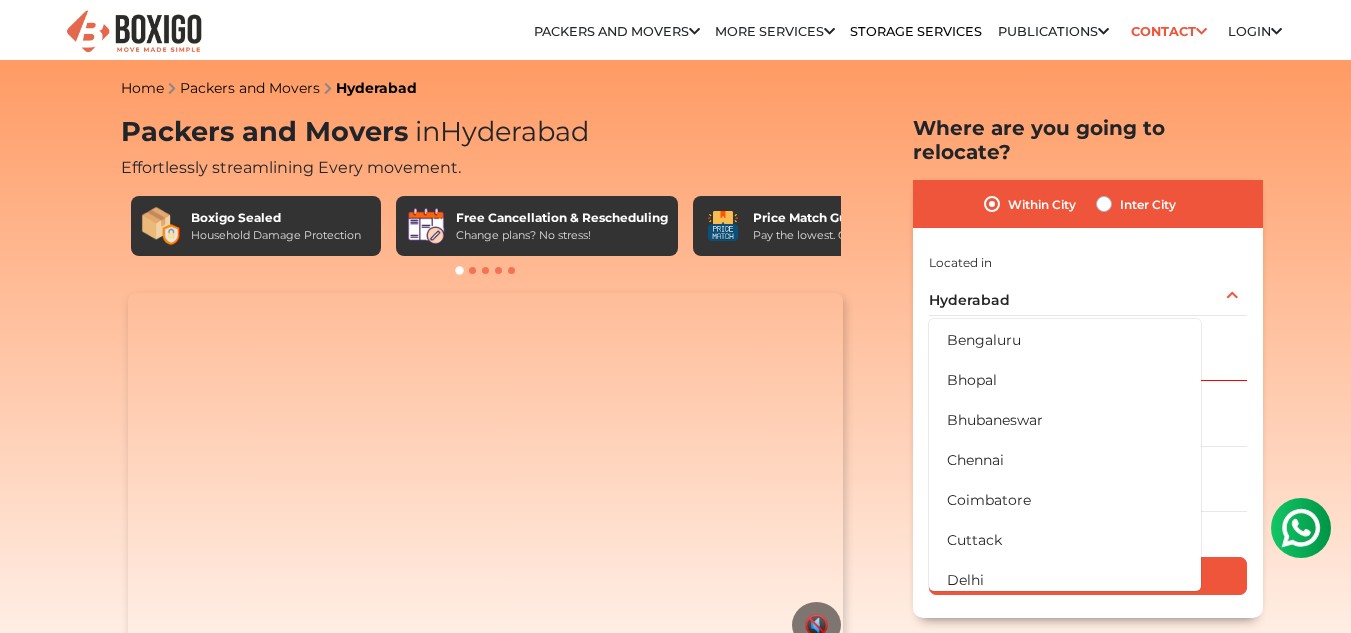 click on "Located in
Select City
[CITY]
[CITY]
[CITY]
[CITY] [CITY] [CITY] [CITY] [CITY] [CITY] [CITY] [CITY] [CITY] & [CITY]" at bounding box center [1088, 283] 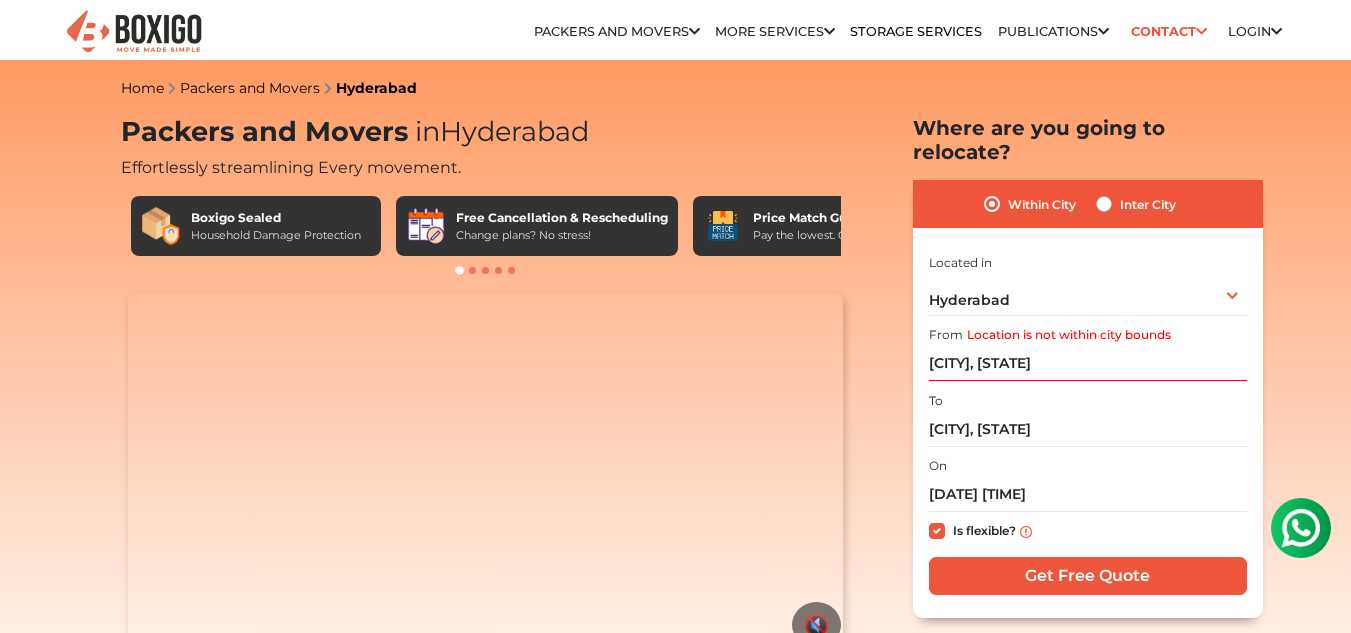 click on "Inter City" at bounding box center (1148, 204) 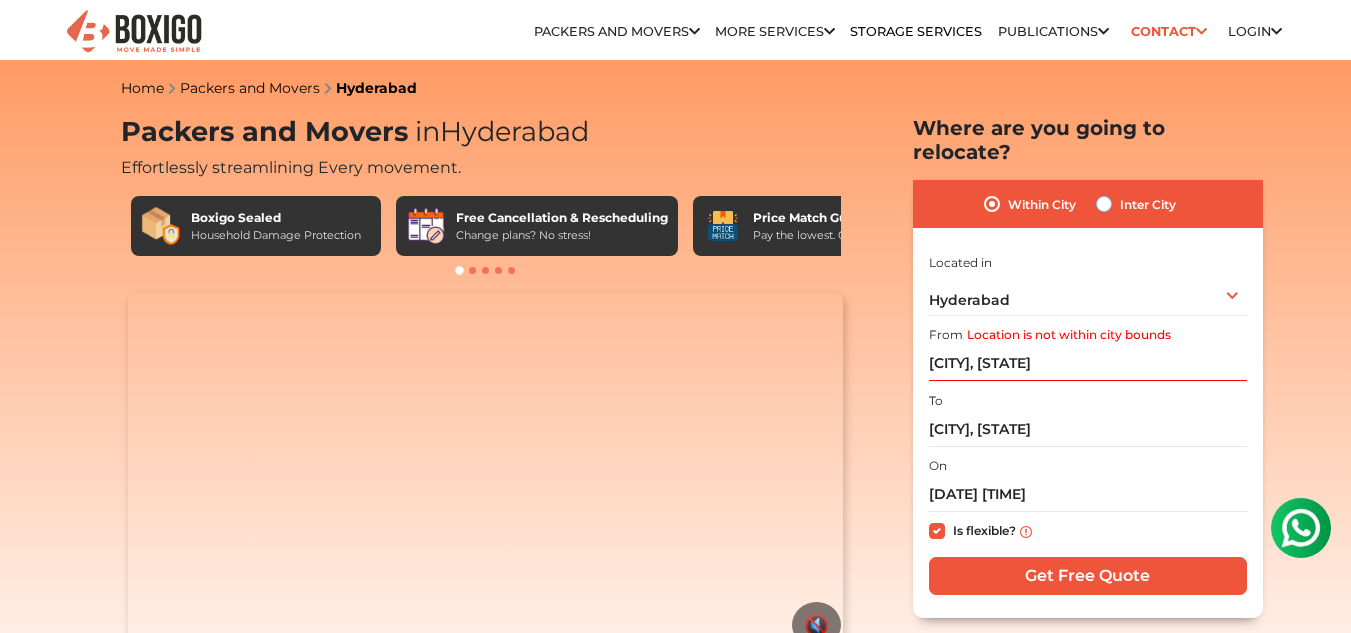 radio on "true" 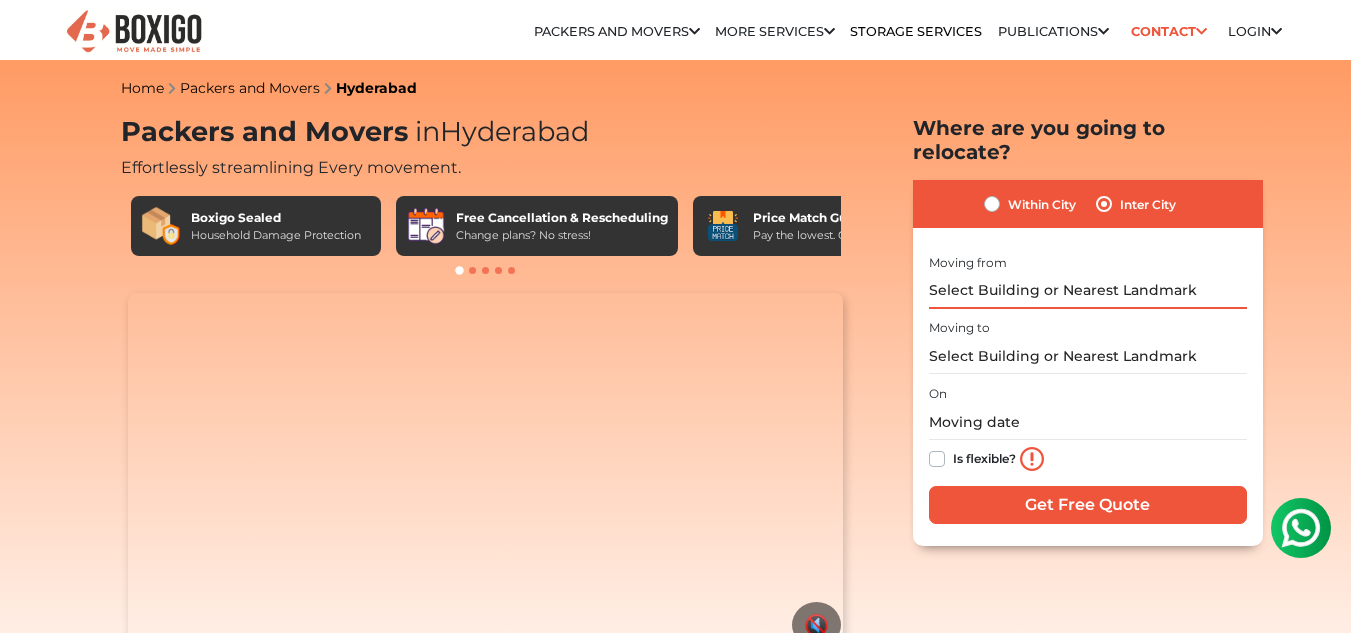 click at bounding box center [1088, 291] 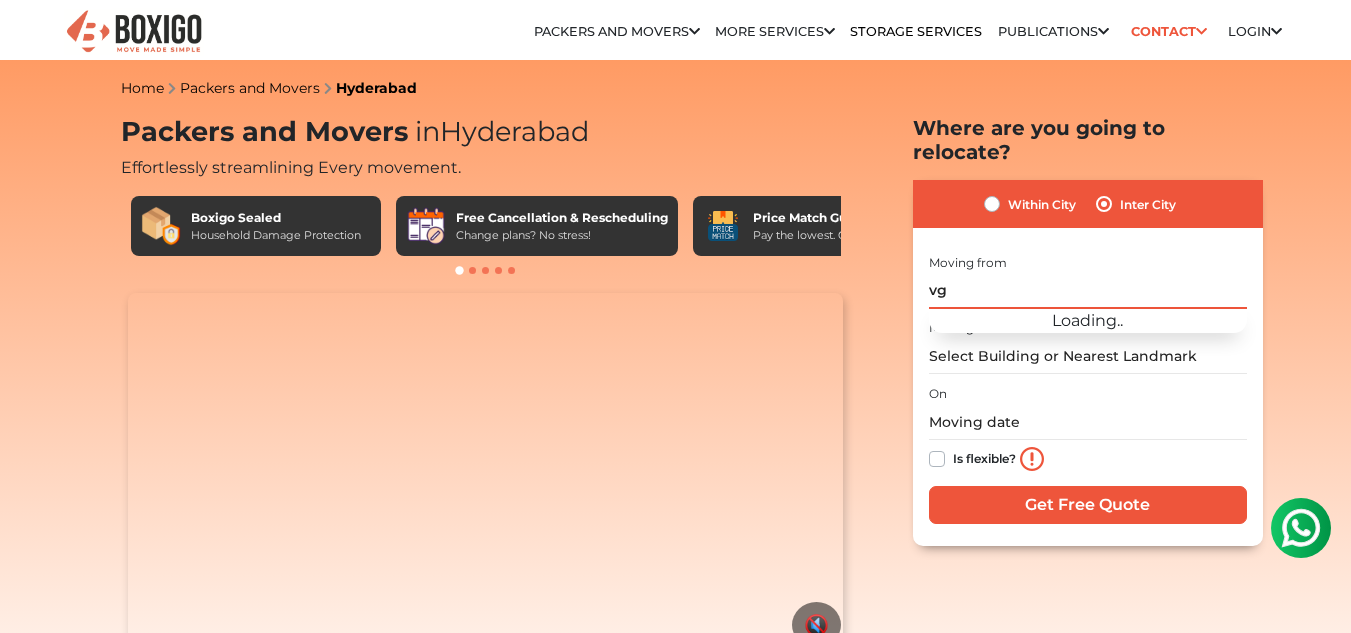 type on "v" 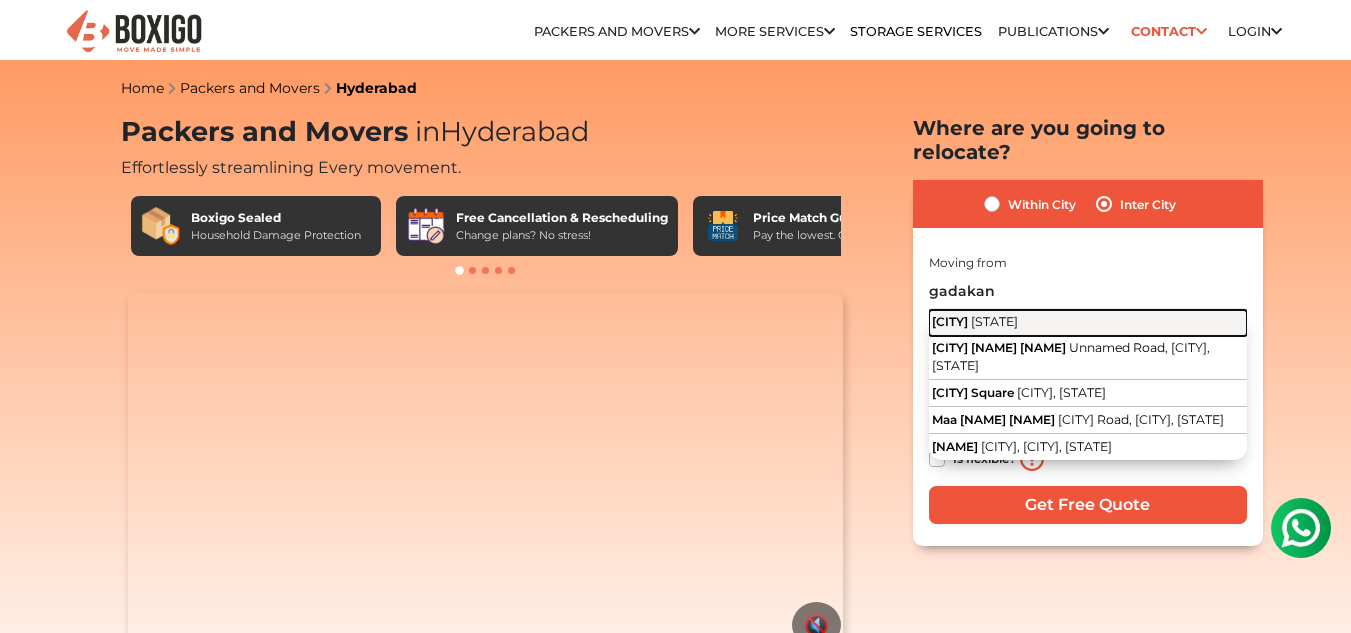 click on "[CITY]
[STATE]" at bounding box center (1088, 323) 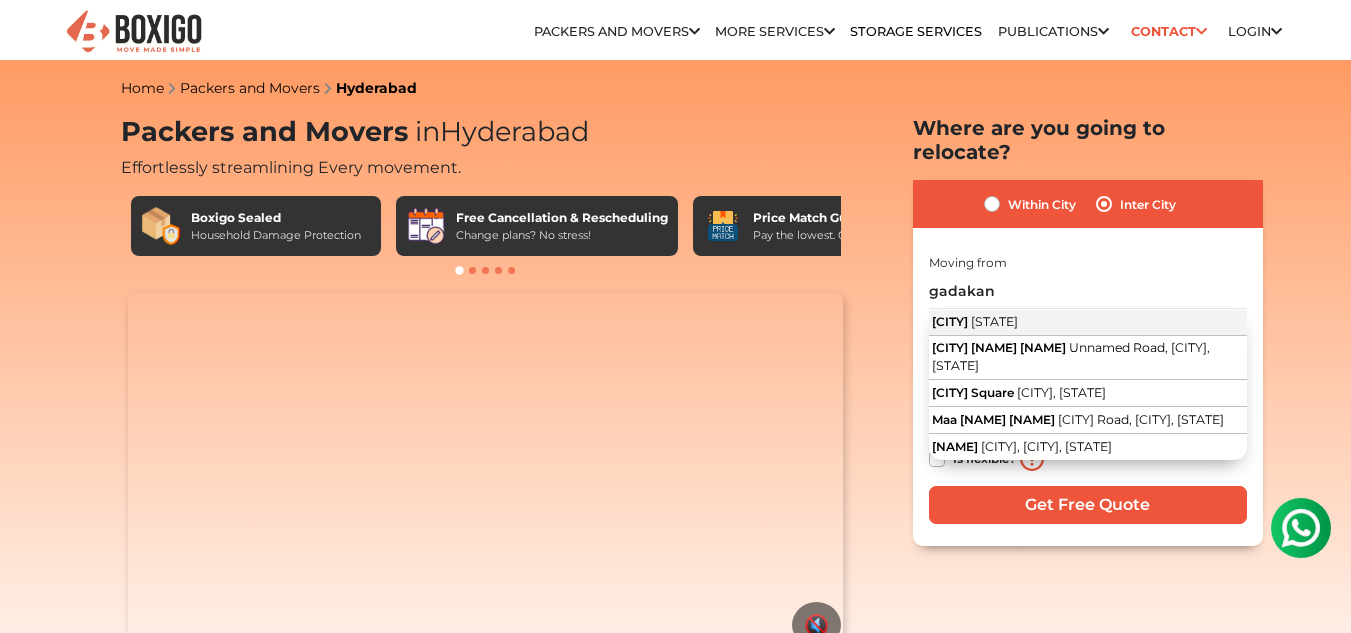 type on "[CITY], [STATE]" 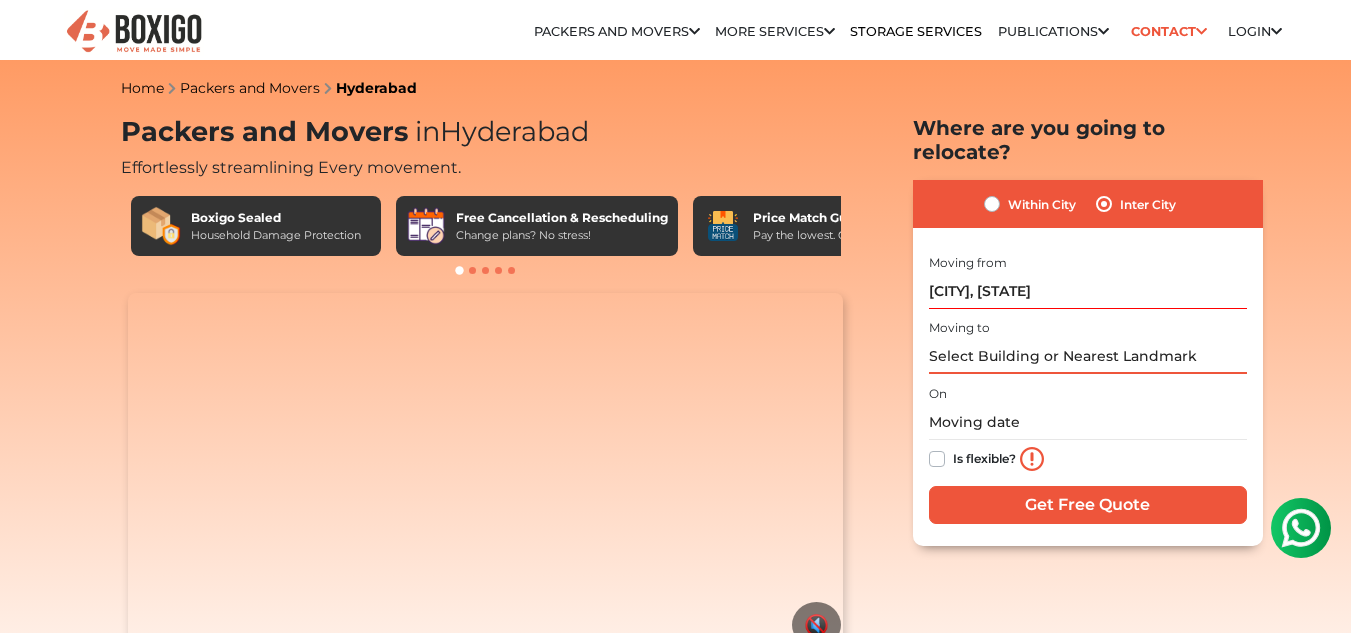 drag, startPoint x: 1212, startPoint y: 329, endPoint x: 873, endPoint y: 319, distance: 339.14746 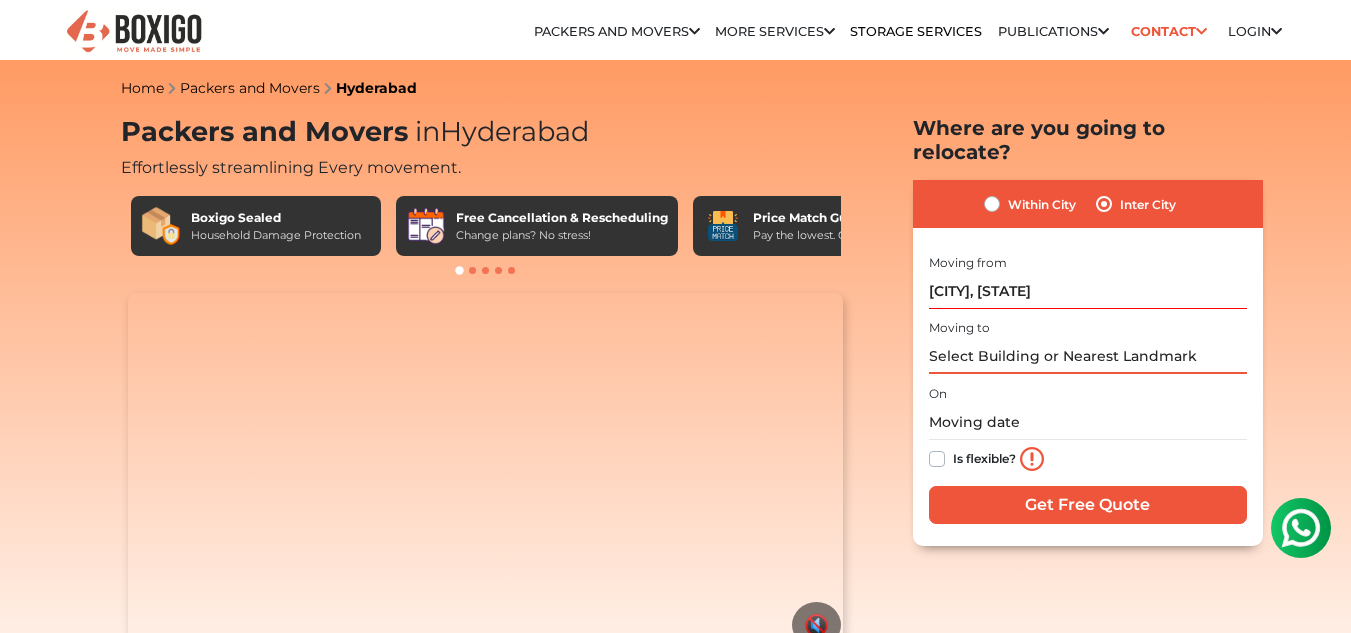 click on "Packers and Movers in [CITY]
Effortlessly streamlining Every movement.
Boxigo Sealed
Household Damage Protection
Free Cancellation & Rescheduling
Change plans? No stress!
Price Match Guarantee
Pay the lowest. Guaranteed! No Hidden Costs" at bounding box center [1056, 4304] 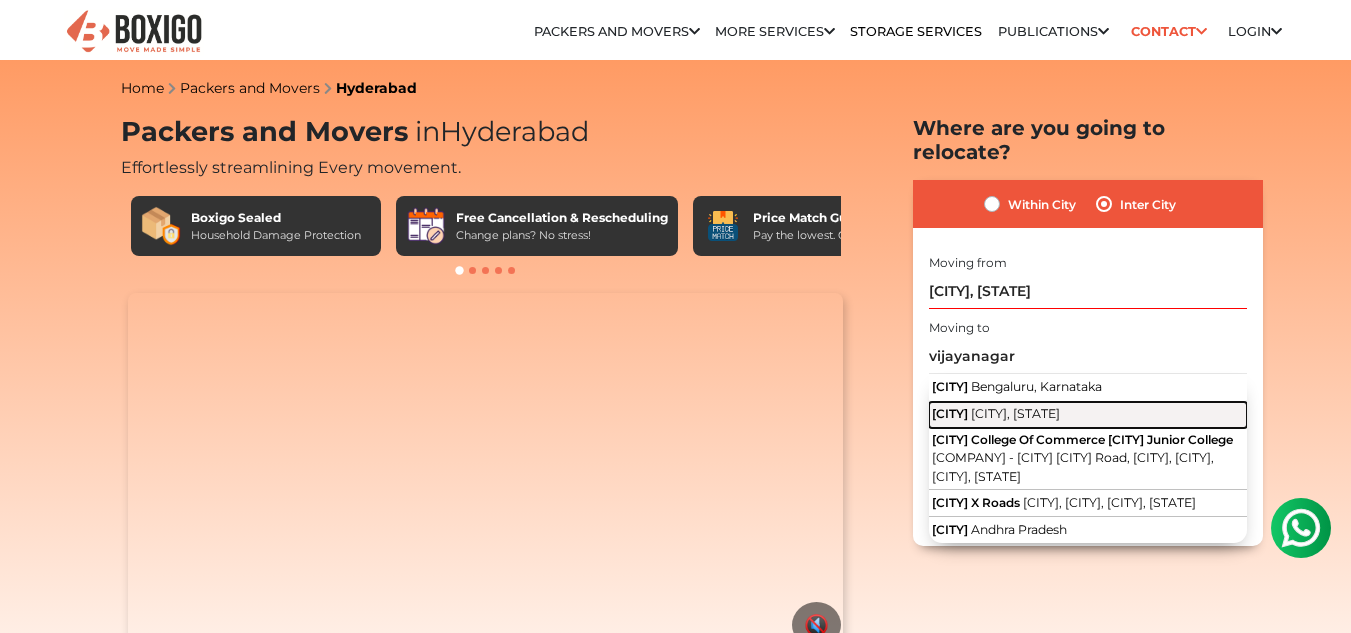 click on "[CITY]" at bounding box center [950, 413] 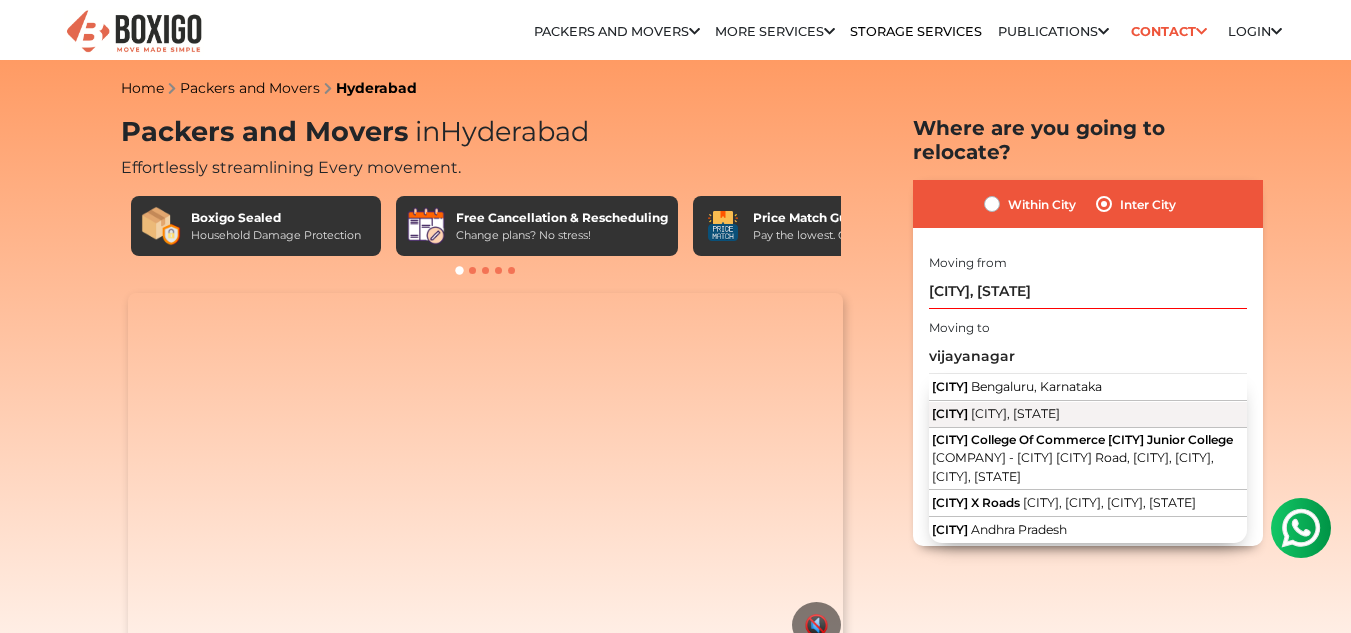 type on "[CITY], [STATE]" 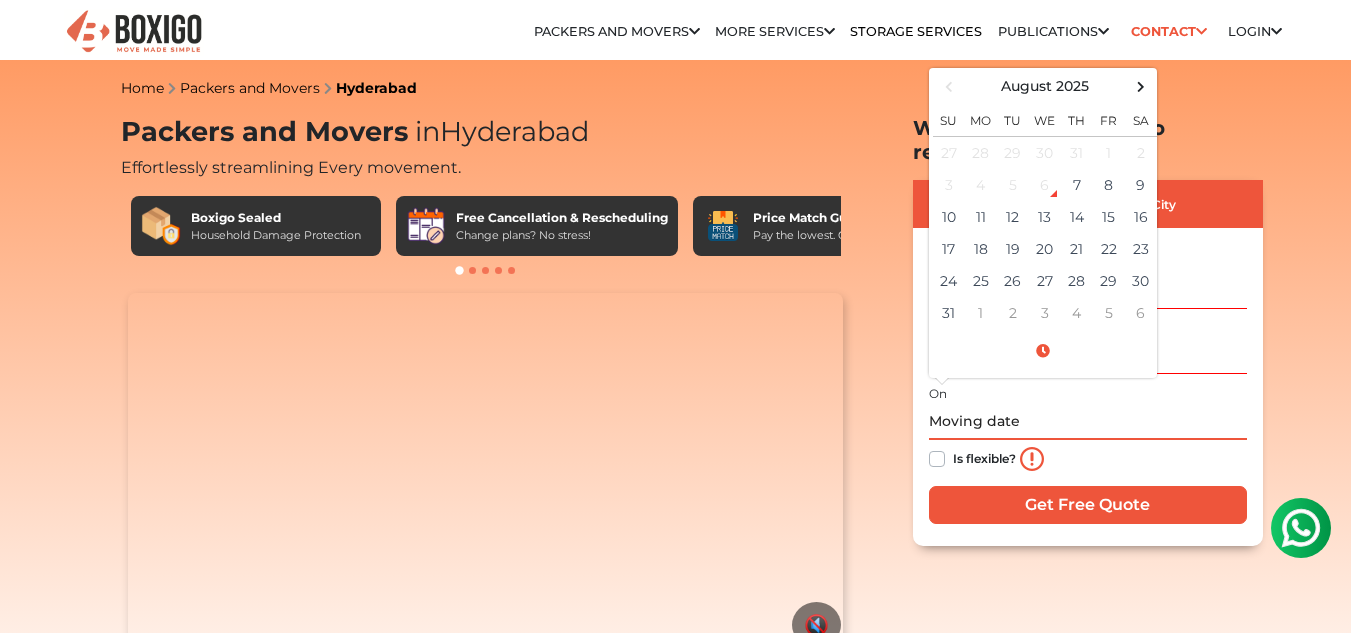 click at bounding box center [1088, 422] 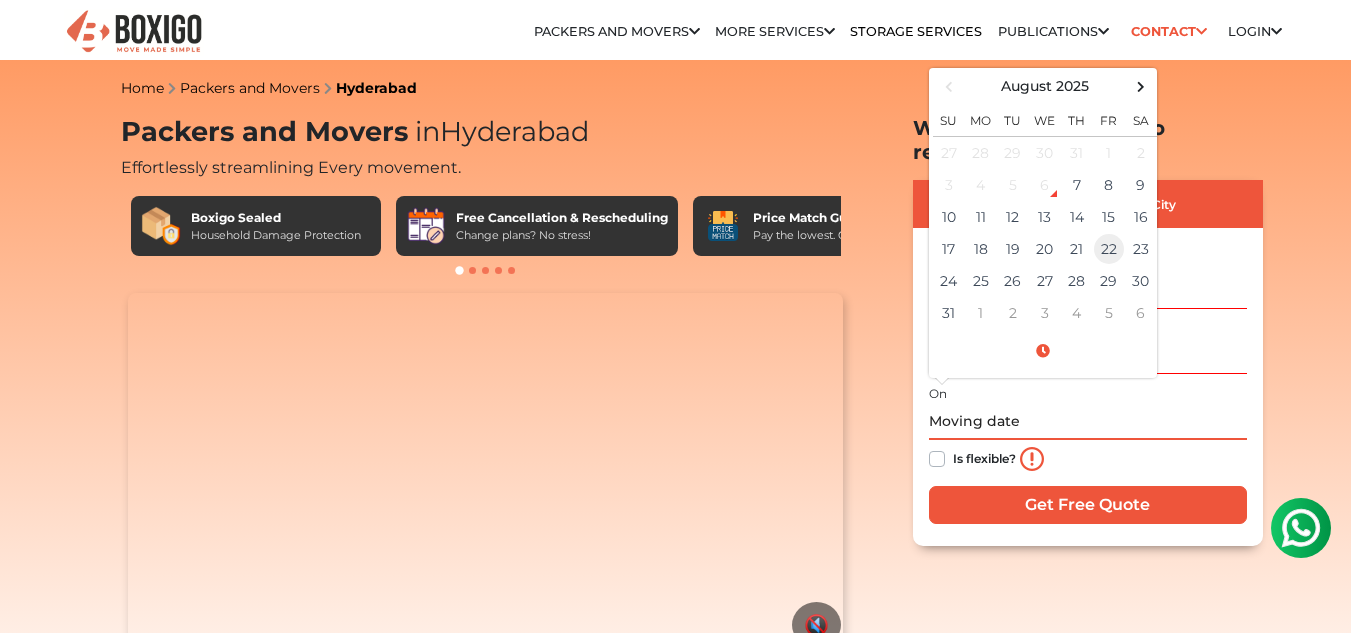 click on "22" at bounding box center (1109, 249) 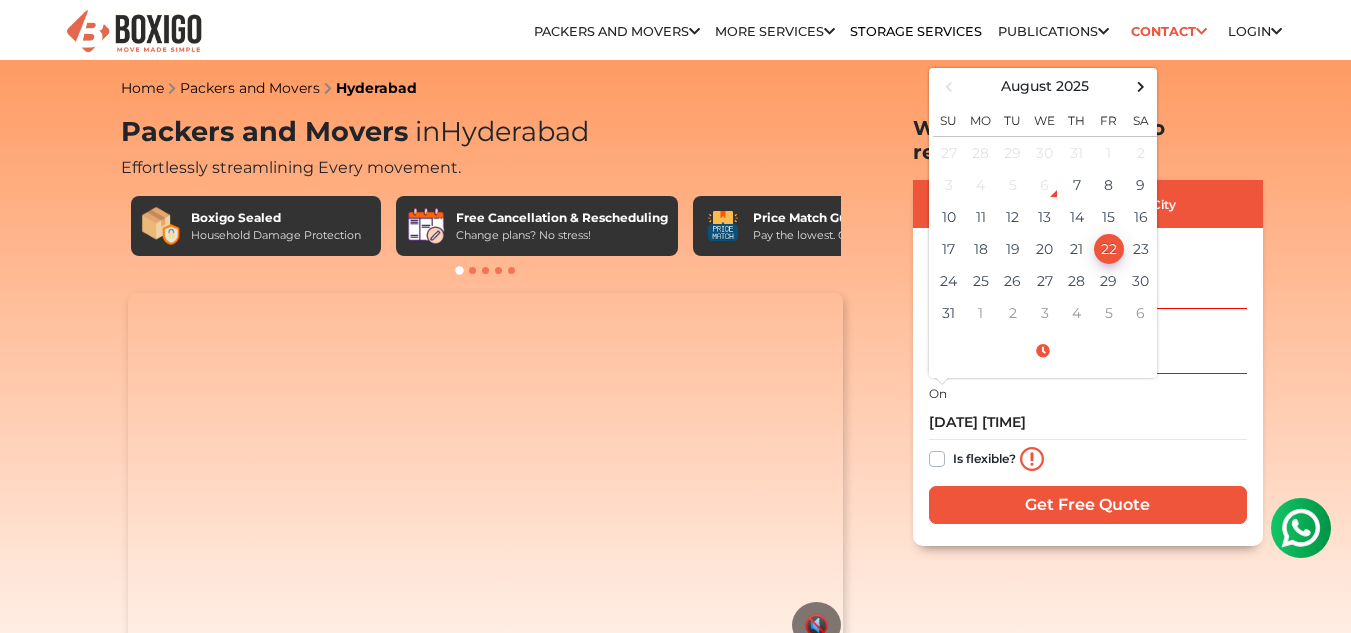 click on "Is flexible?" at bounding box center (984, 457) 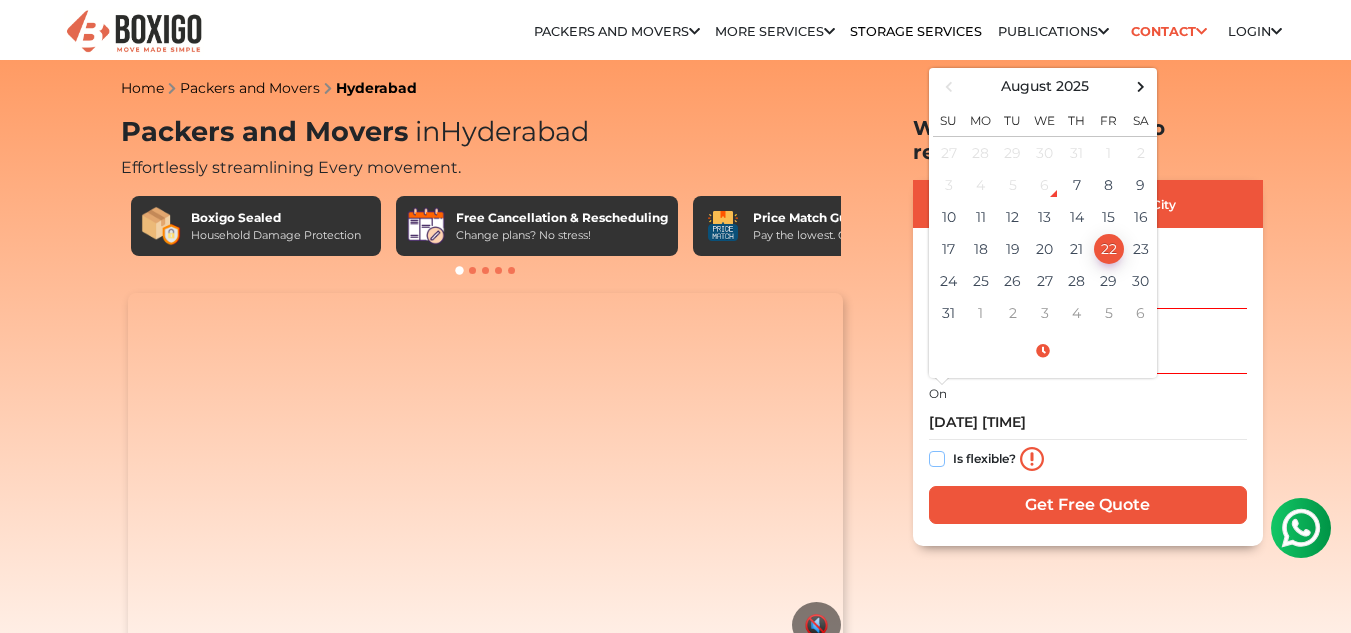 click on "Is flexible?" at bounding box center [937, 457] 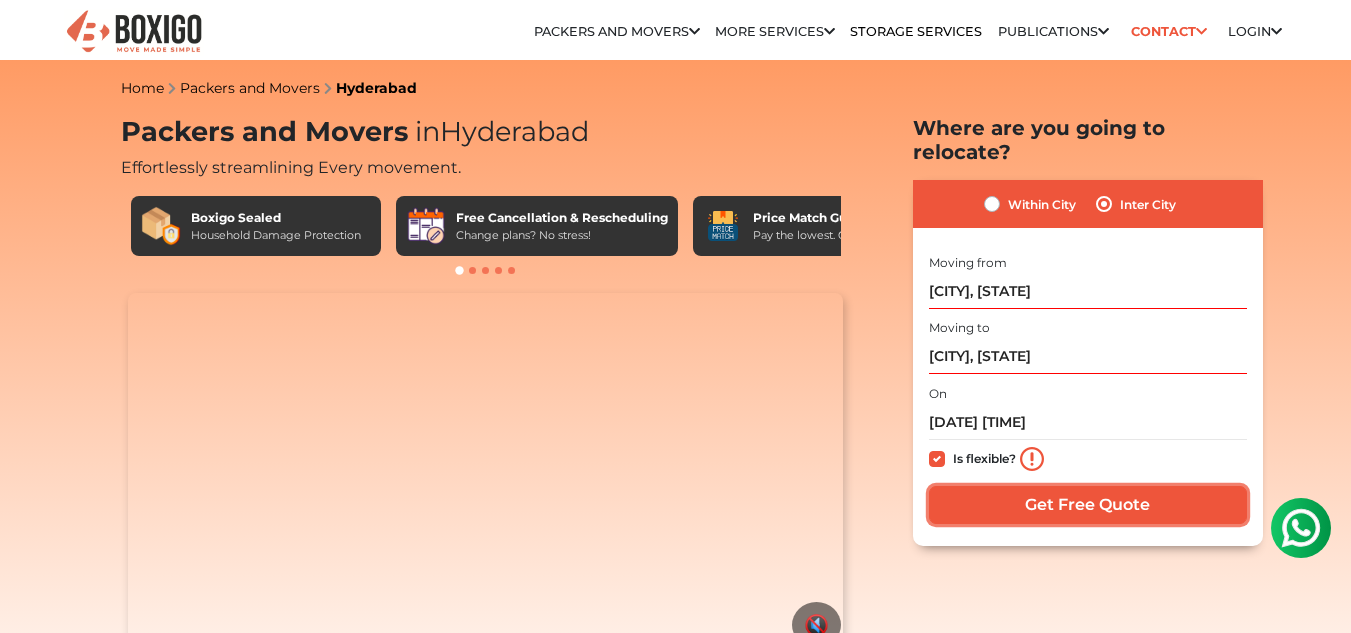 click on "Get Free Quote" at bounding box center [1088, 505] 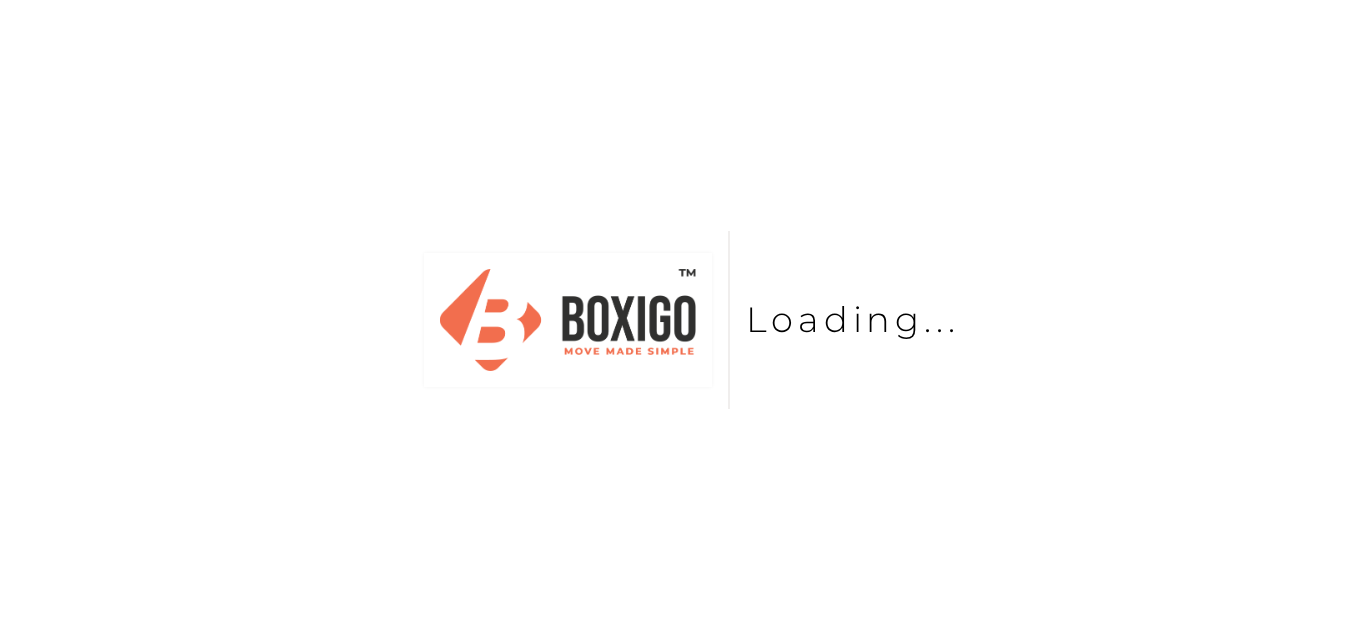 scroll, scrollTop: 0, scrollLeft: 0, axis: both 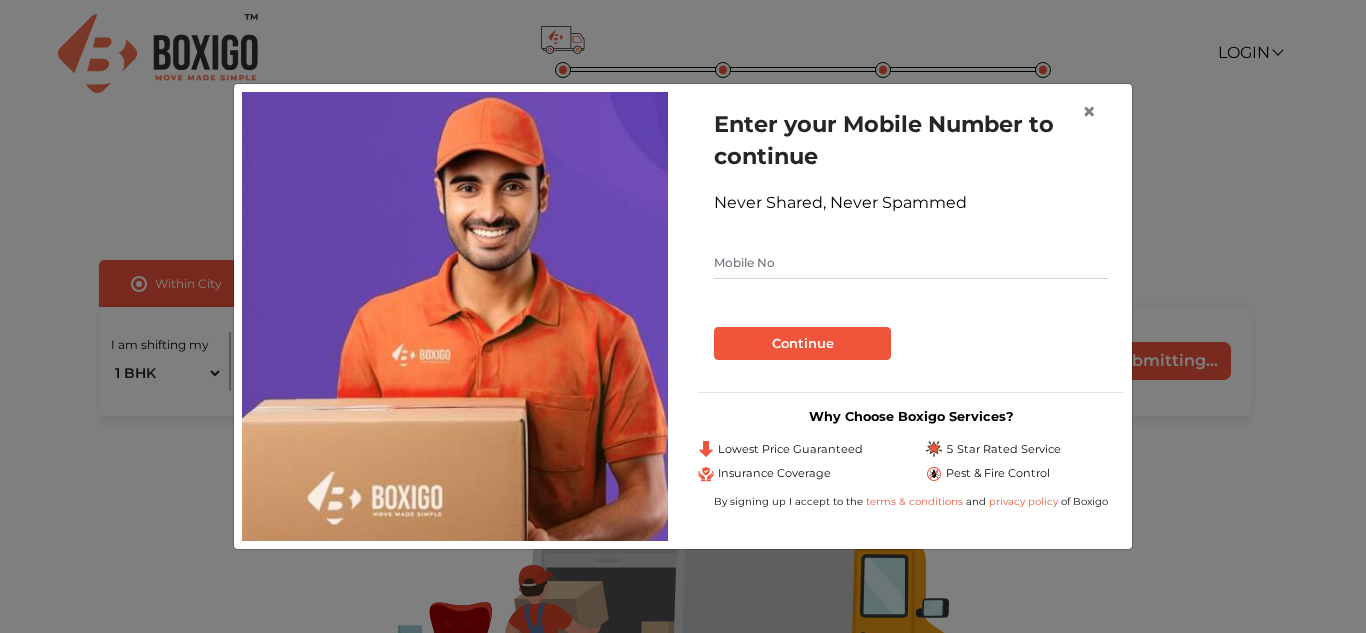 click at bounding box center (911, 263) 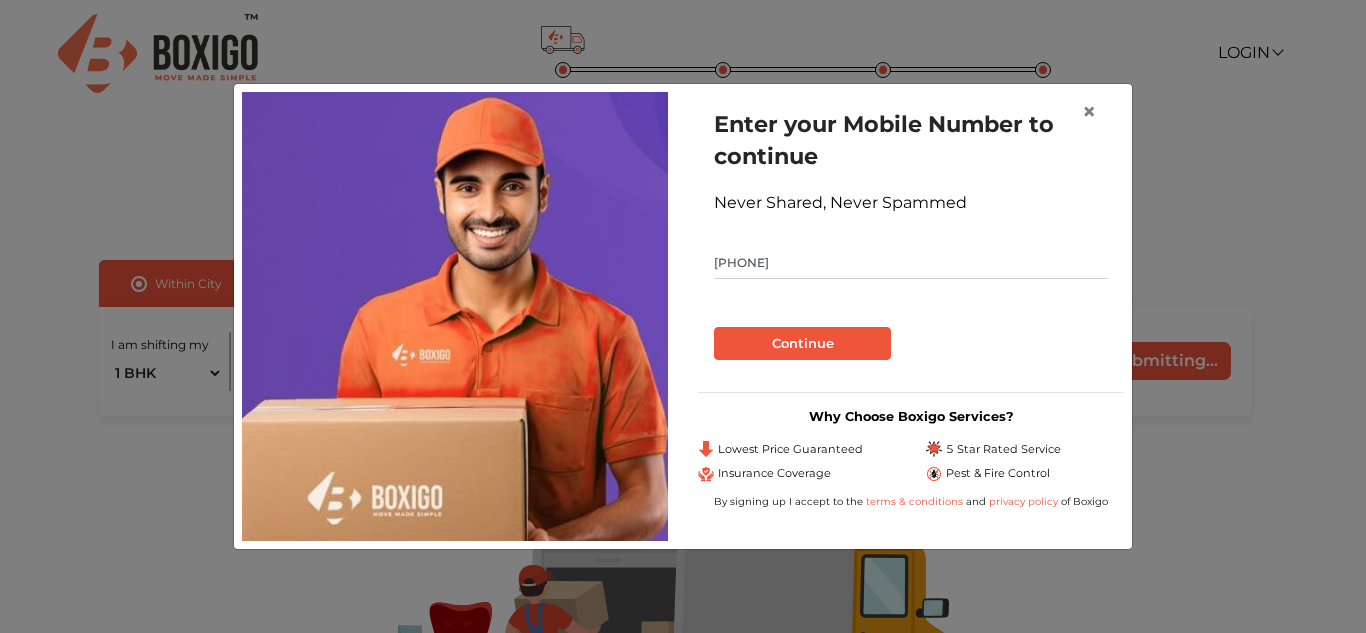 type on "[PHONE]" 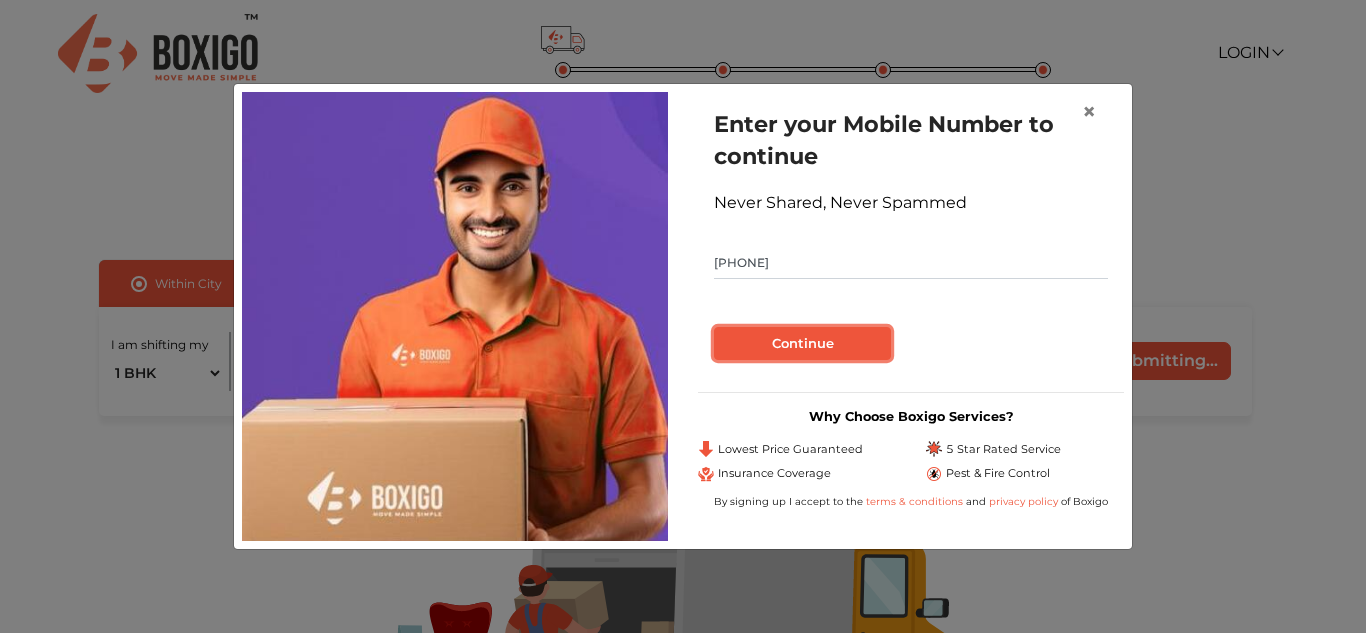 click on "Continue" at bounding box center (802, 344) 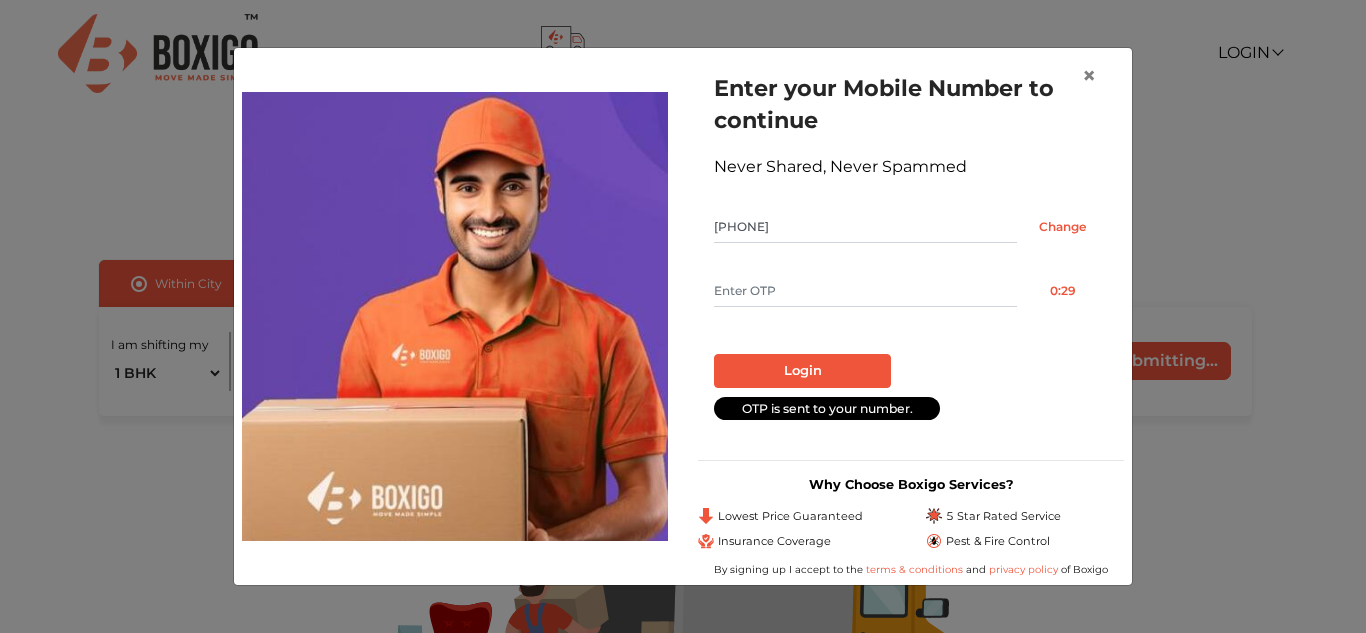 click at bounding box center (865, 291) 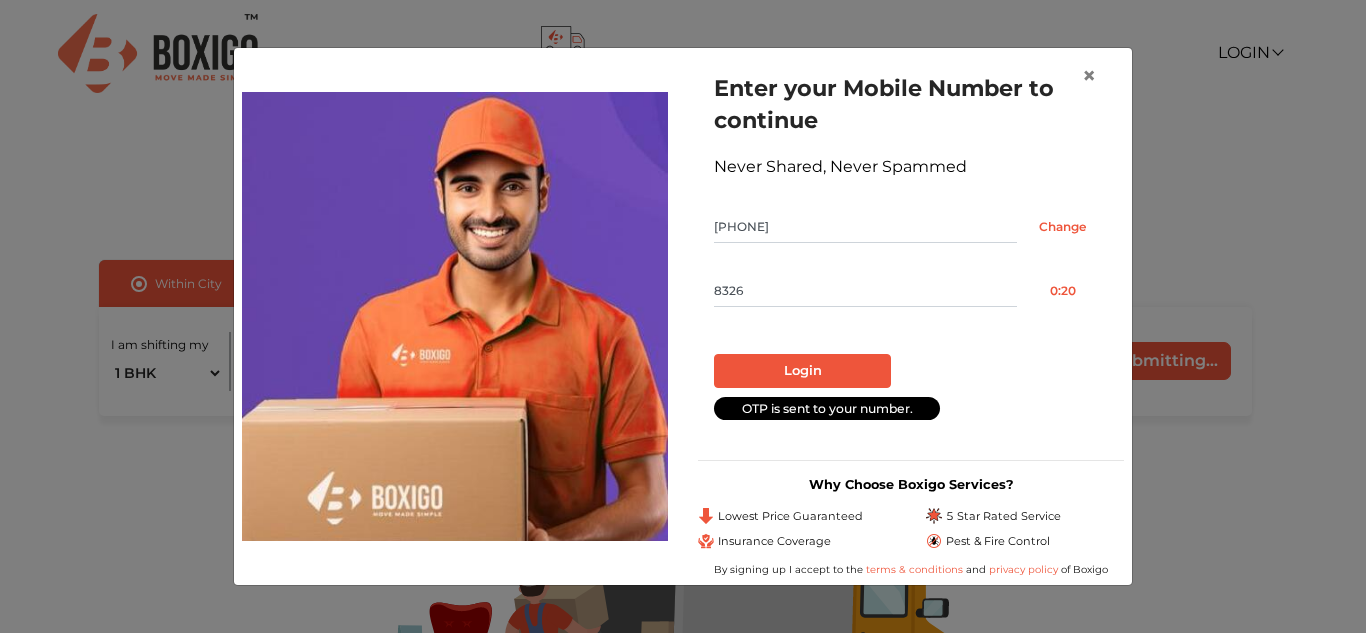 type on "8326" 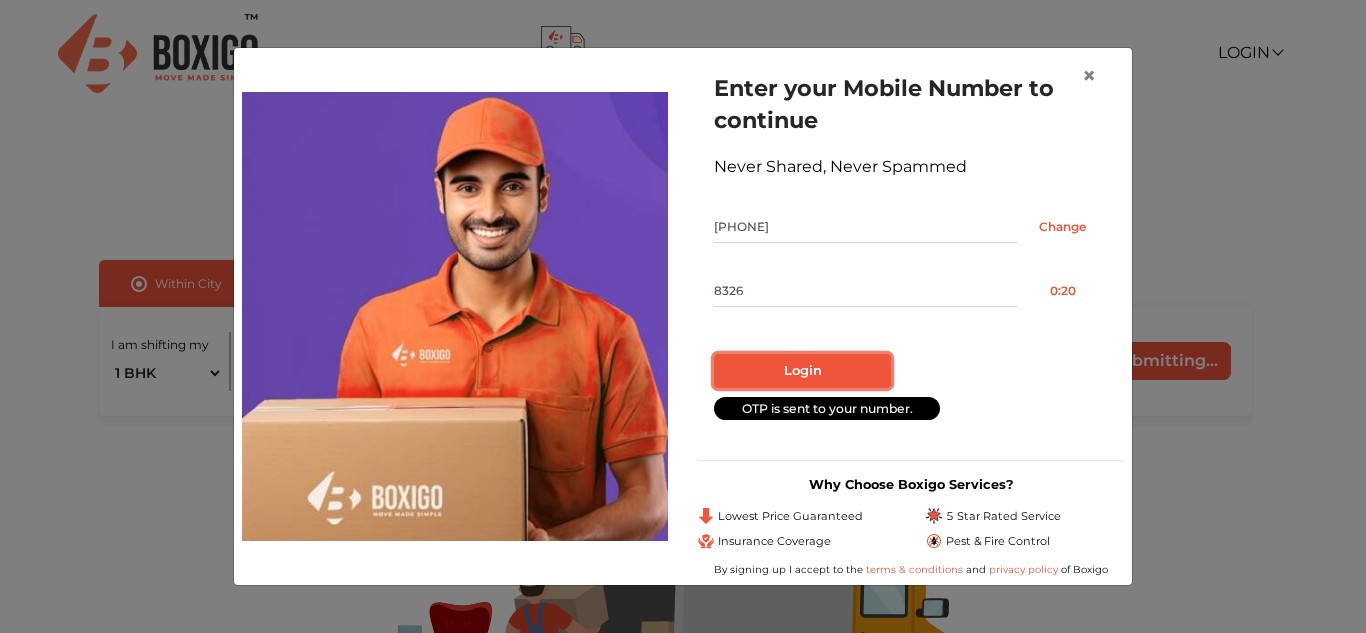 click on "Login" at bounding box center (802, 371) 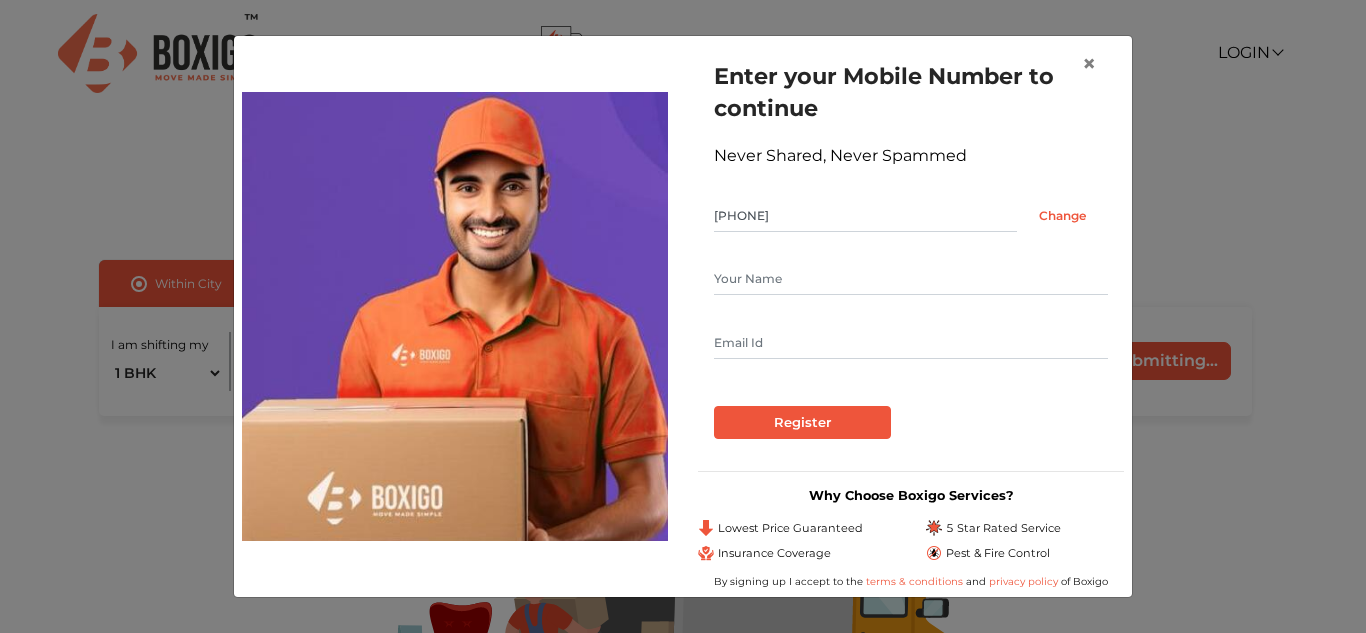 click at bounding box center [911, 279] 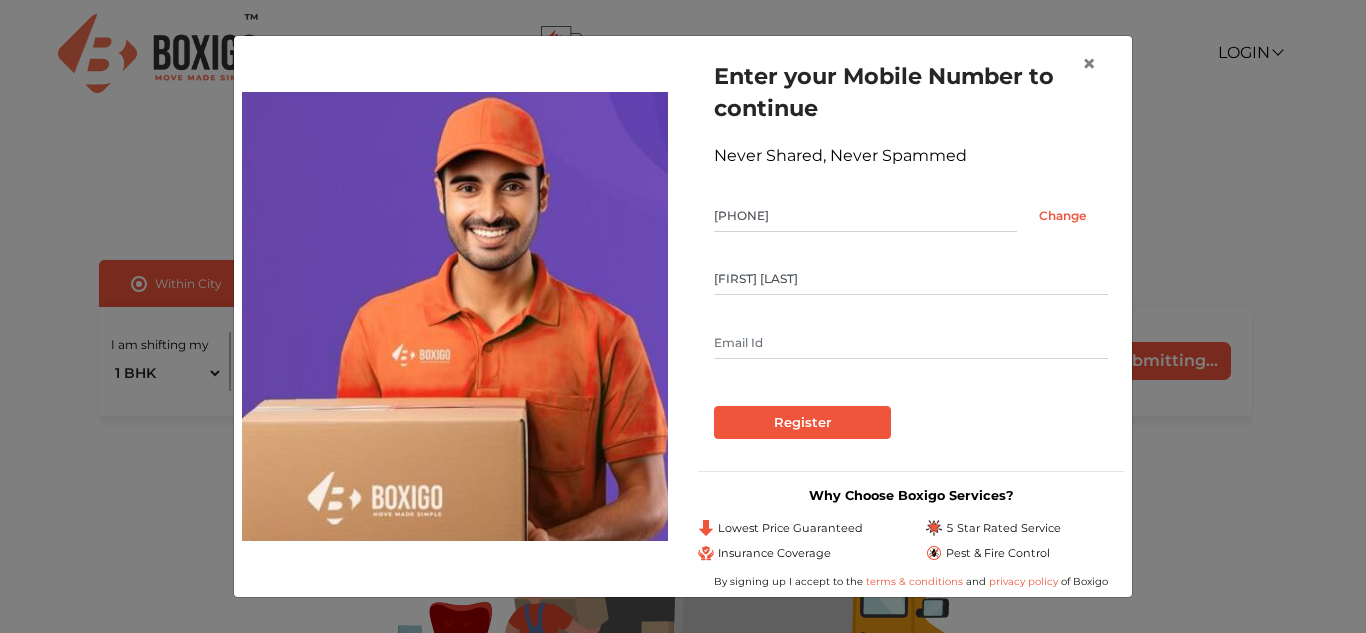 type on "suneel.isa@gmail.com" 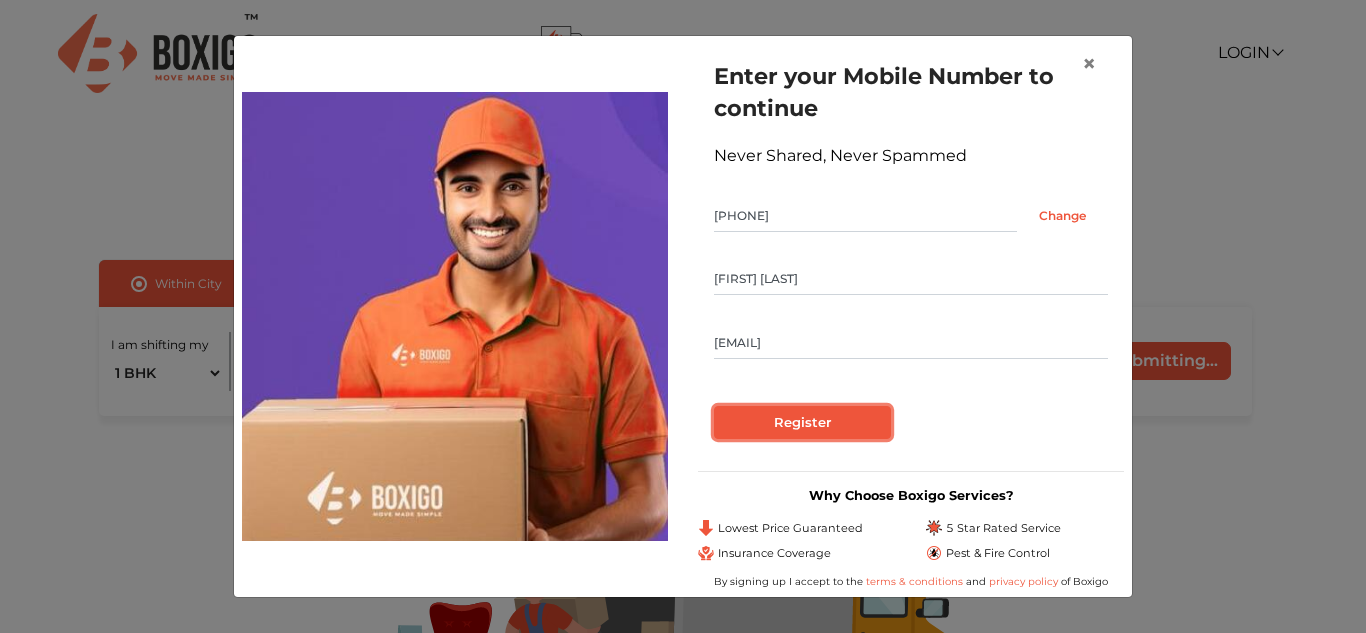 click on "Register" at bounding box center [802, 423] 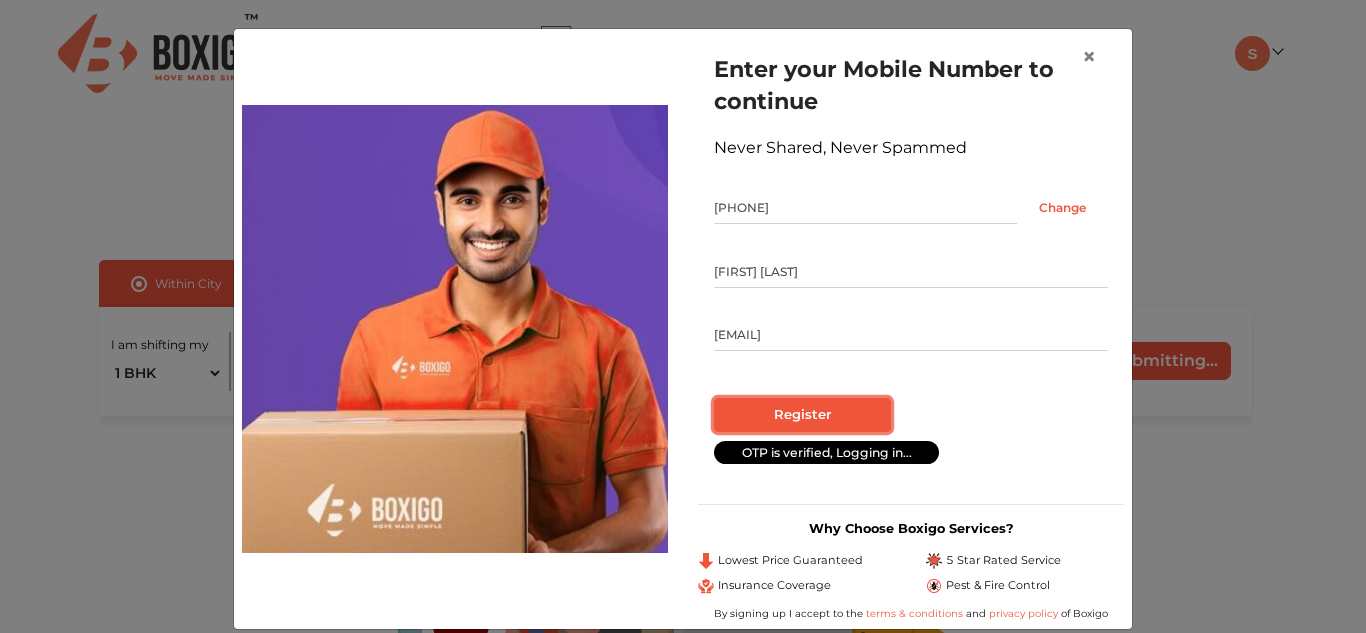 radio on "false" 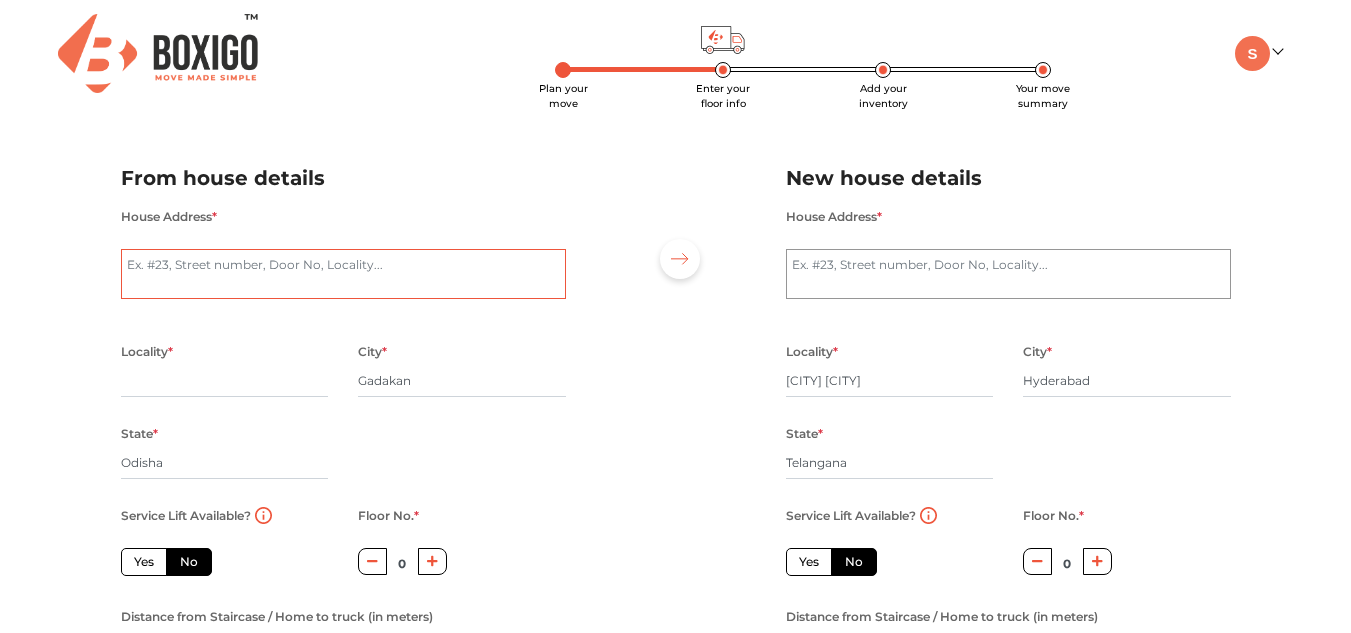 click on "House Address  *" at bounding box center [343, 274] 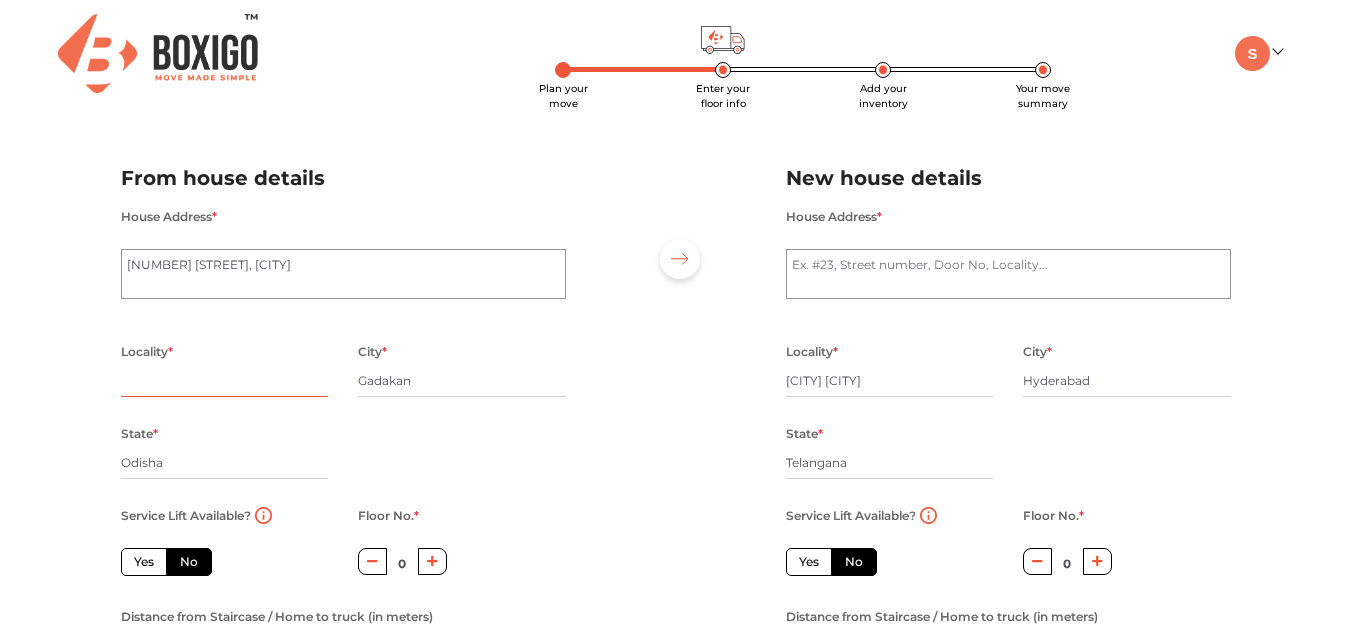 click at bounding box center [225, 381] 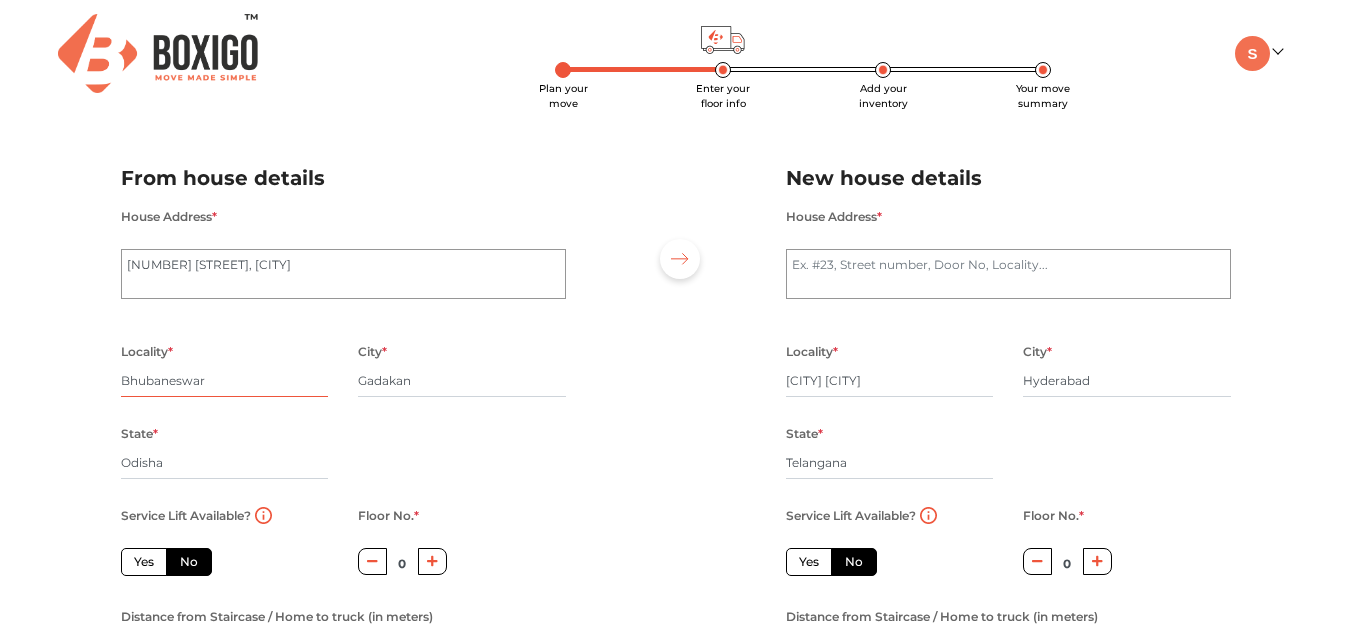 type on "Bhubaneswar" 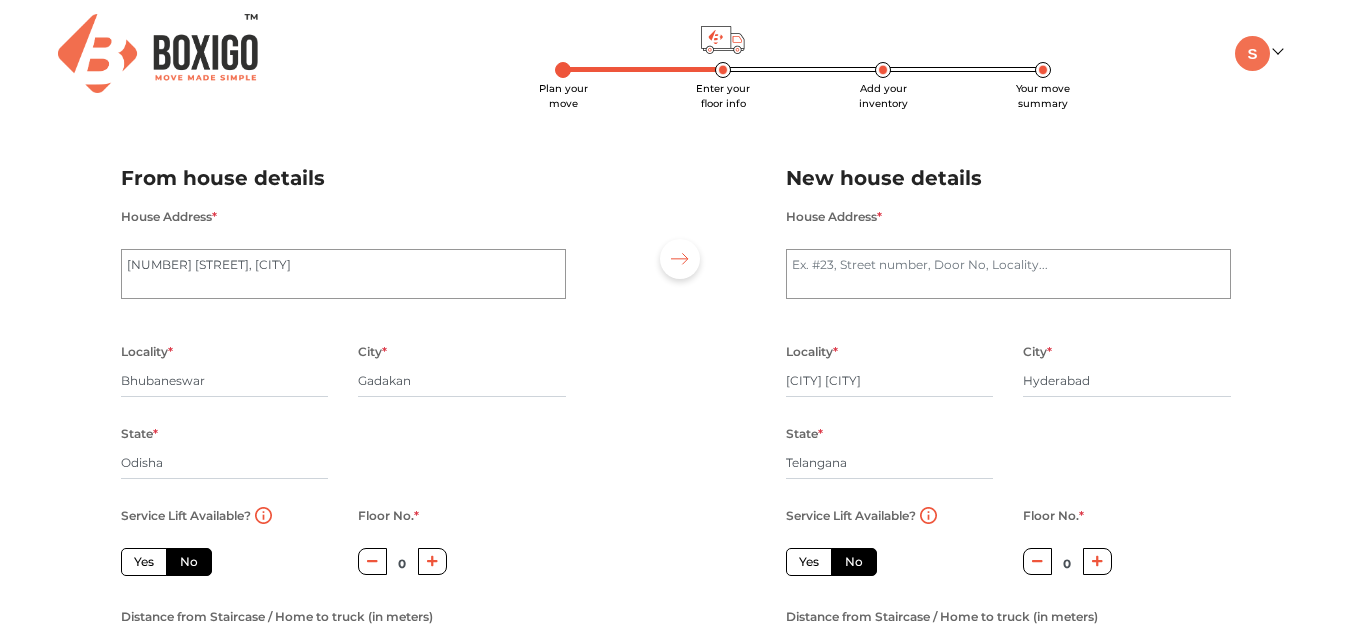 click on "Yes" at bounding box center (144, 562) 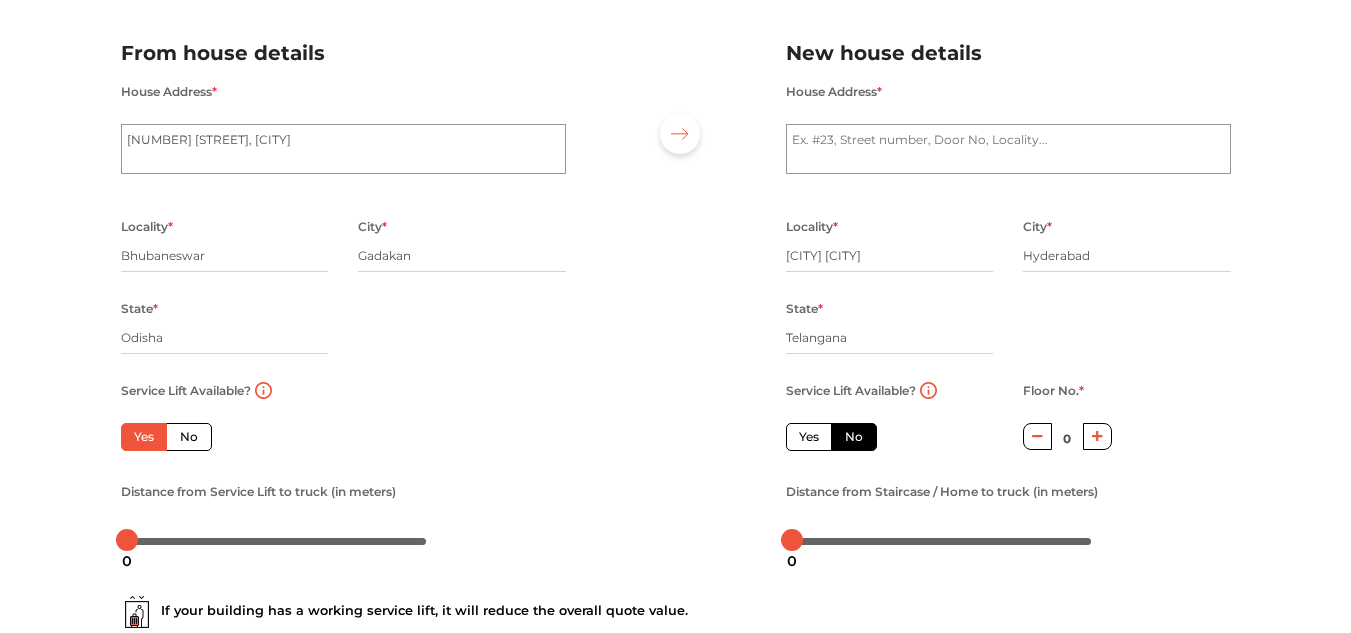 scroll, scrollTop: 137, scrollLeft: 0, axis: vertical 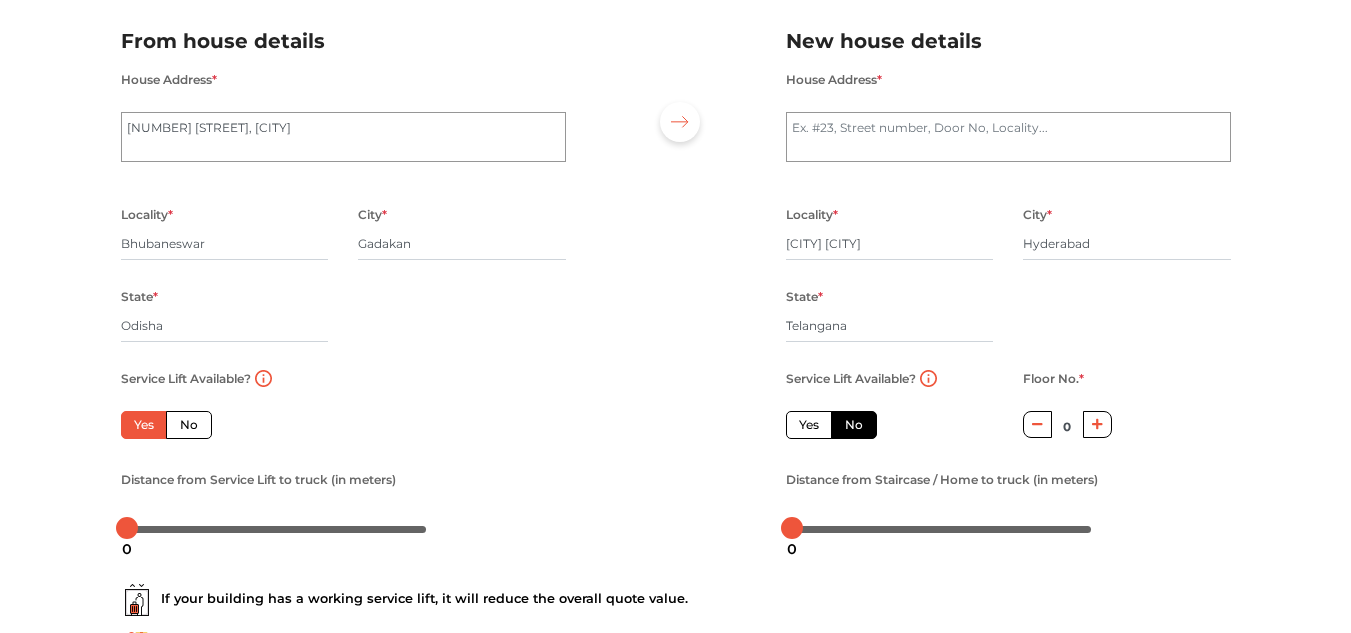 click on "No" at bounding box center (189, 425) 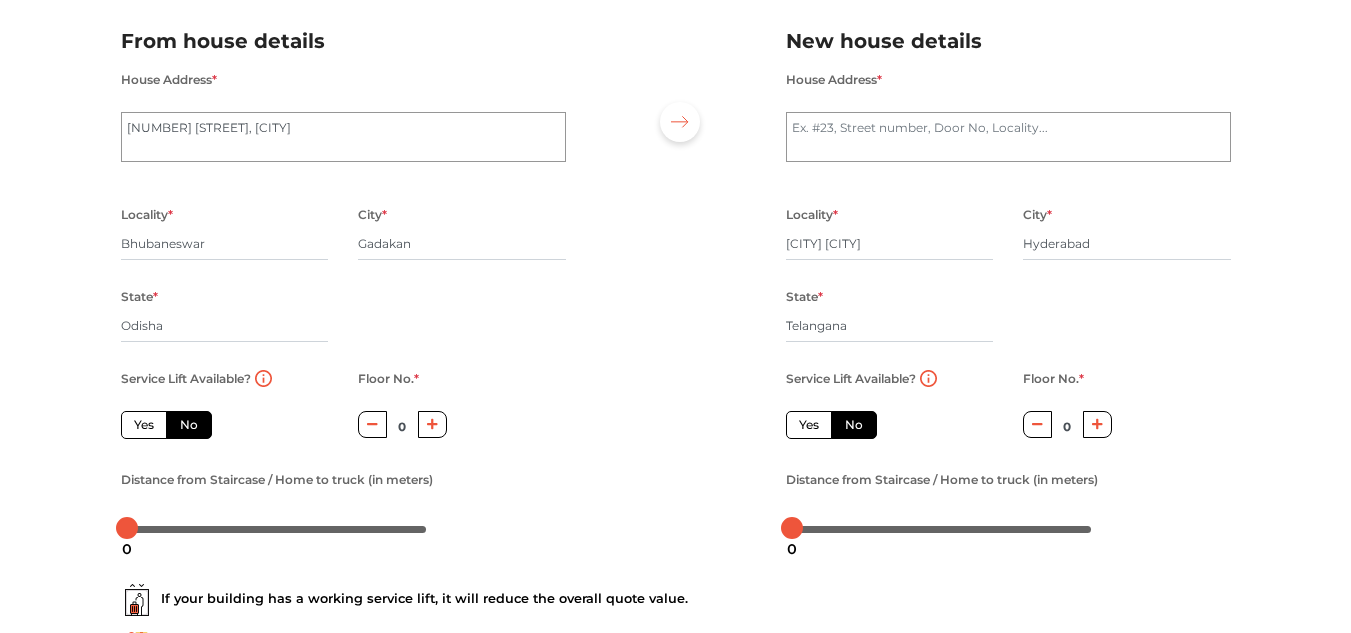 click on "Yes" at bounding box center (144, 425) 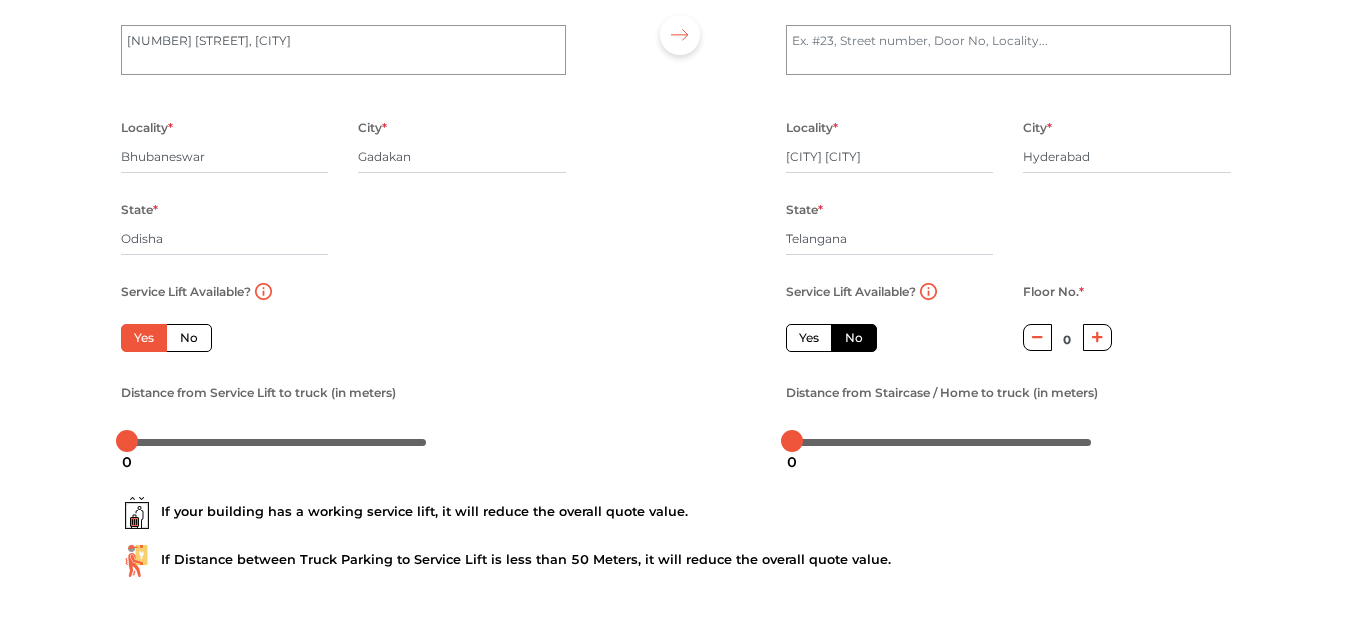 scroll, scrollTop: 226, scrollLeft: 0, axis: vertical 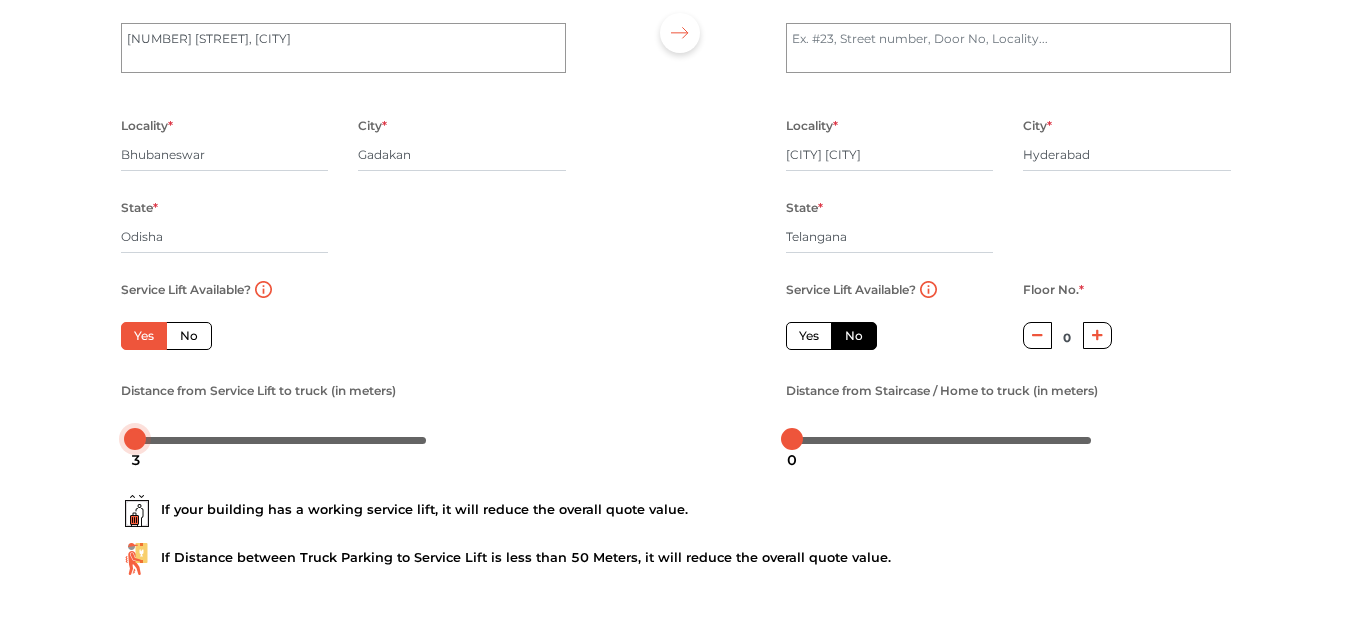 click at bounding box center (135, 439) 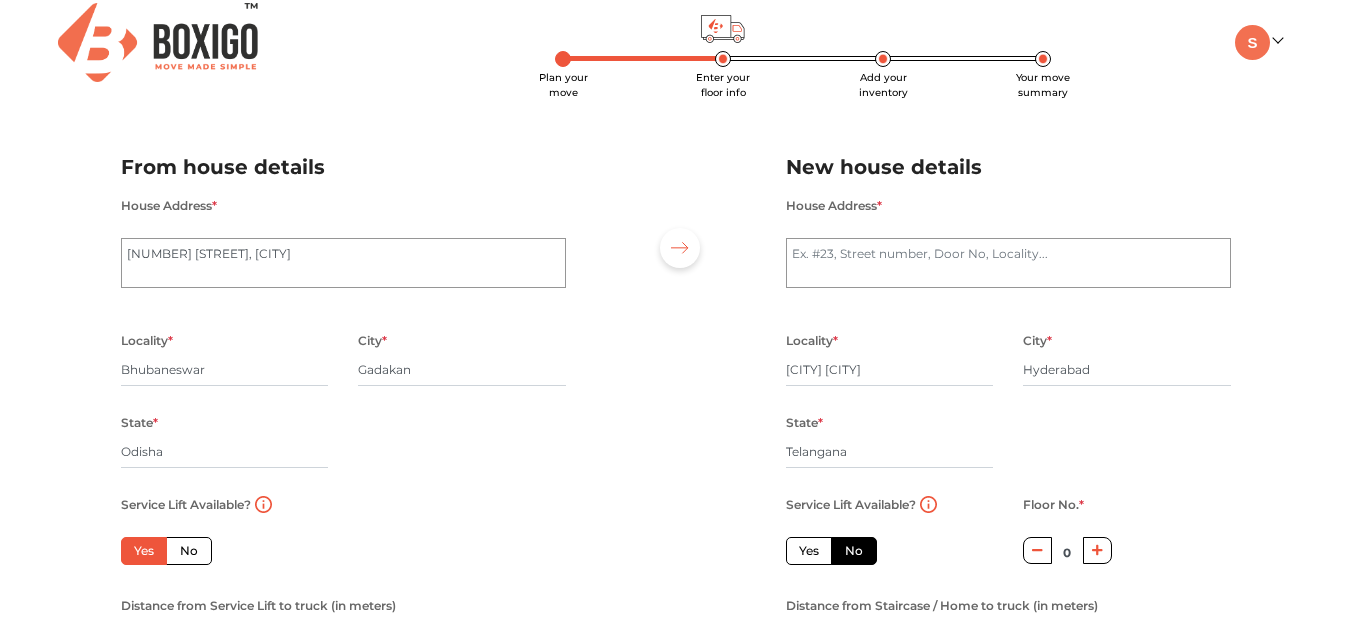 scroll, scrollTop: 0, scrollLeft: 0, axis: both 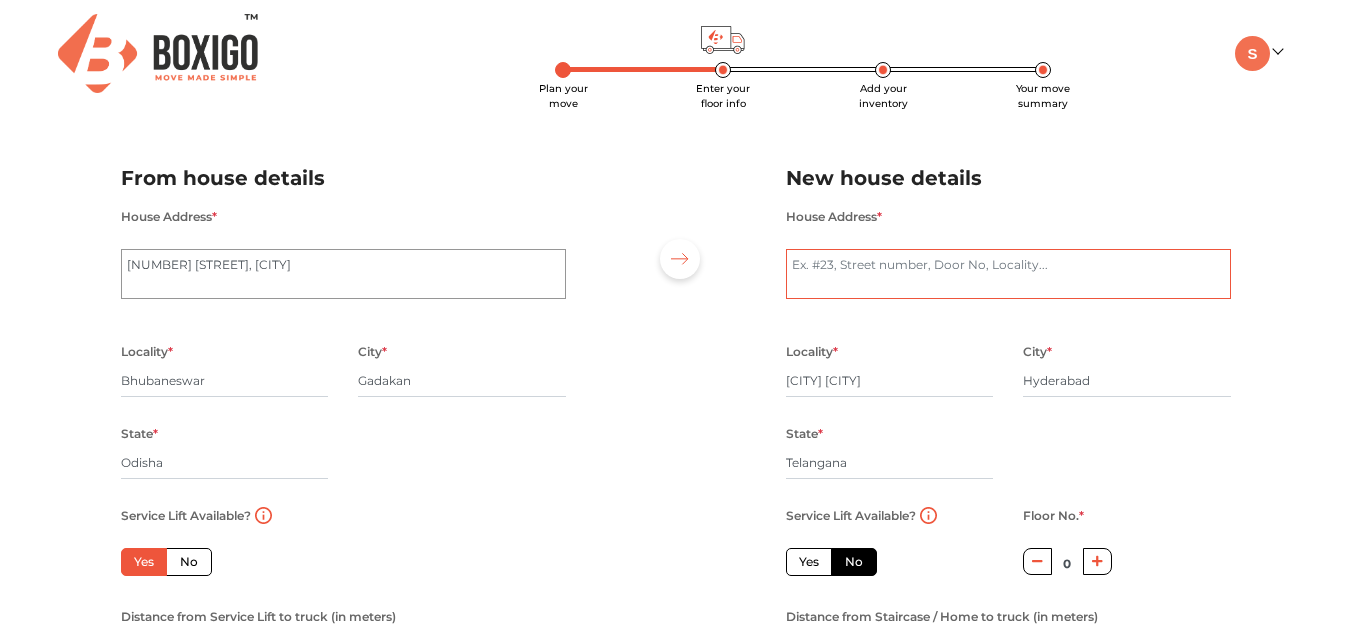 click on "House Address  *" at bounding box center [1008, 274] 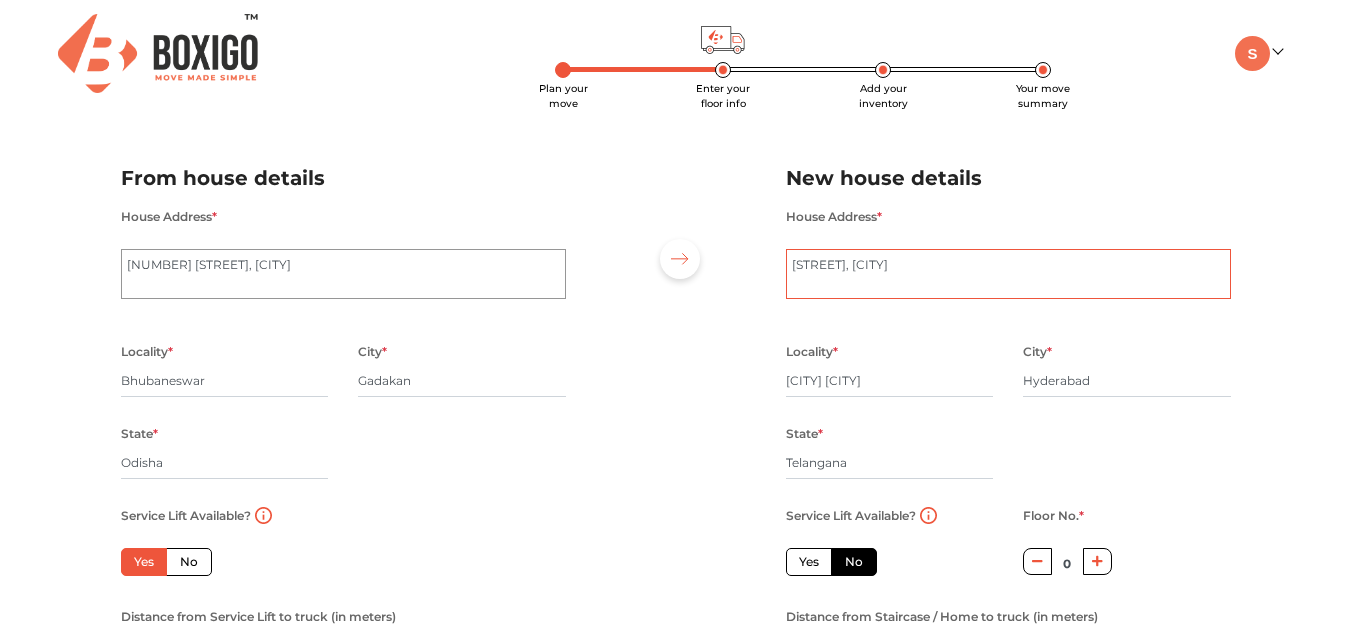 type on "Devine Residency, Vijayanagar Colony" 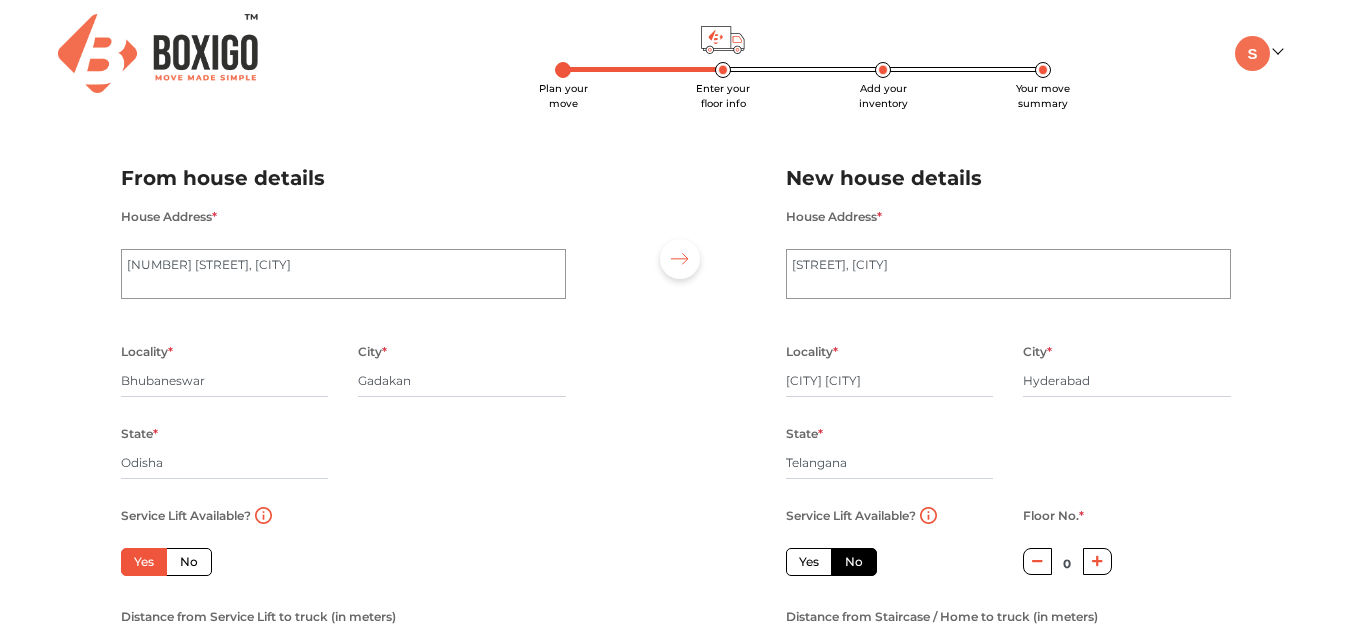 click at bounding box center (676, 413) 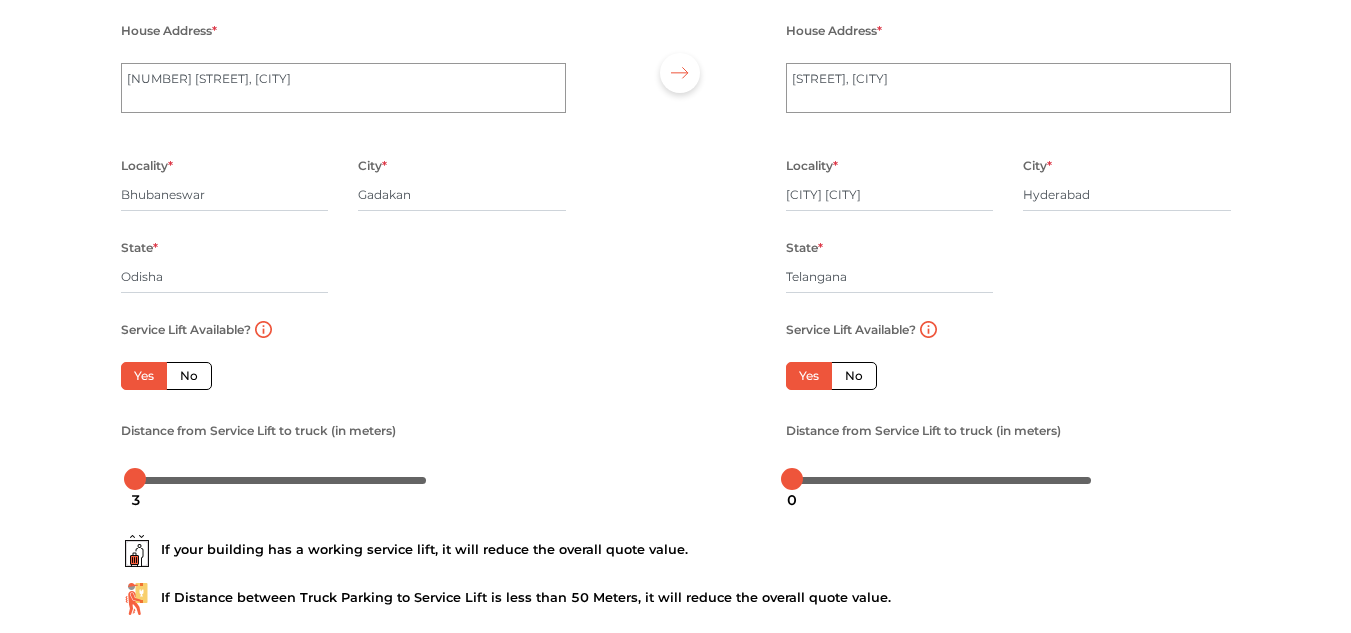 scroll, scrollTop: 199, scrollLeft: 0, axis: vertical 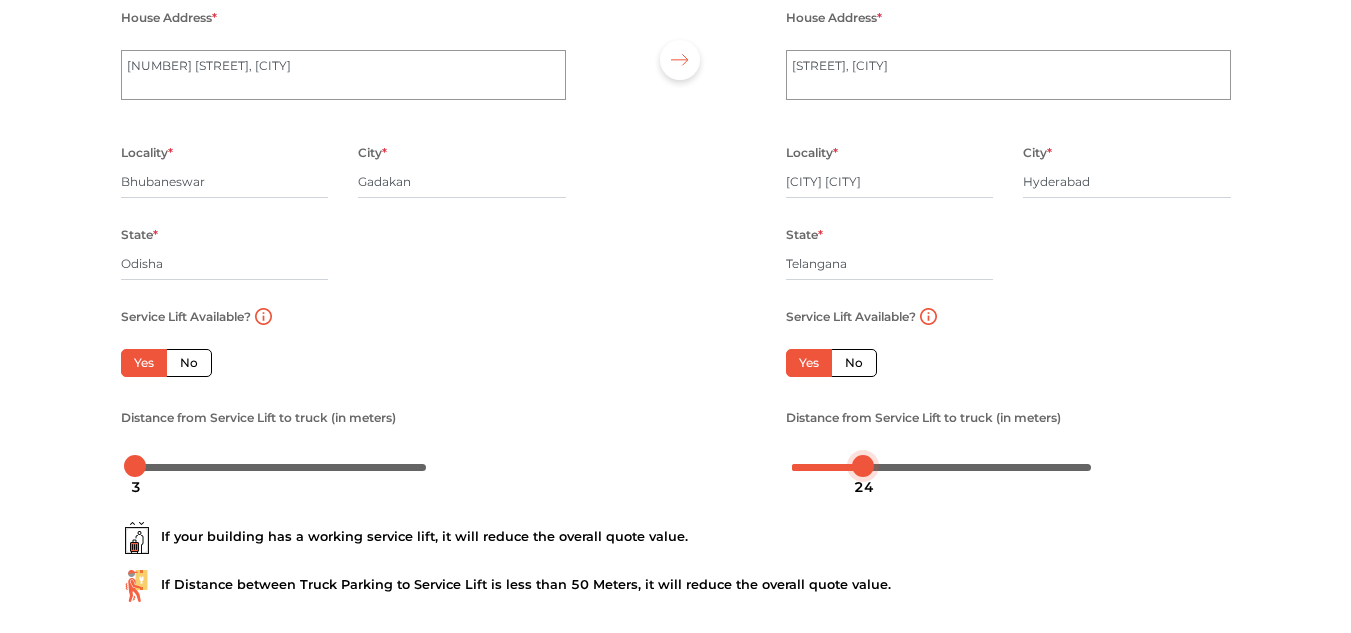 drag, startPoint x: 791, startPoint y: 468, endPoint x: 862, endPoint y: 471, distance: 71.063354 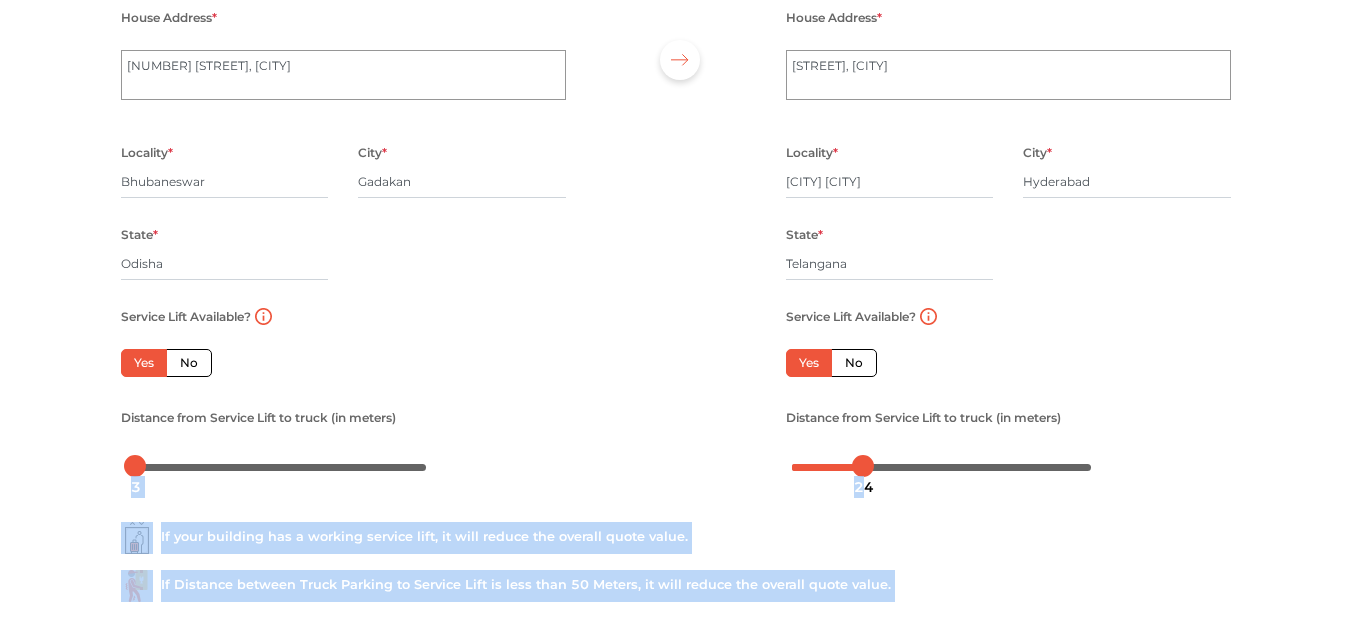 drag, startPoint x: 864, startPoint y: 473, endPoint x: 827, endPoint y: 475, distance: 37.054016 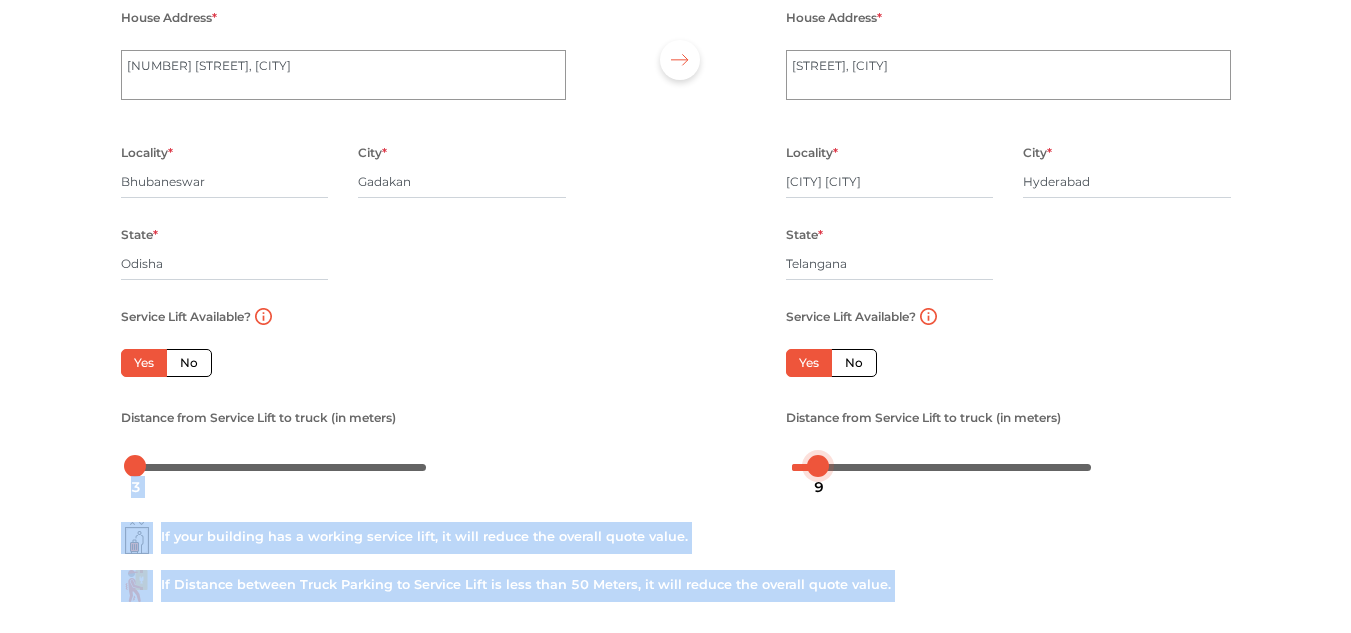 drag, startPoint x: 860, startPoint y: 462, endPoint x: 814, endPoint y: 470, distance: 46.69047 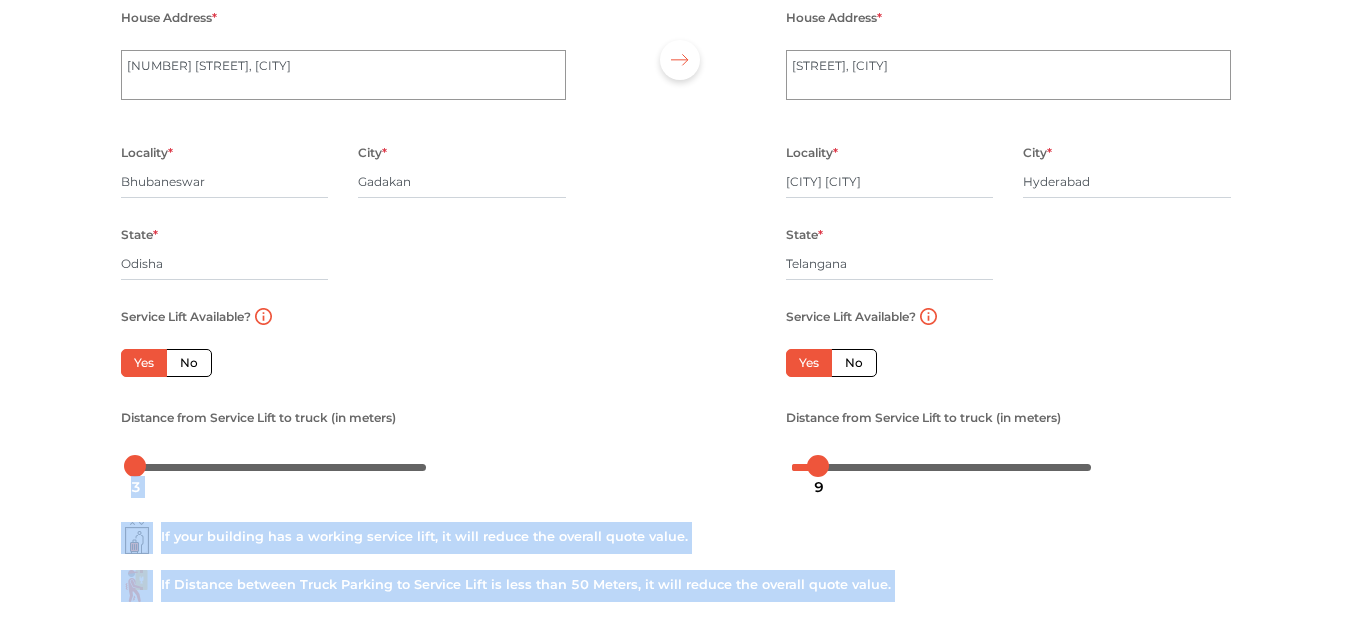 click on "If your building has a working service lift, it will reduce the overall quote value. If Distance between Truck Parking to Service Lift is less than 50 Meters, it will reduce the overall quote value." at bounding box center [676, 554] 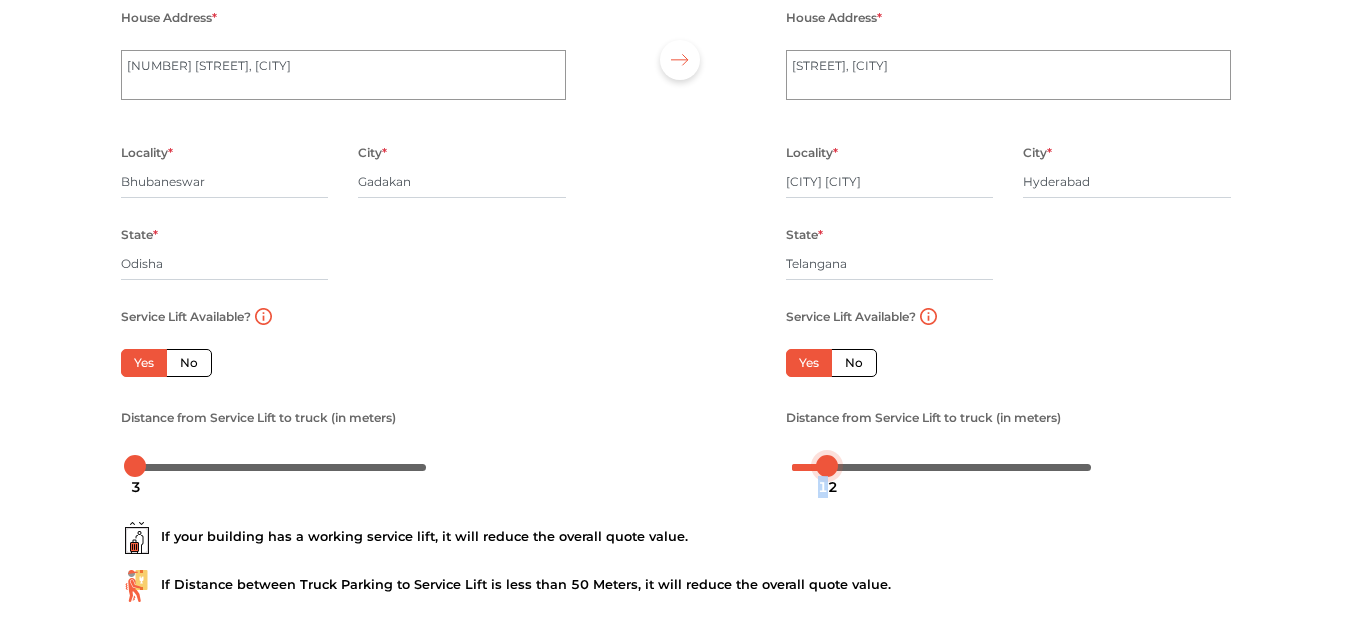 click on "12" at bounding box center (828, 487) 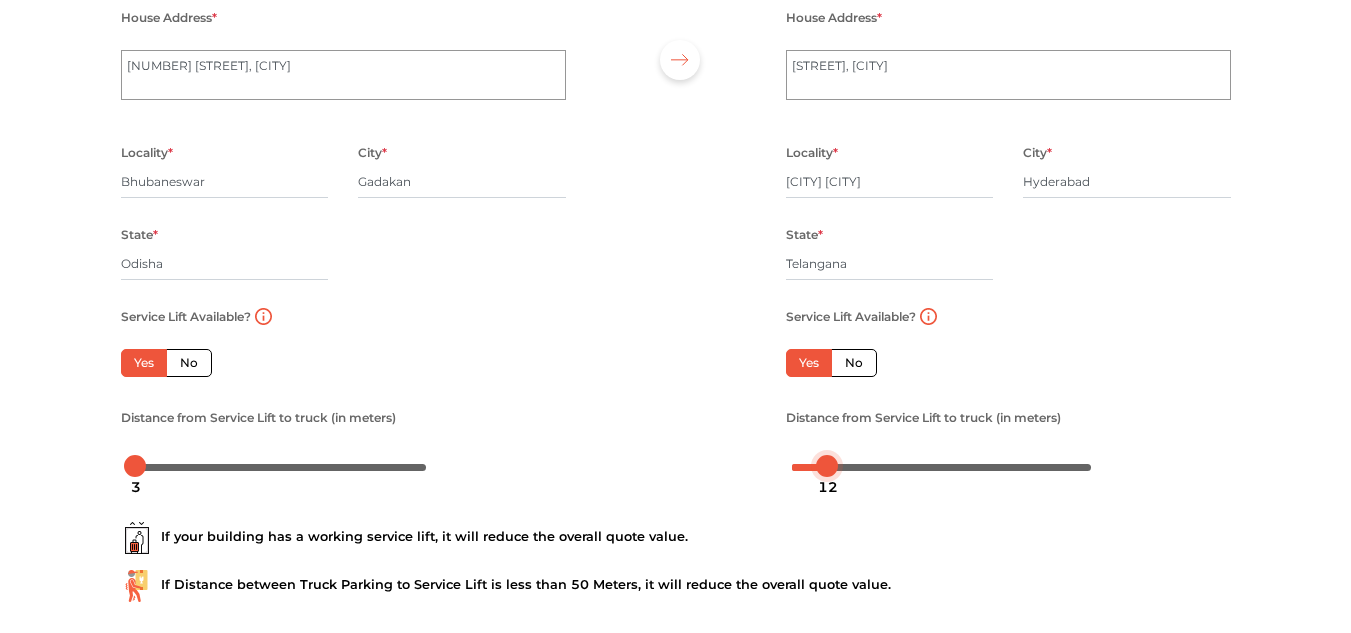 click at bounding box center [827, 466] 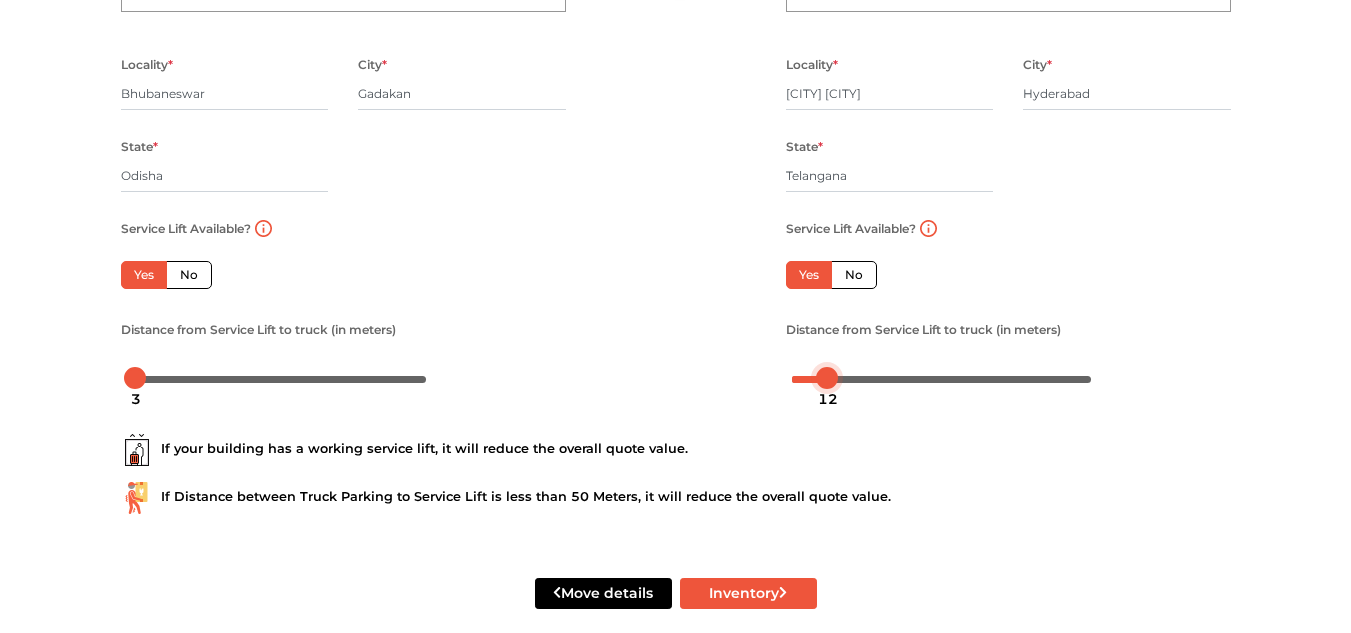 scroll, scrollTop: 311, scrollLeft: 0, axis: vertical 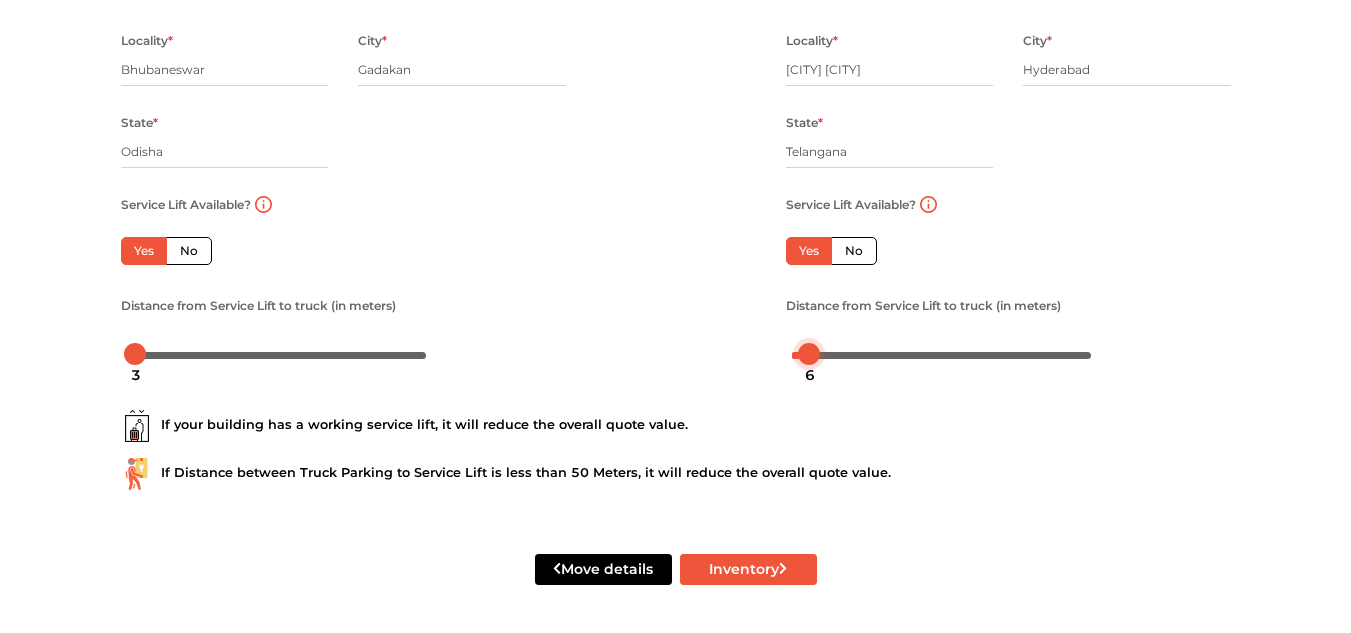 drag, startPoint x: 828, startPoint y: 354, endPoint x: 811, endPoint y: 355, distance: 17.029387 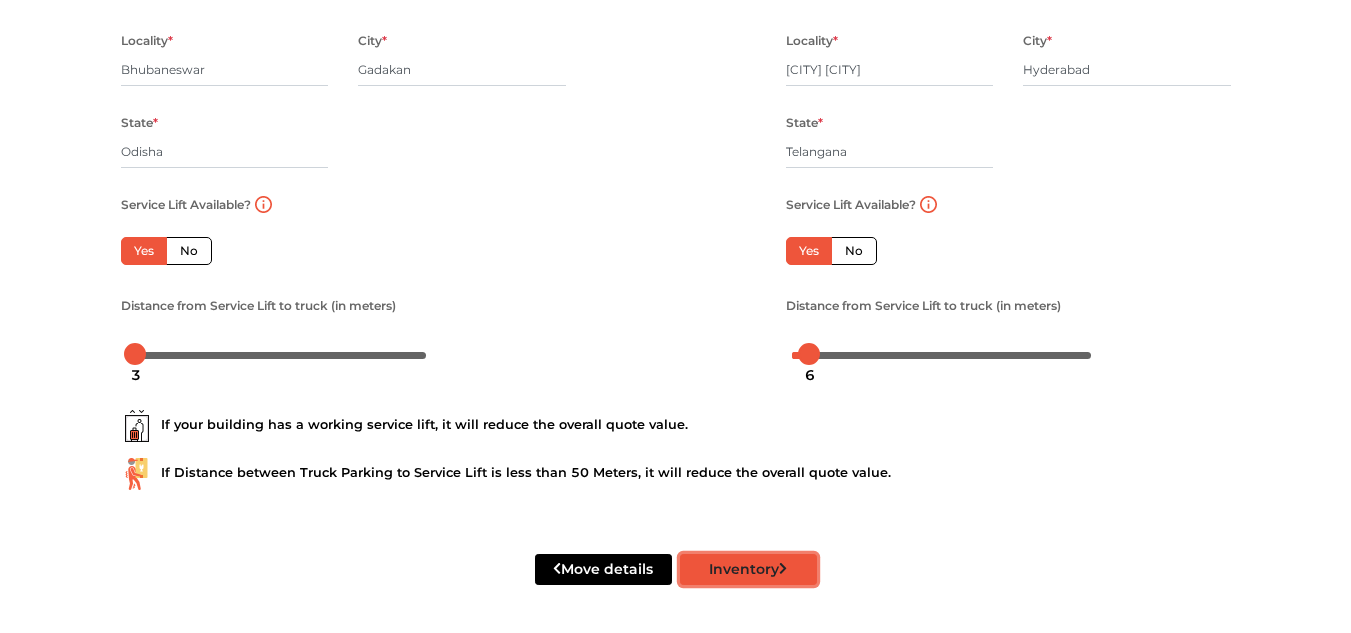 click on "Inventory" at bounding box center [748, 569] 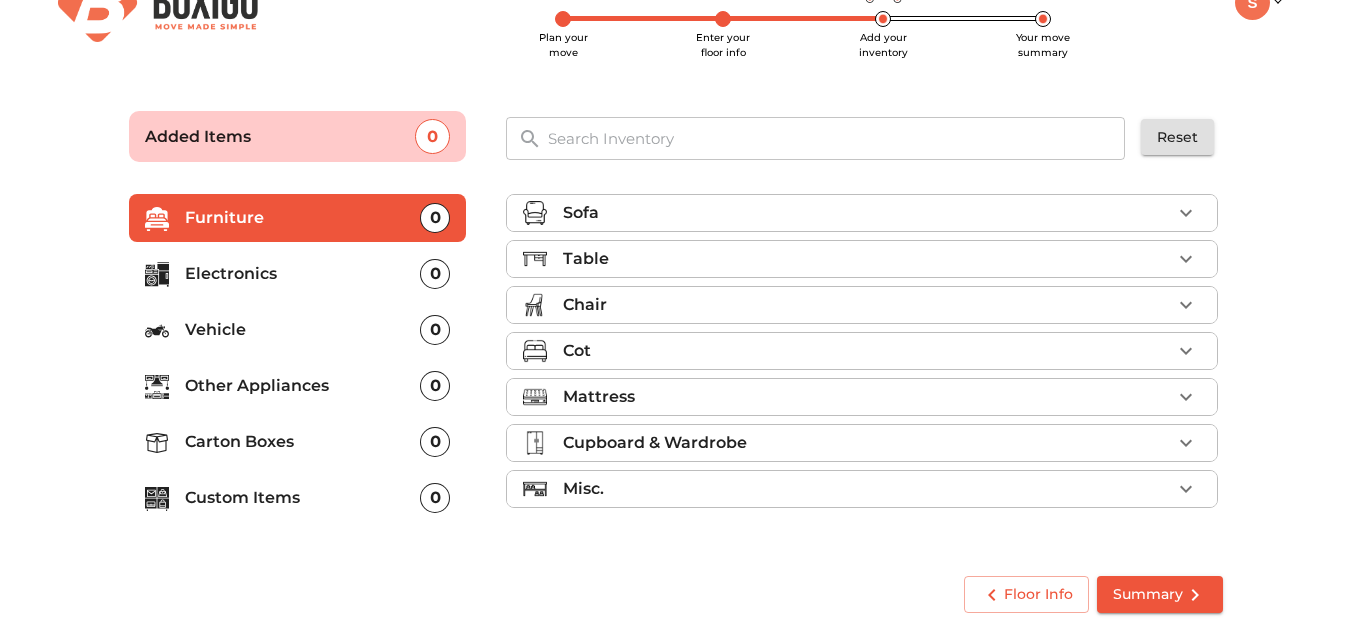 scroll, scrollTop: 51, scrollLeft: 0, axis: vertical 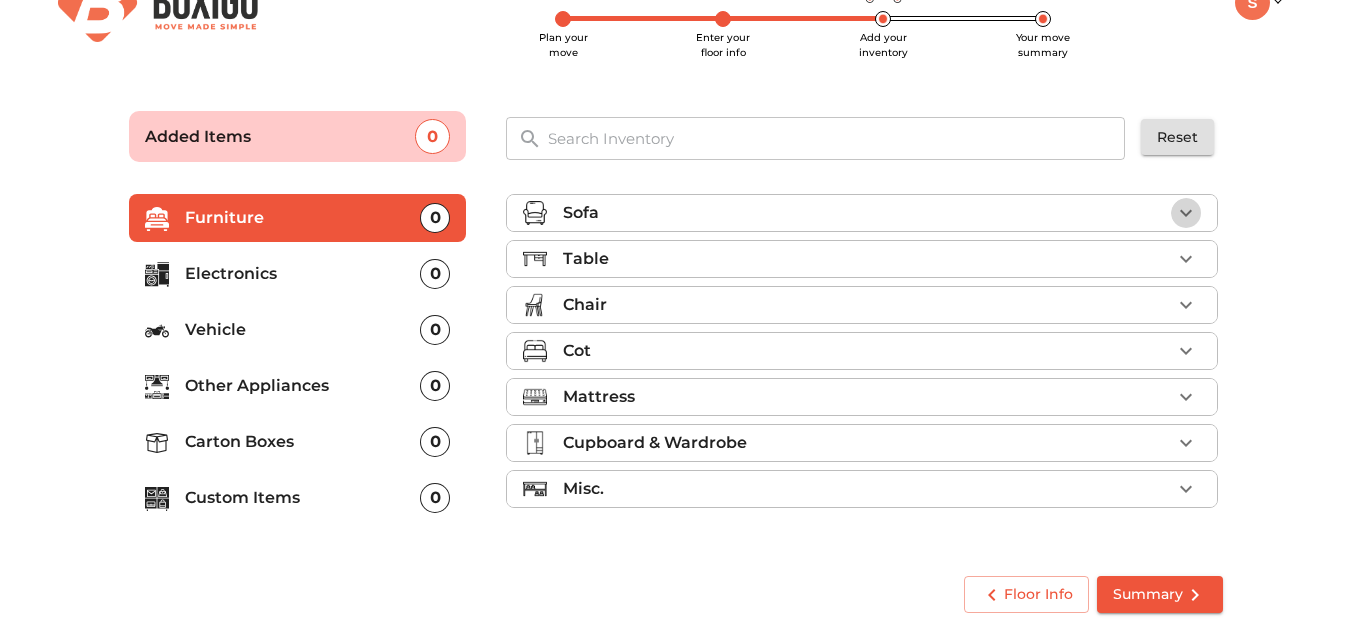 click 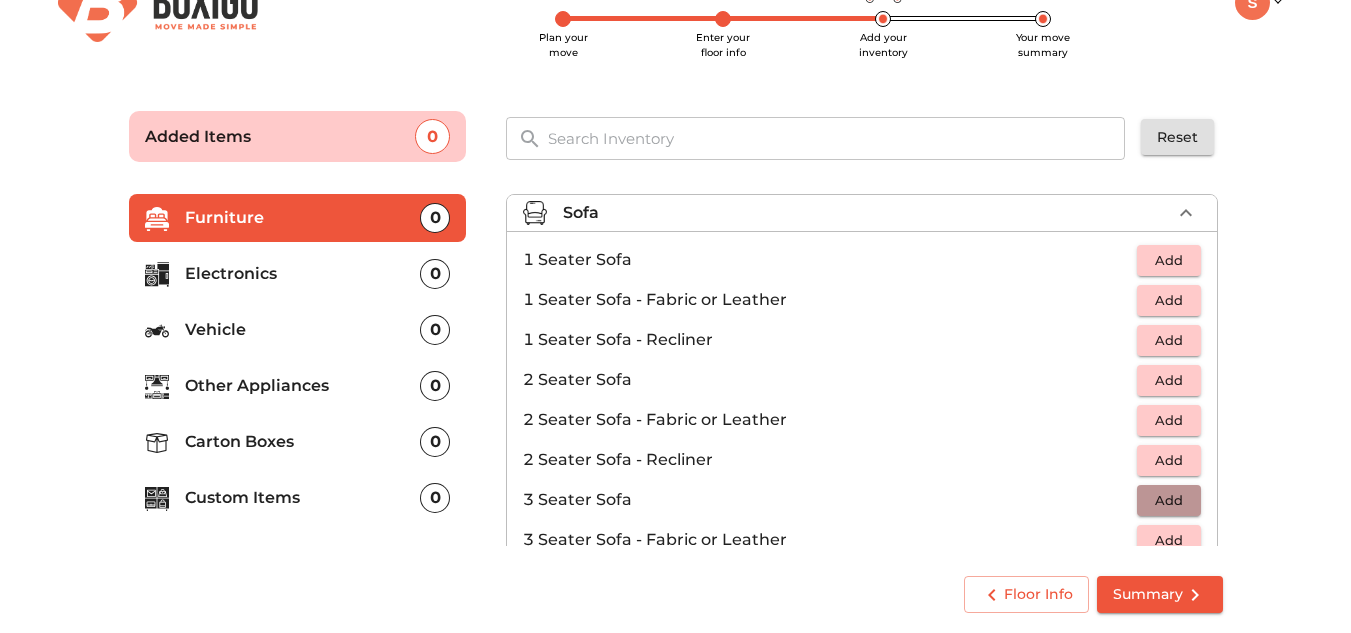 click on "Add" at bounding box center (1169, 500) 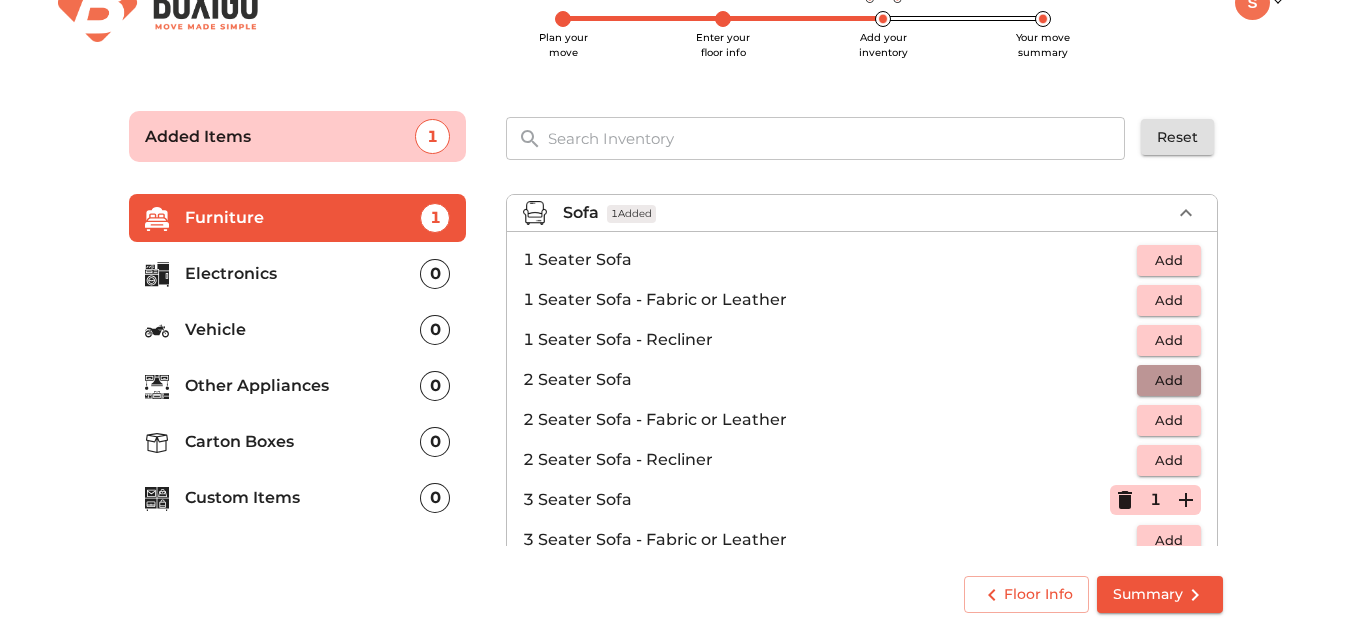 click on "Add" at bounding box center [1169, 380] 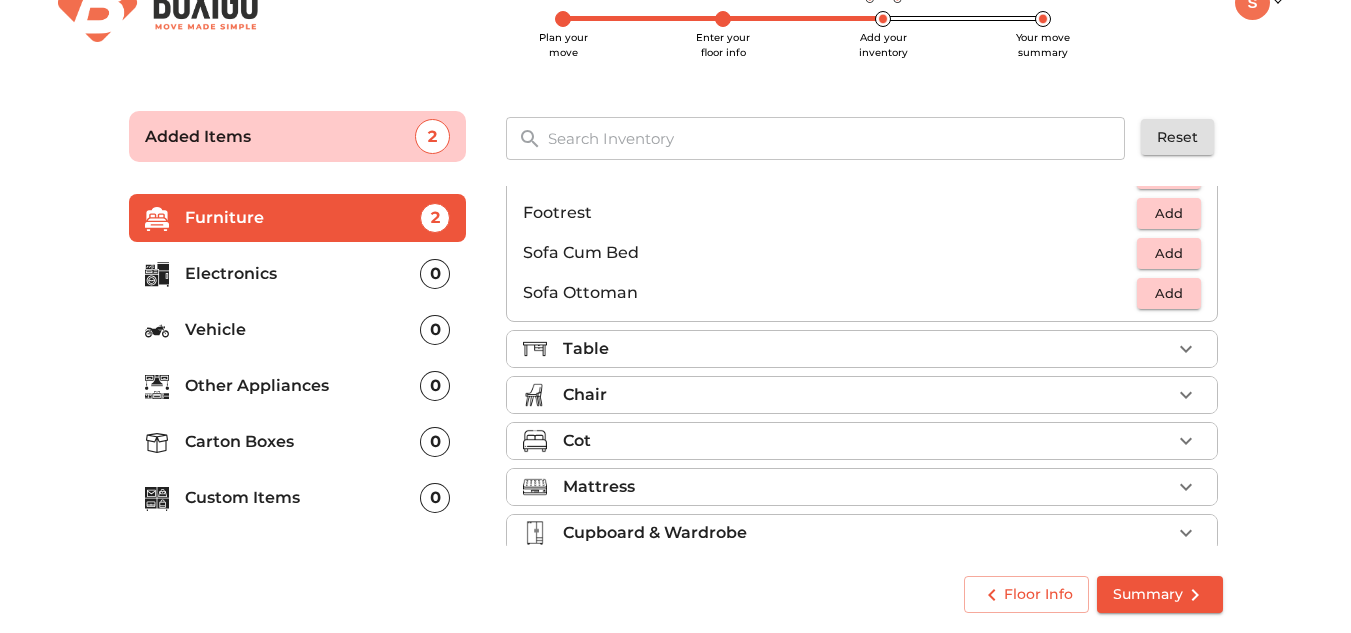 scroll, scrollTop: 552, scrollLeft: 0, axis: vertical 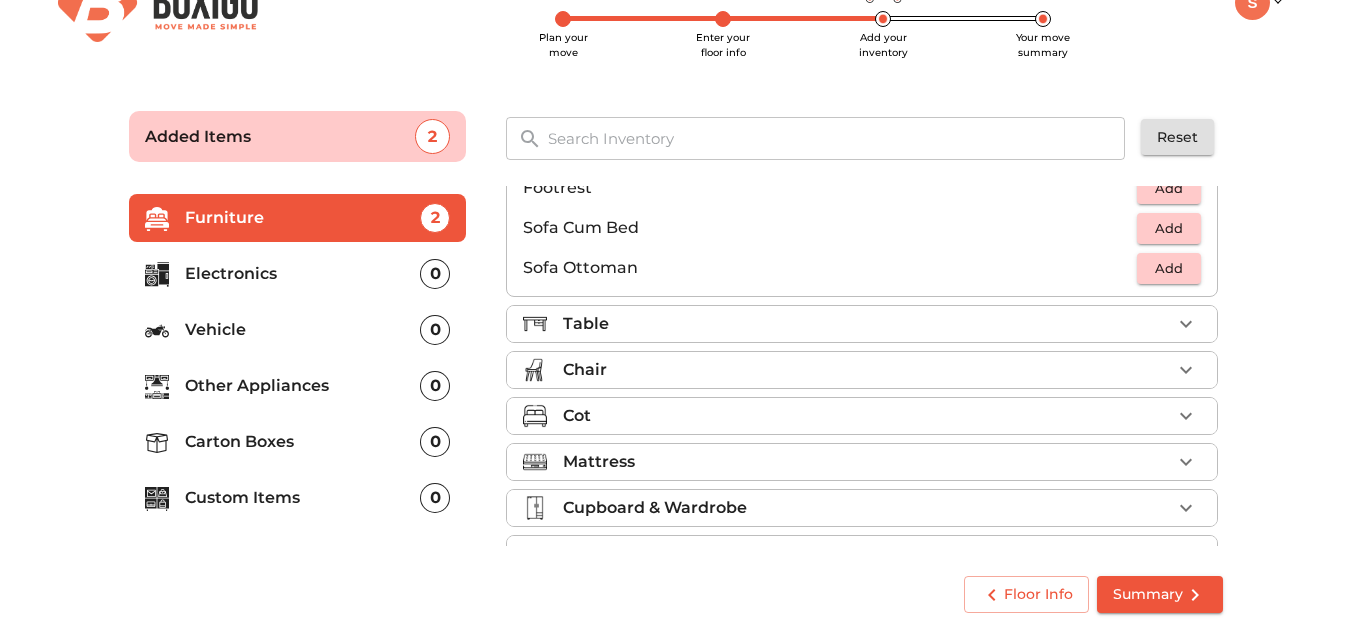 click 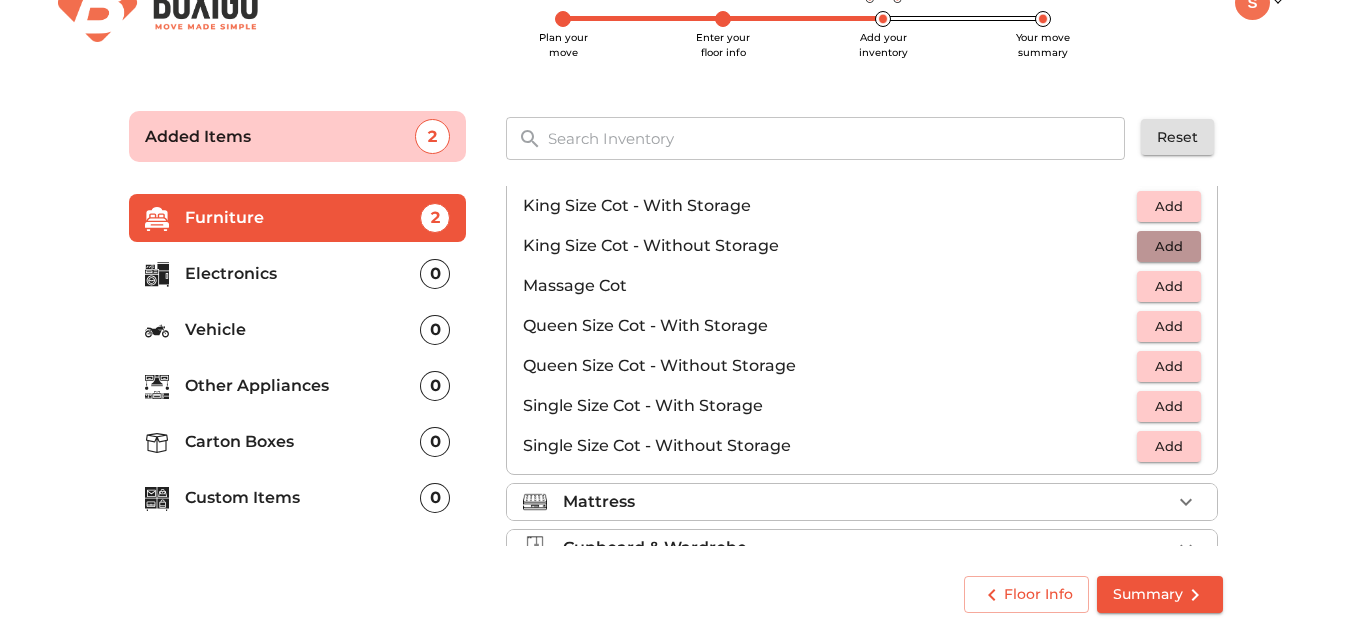 click on "Add" at bounding box center [1169, 246] 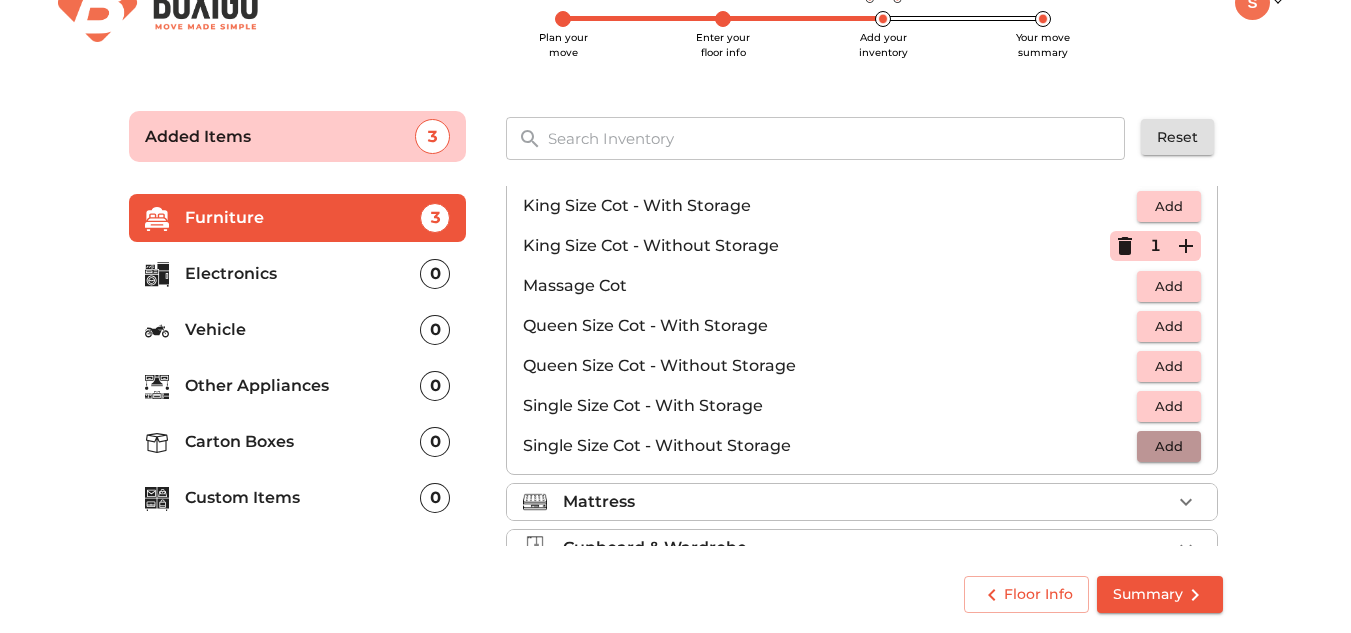 click on "Add" at bounding box center (1169, 446) 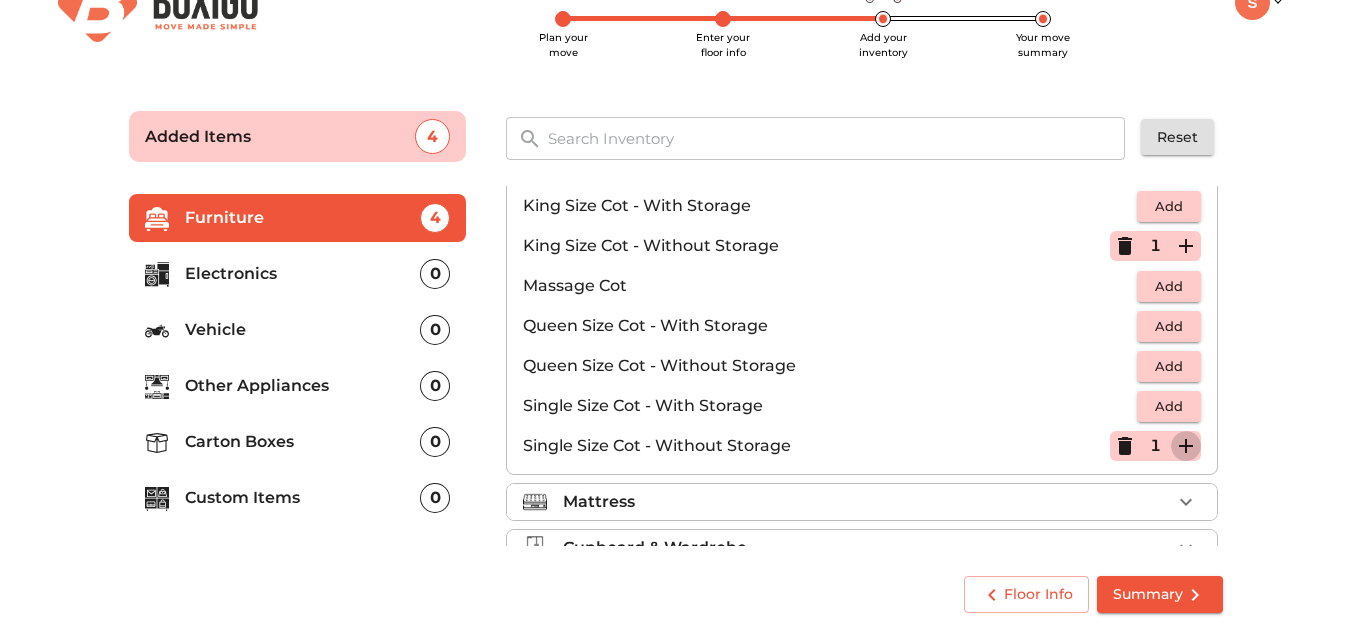 click 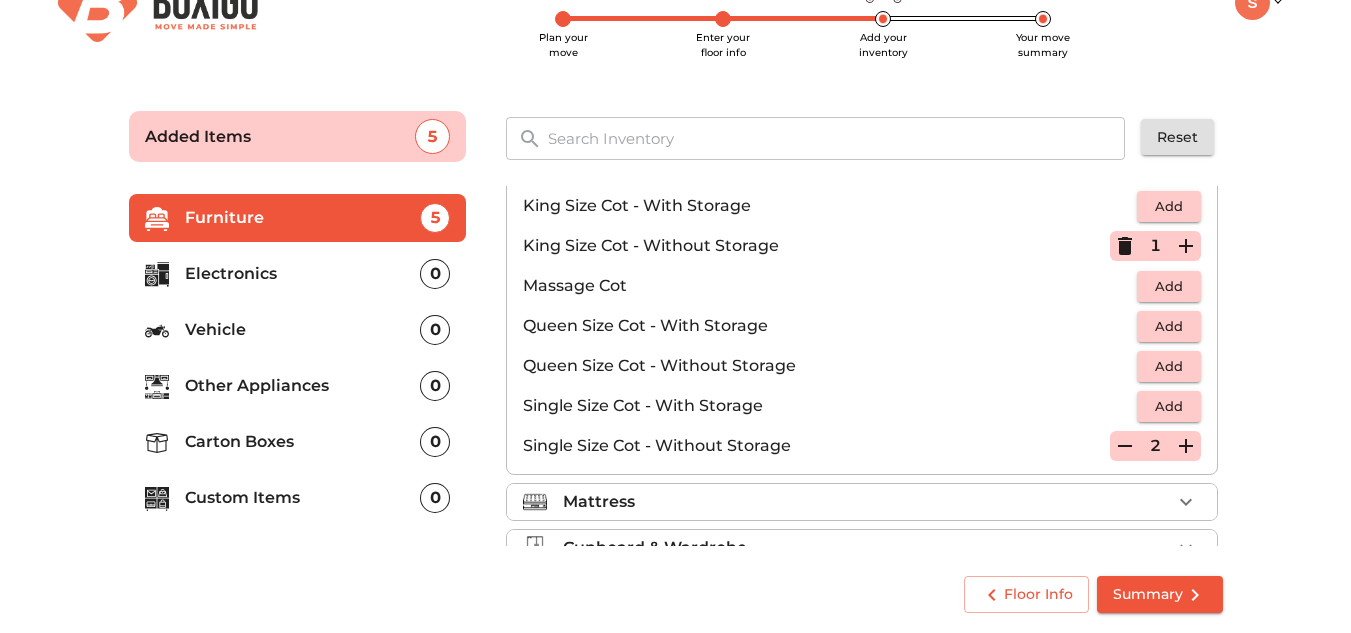 scroll, scrollTop: 635, scrollLeft: 0, axis: vertical 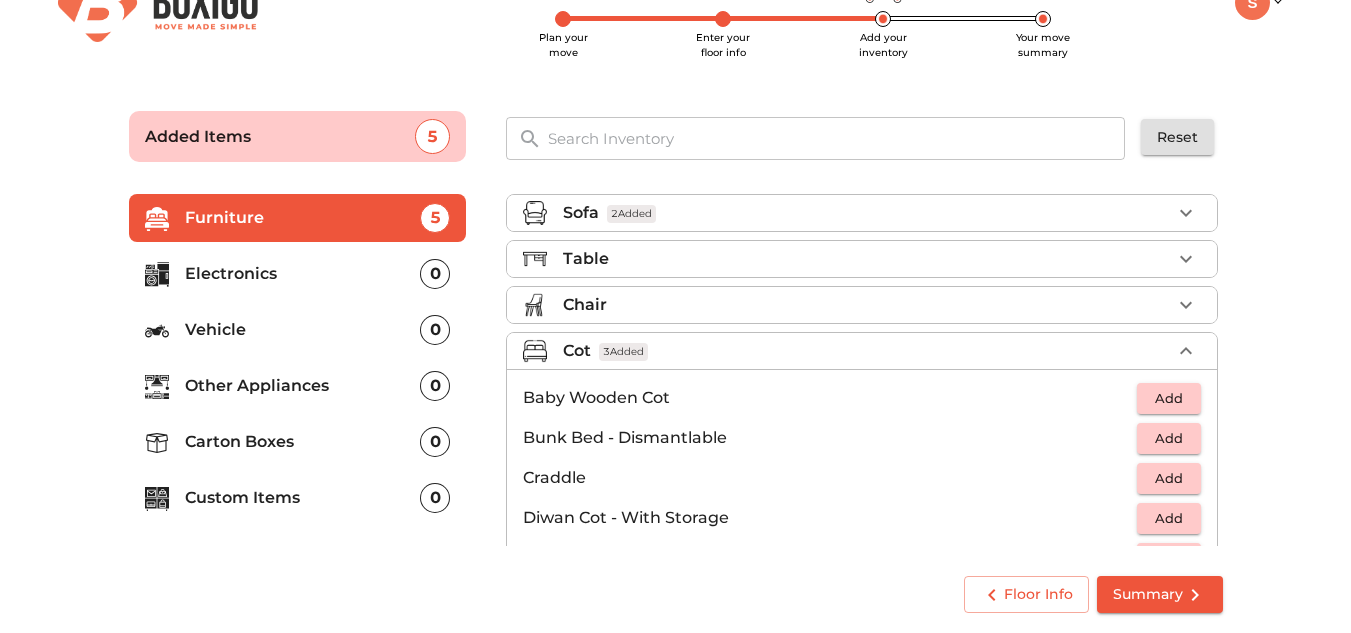 click 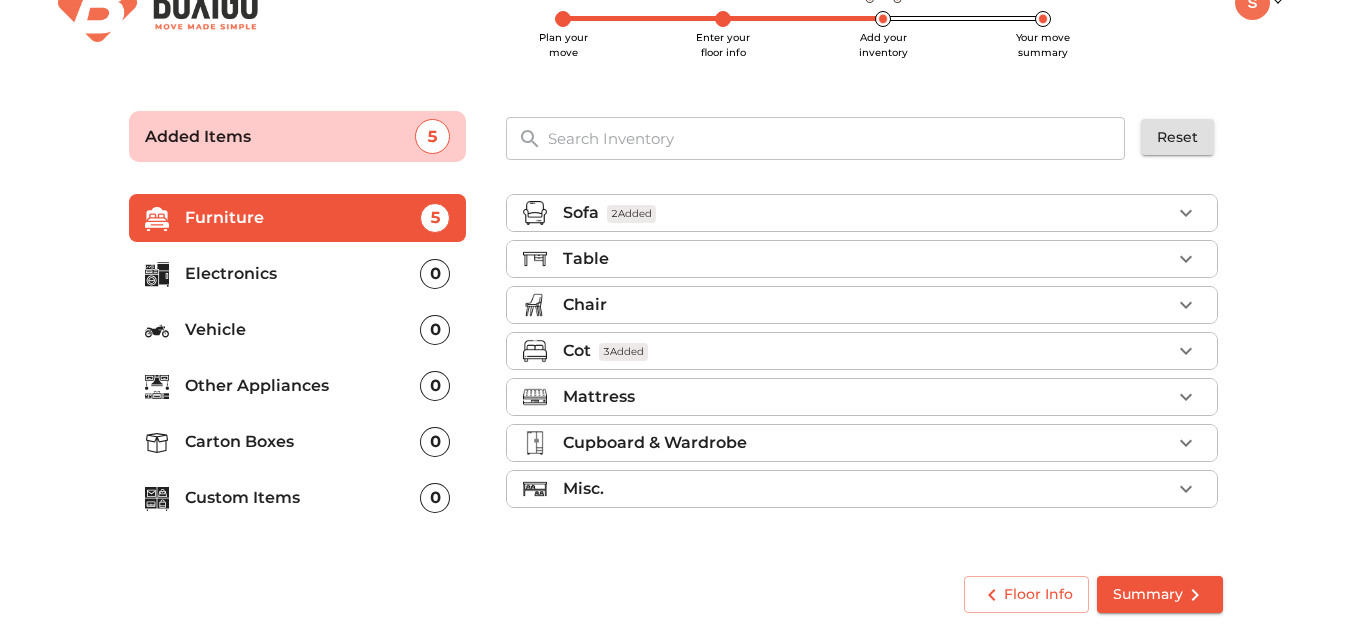 click 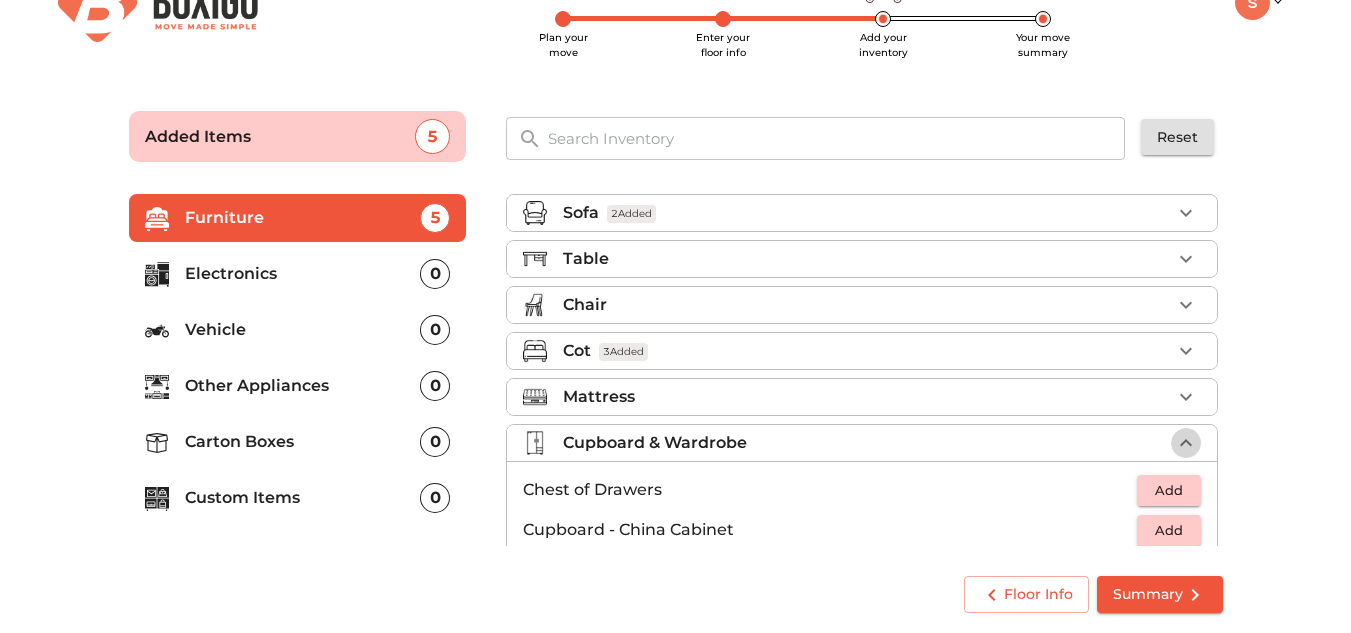 click 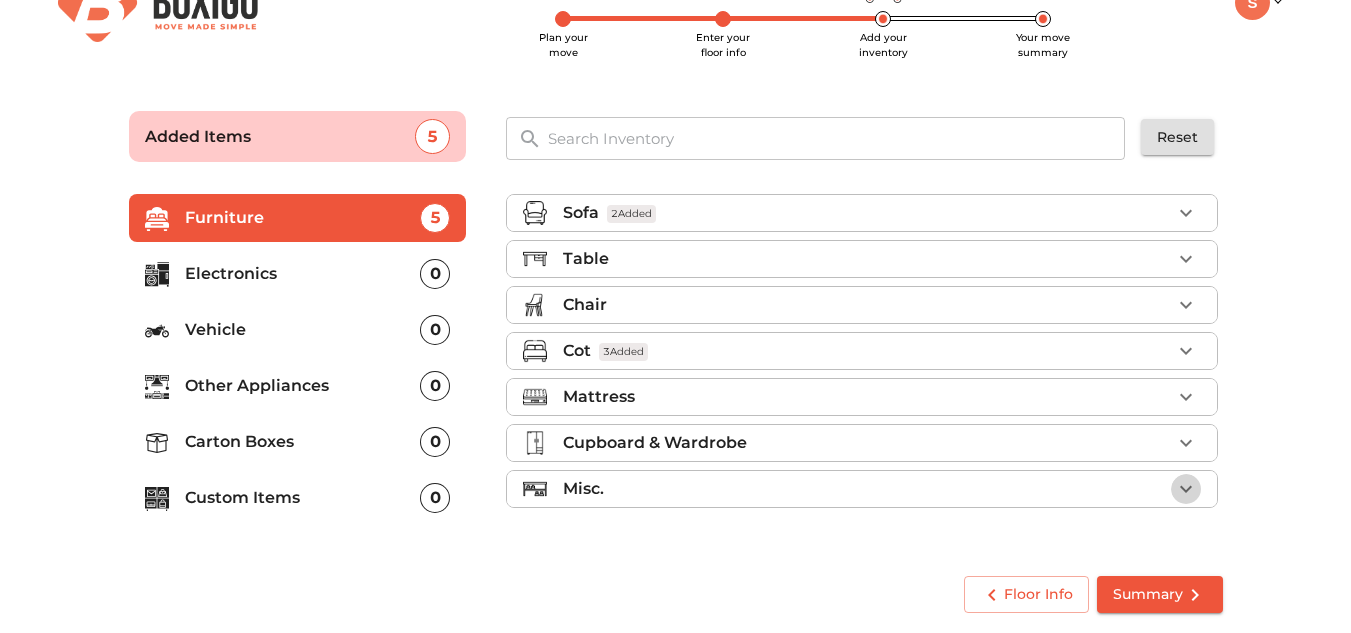 click 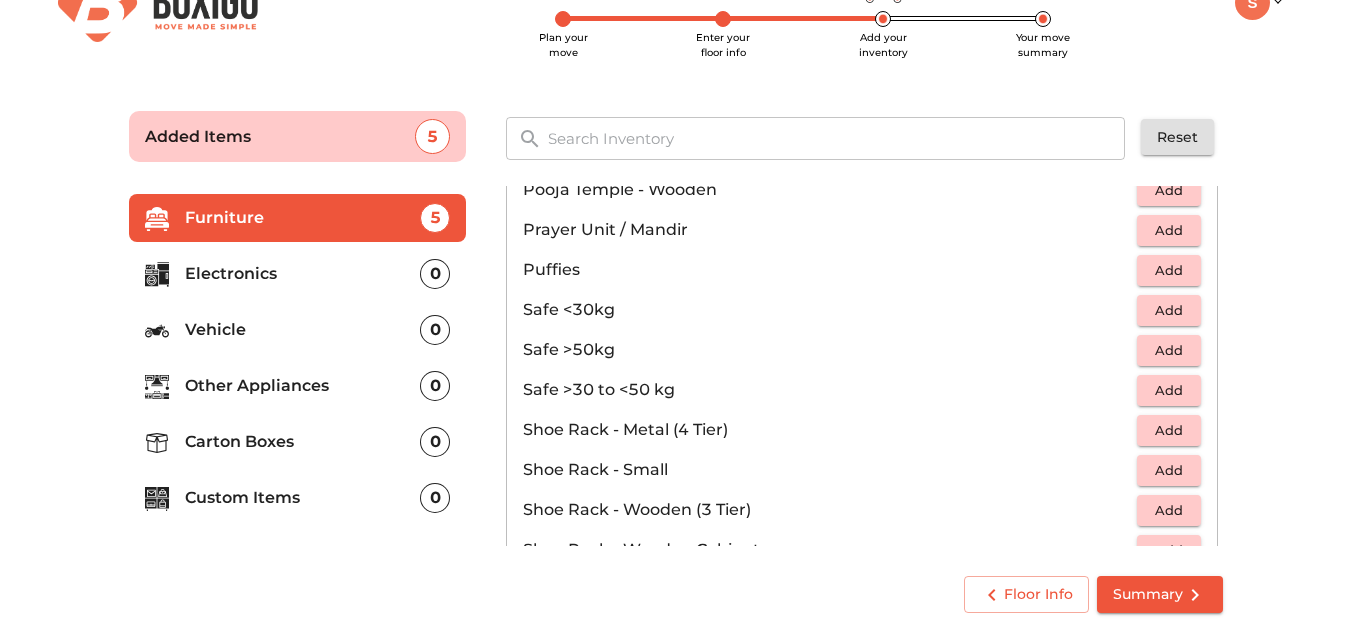 scroll, scrollTop: 810, scrollLeft: 0, axis: vertical 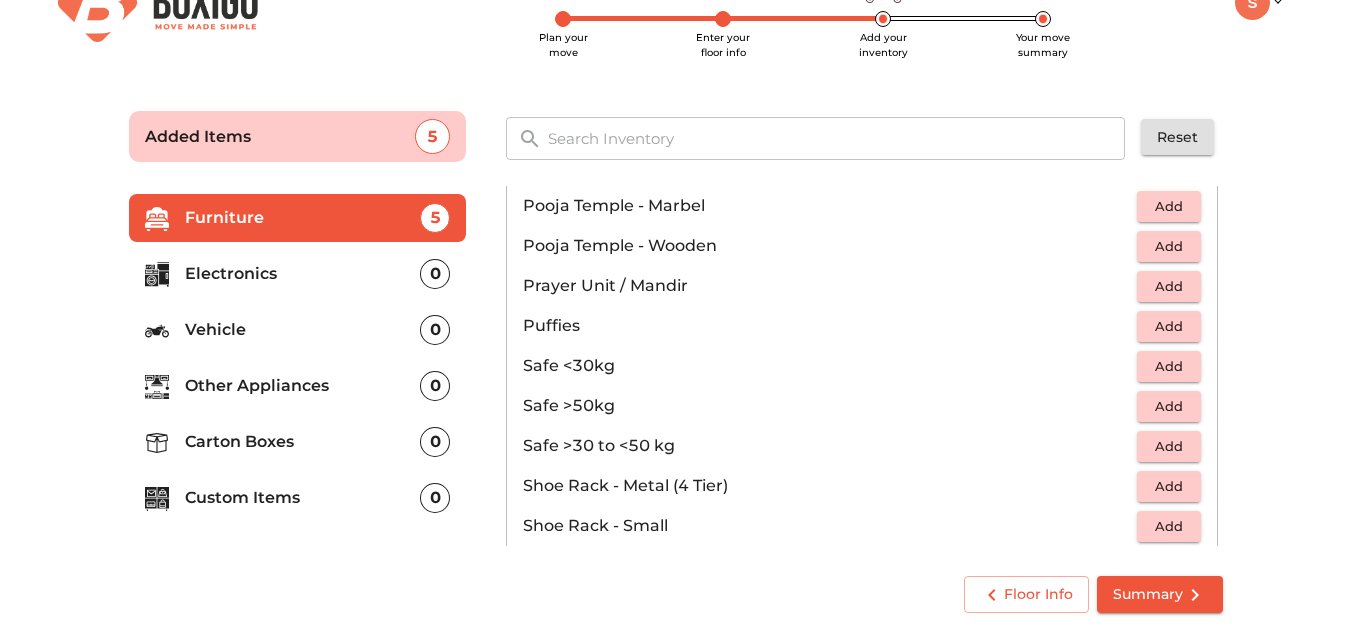 click on "Electronics" at bounding box center [303, 274] 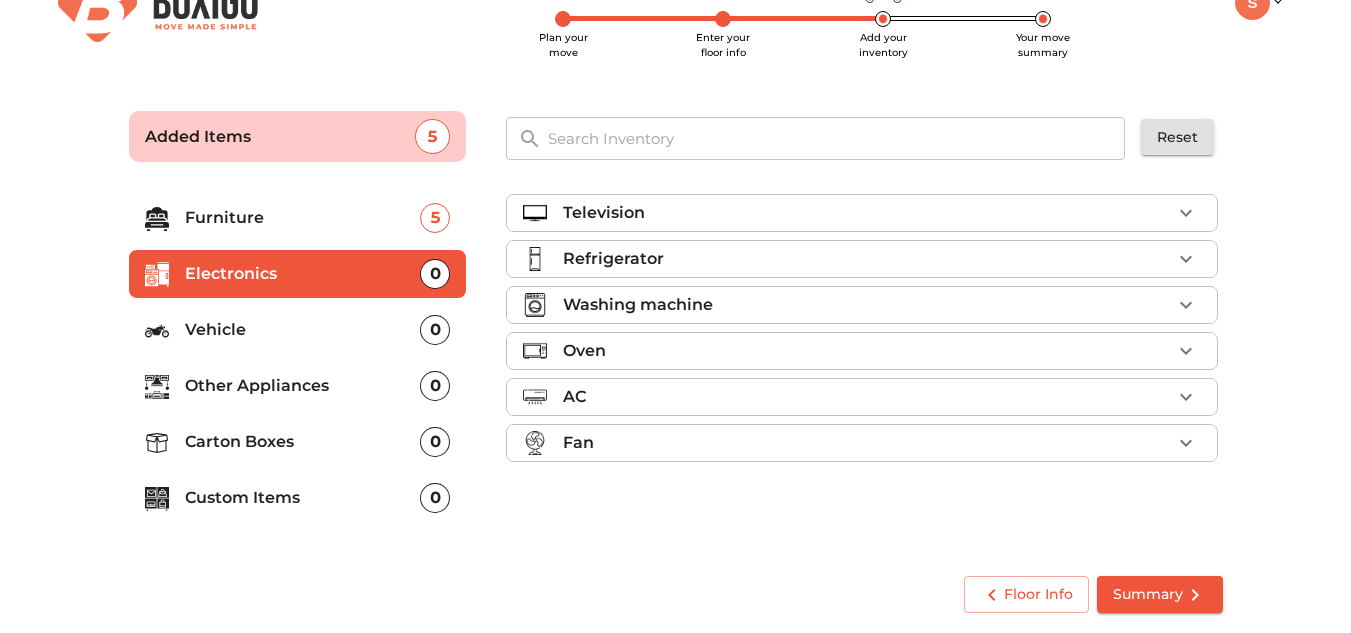 scroll, scrollTop: 0, scrollLeft: 0, axis: both 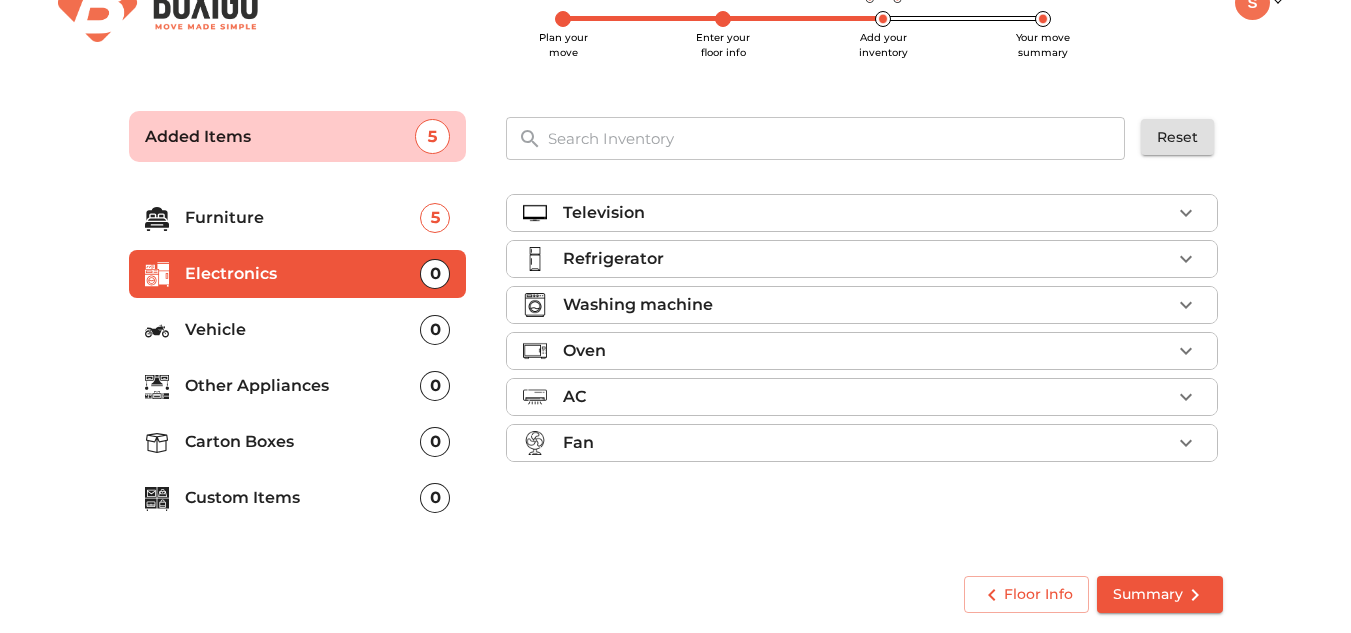 click 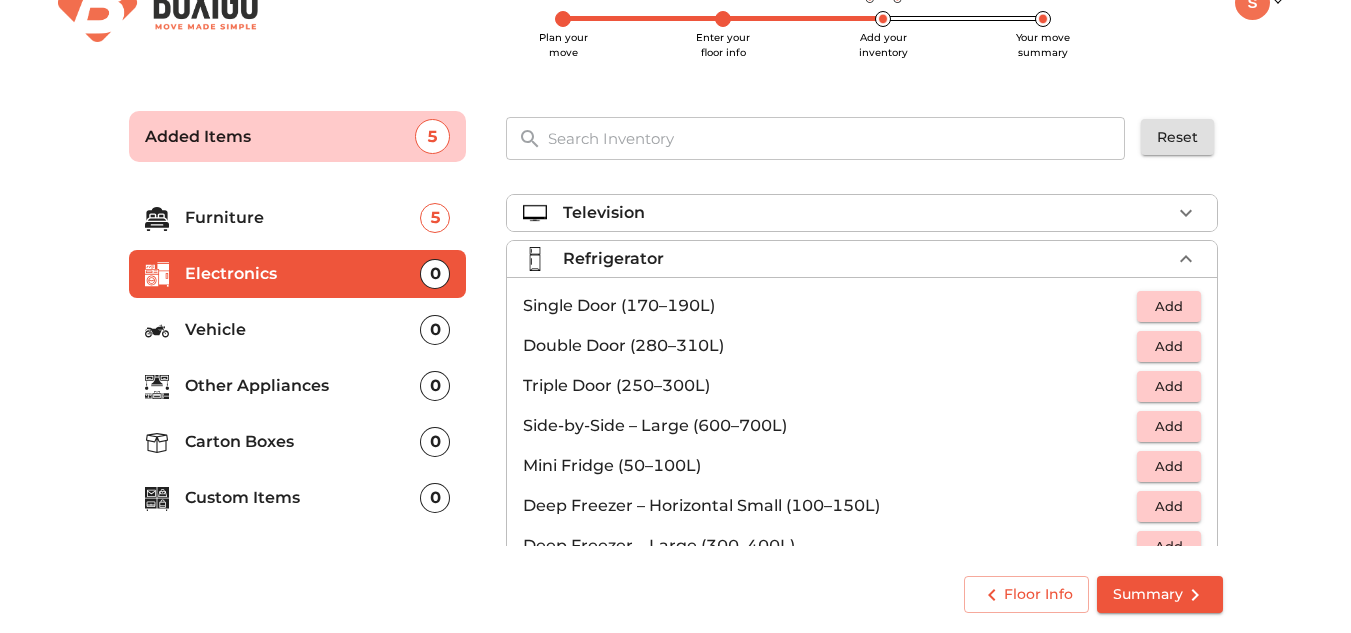 click on "Add" at bounding box center (1169, 346) 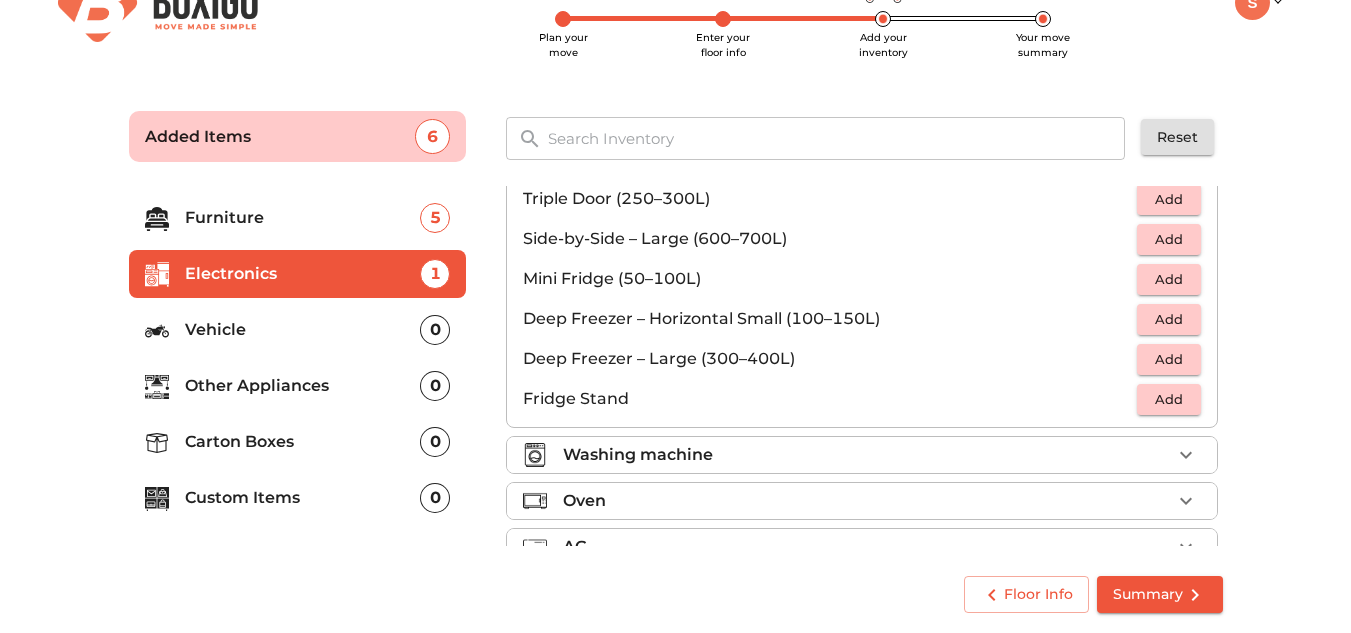 scroll, scrollTop: 189, scrollLeft: 0, axis: vertical 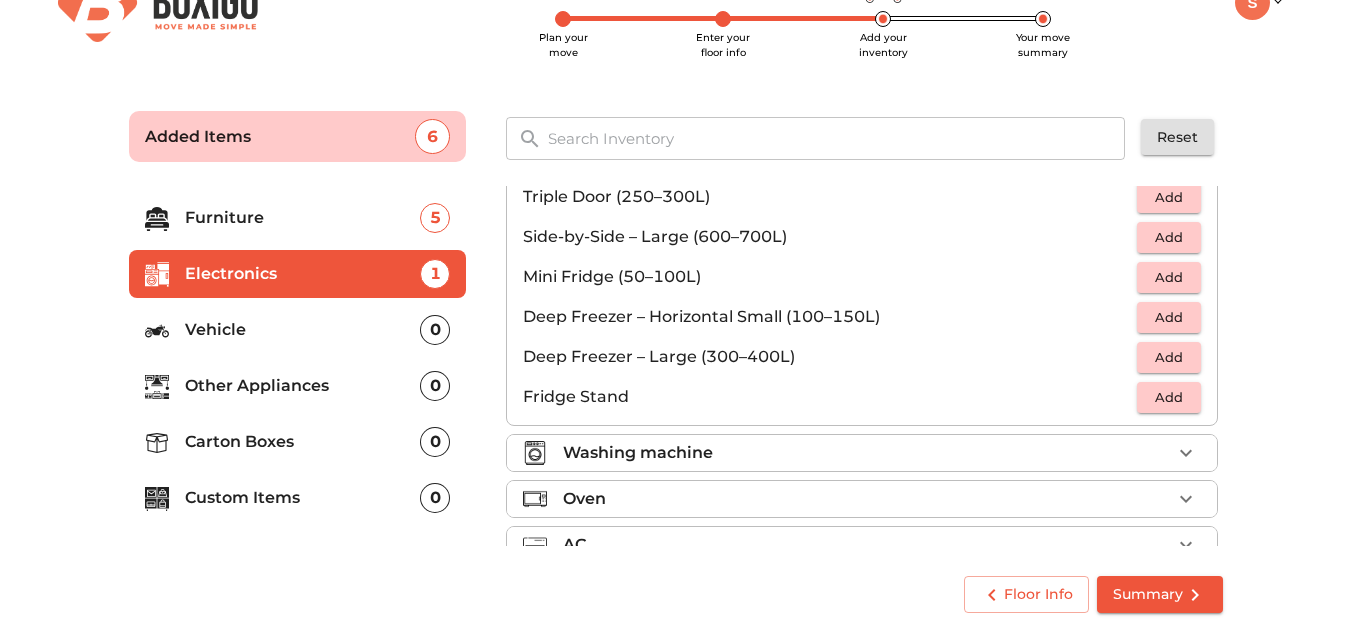 click 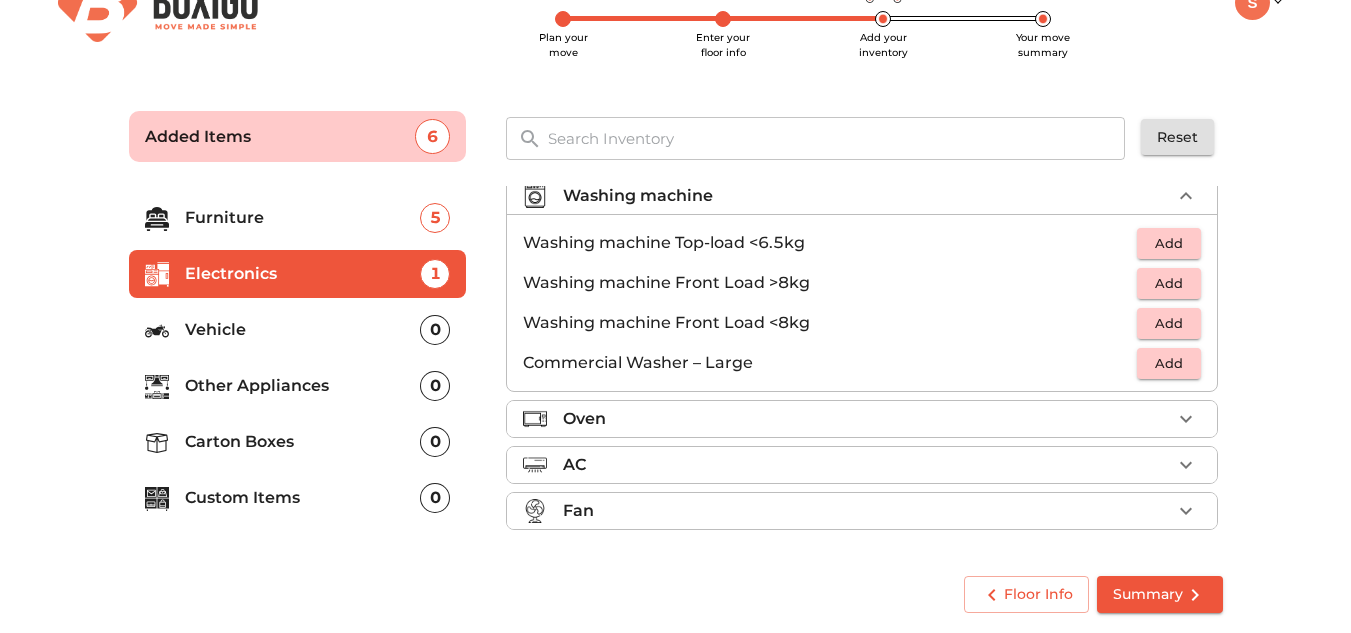 scroll, scrollTop: 95, scrollLeft: 0, axis: vertical 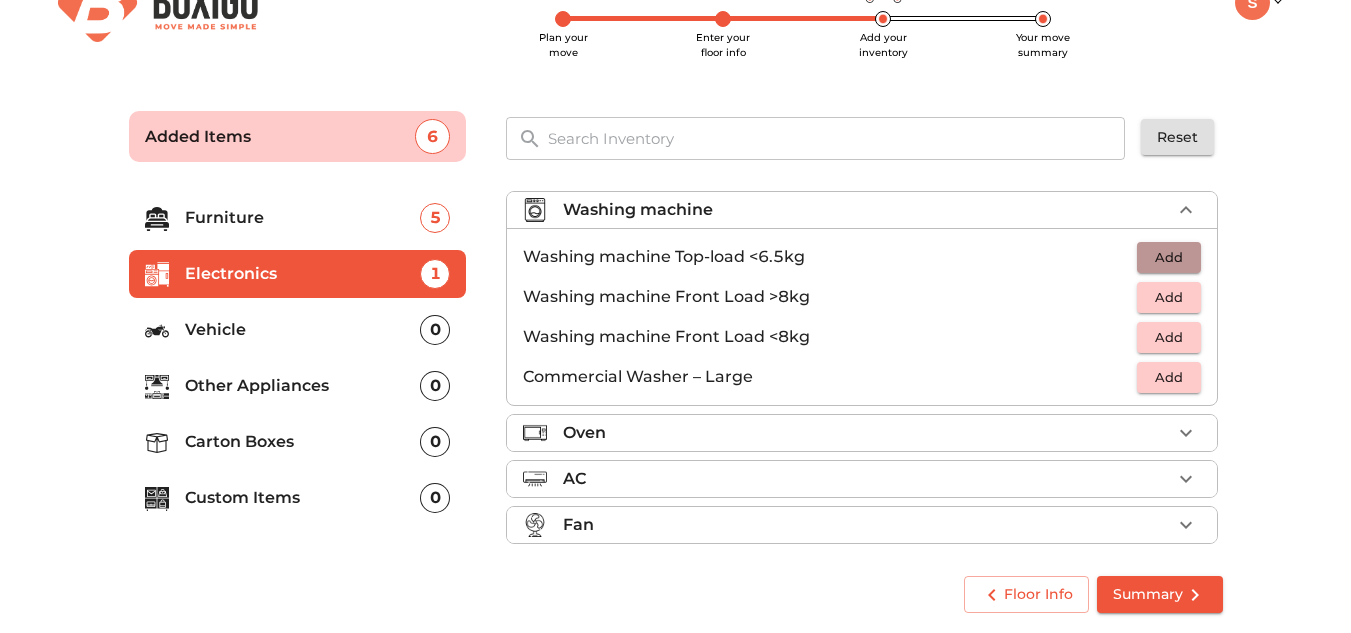 click on "Add" at bounding box center (1169, 257) 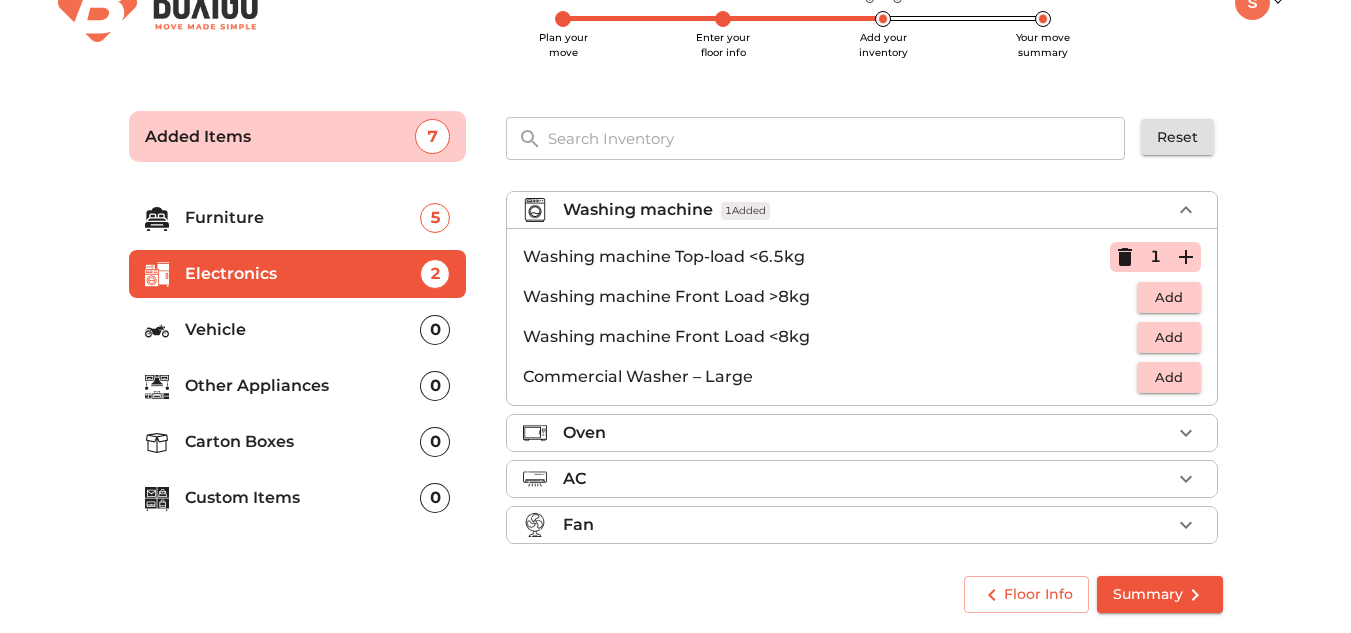 scroll, scrollTop: 109, scrollLeft: 0, axis: vertical 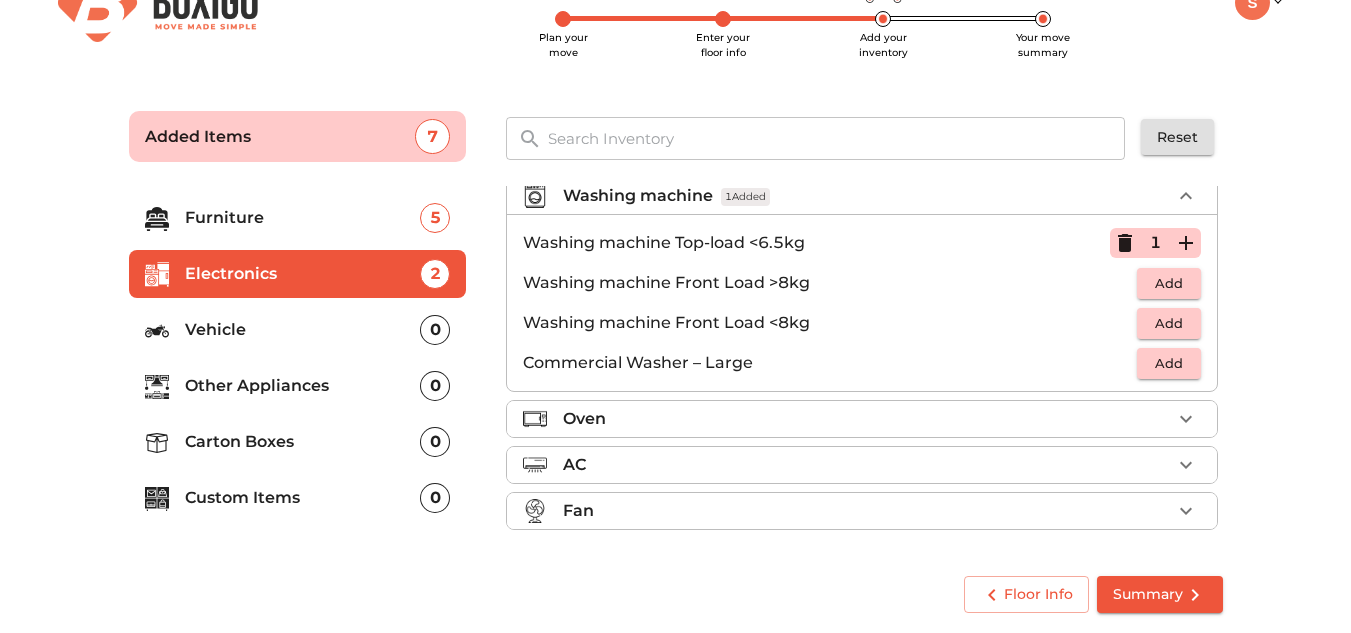 click 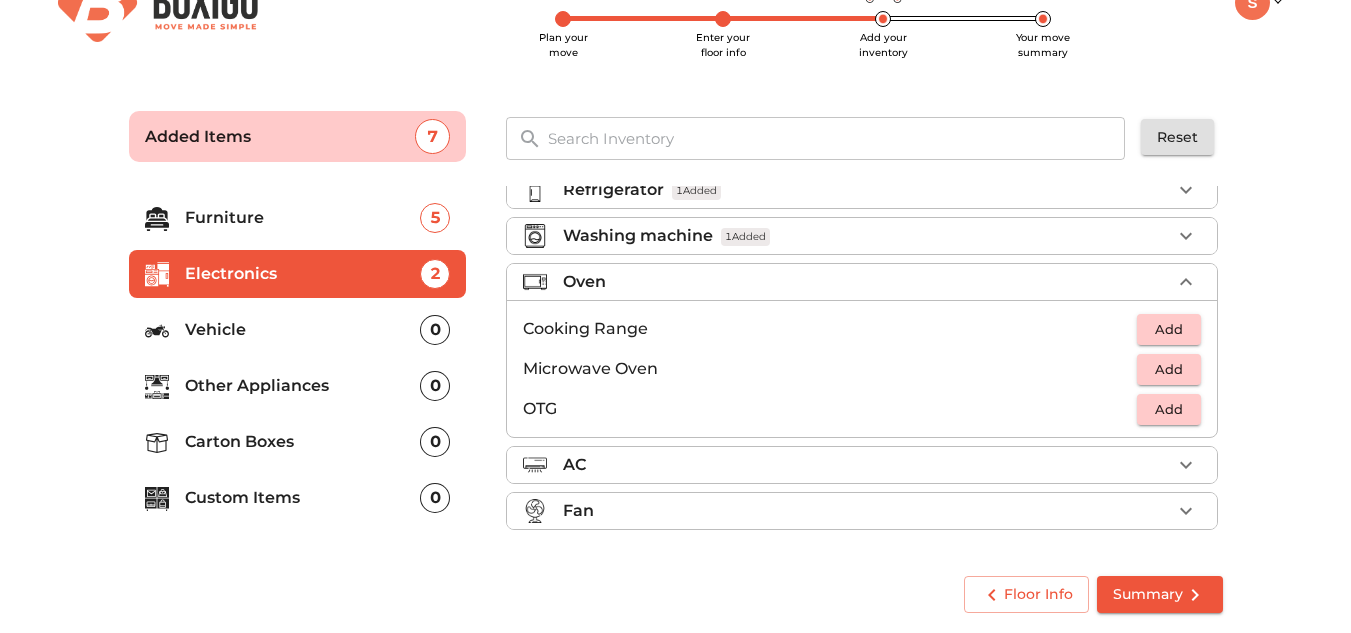 scroll, scrollTop: 69, scrollLeft: 0, axis: vertical 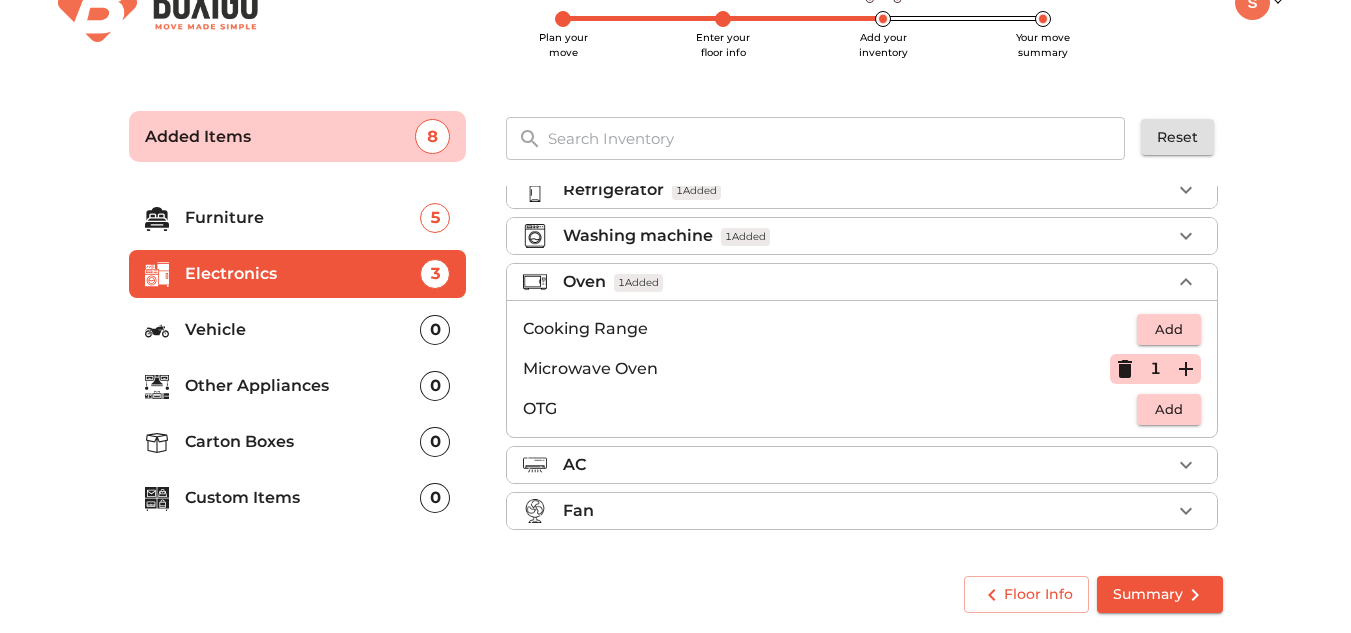 click 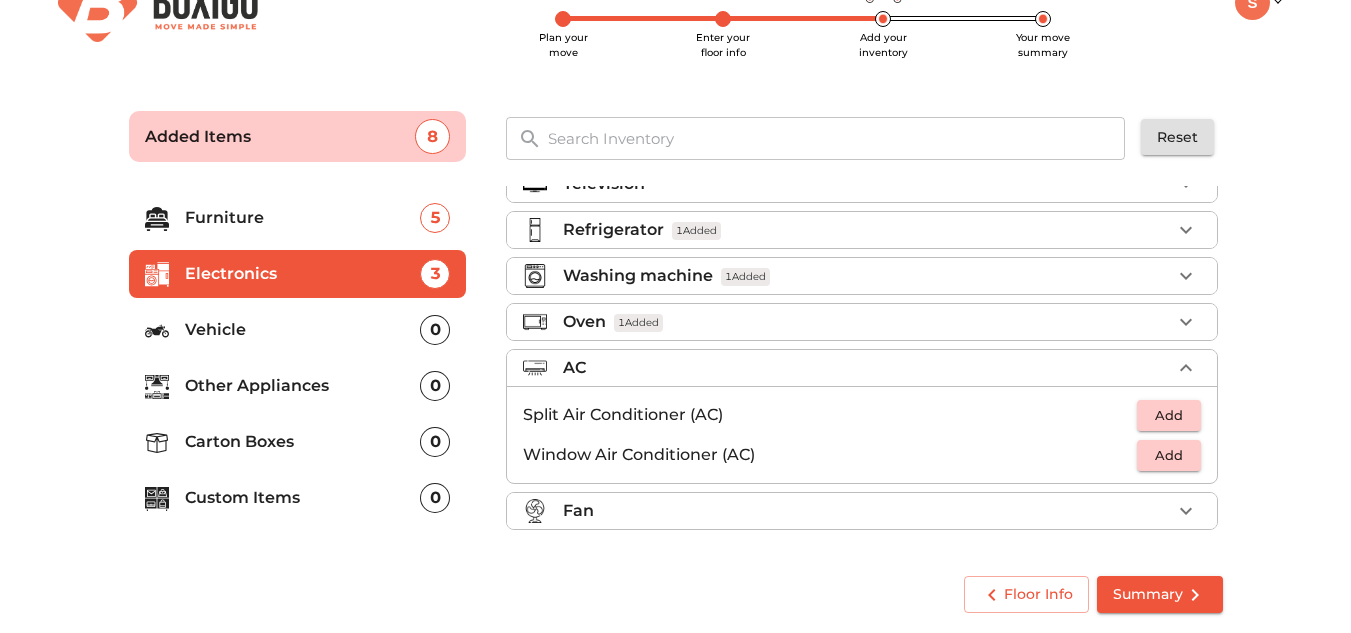 scroll, scrollTop: 29, scrollLeft: 0, axis: vertical 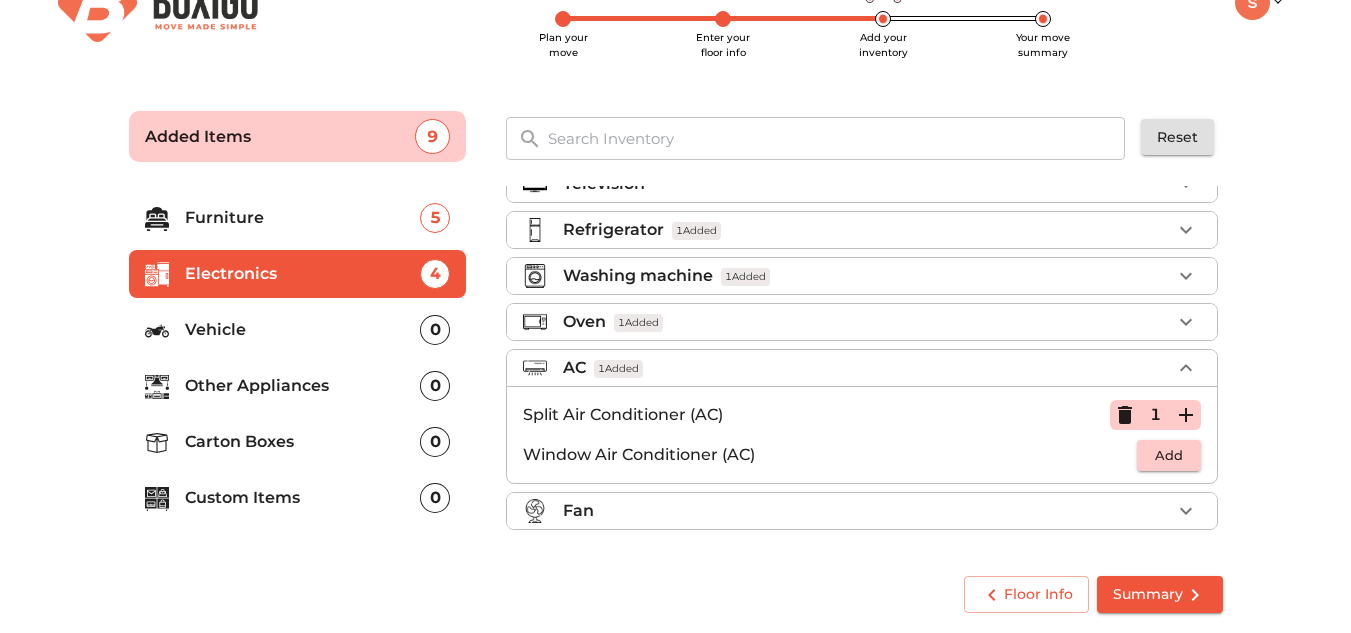 click 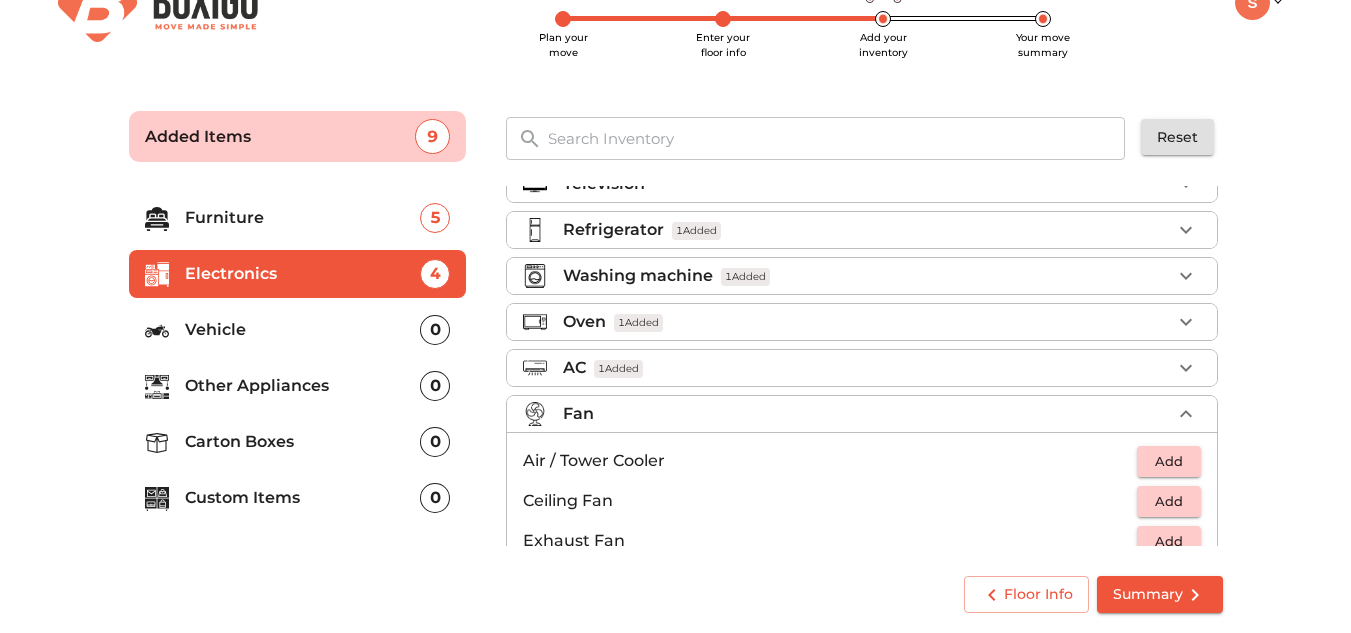 click on "Add" at bounding box center (1169, 501) 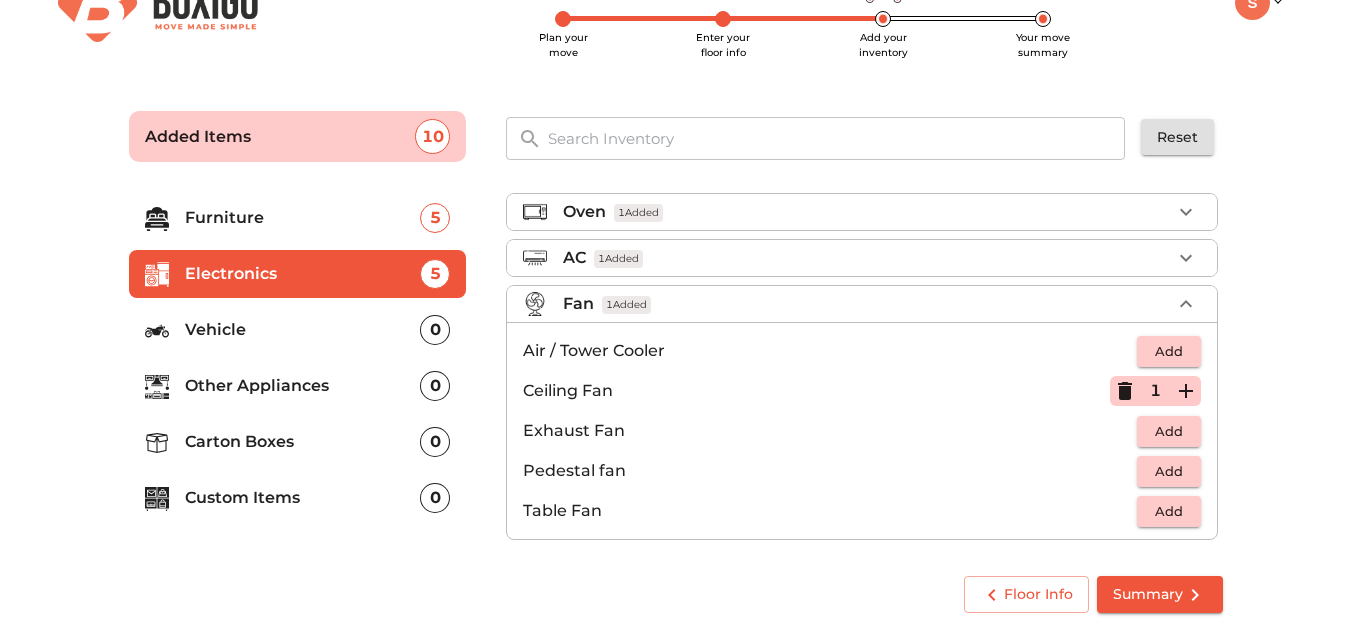 scroll, scrollTop: 149, scrollLeft: 0, axis: vertical 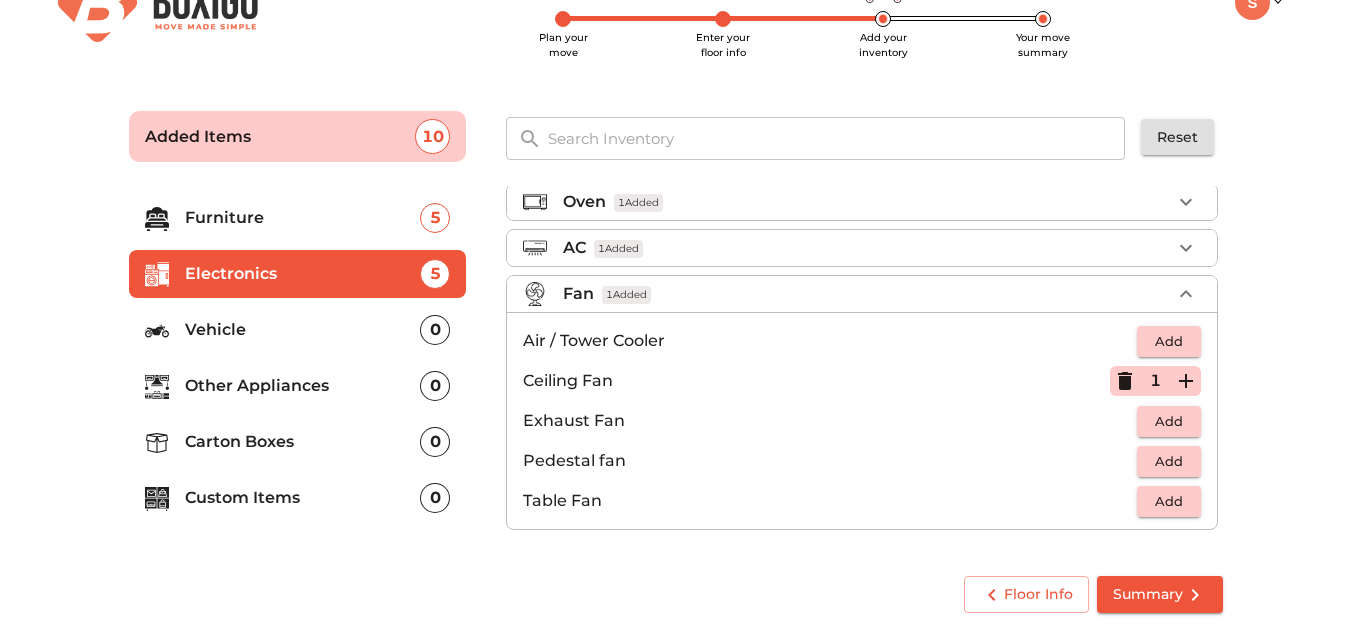 click on "Vehicle" at bounding box center [303, 330] 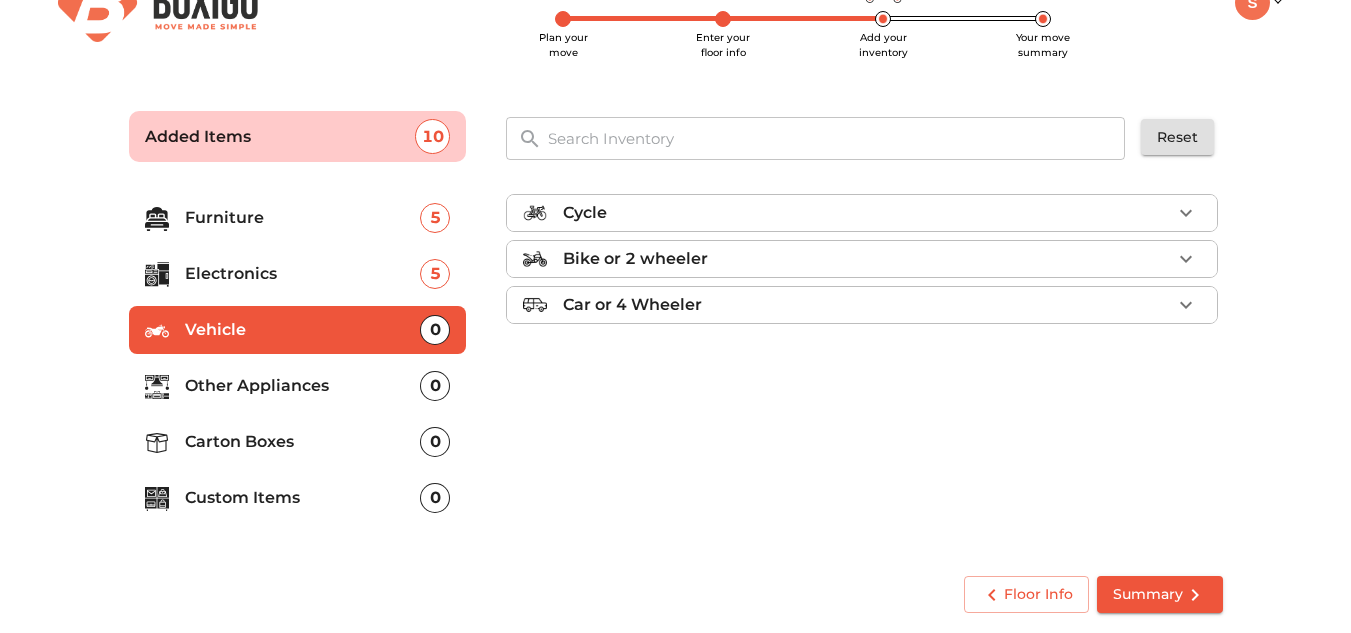 click 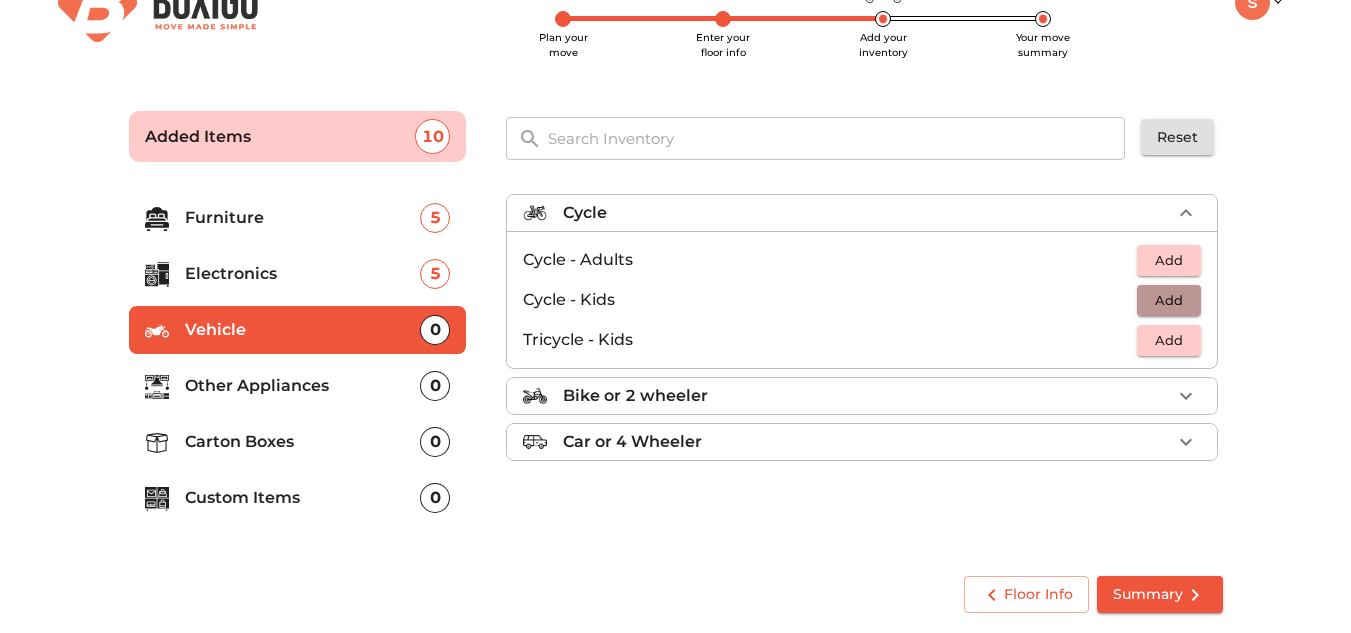 click on "Add" at bounding box center (1169, 300) 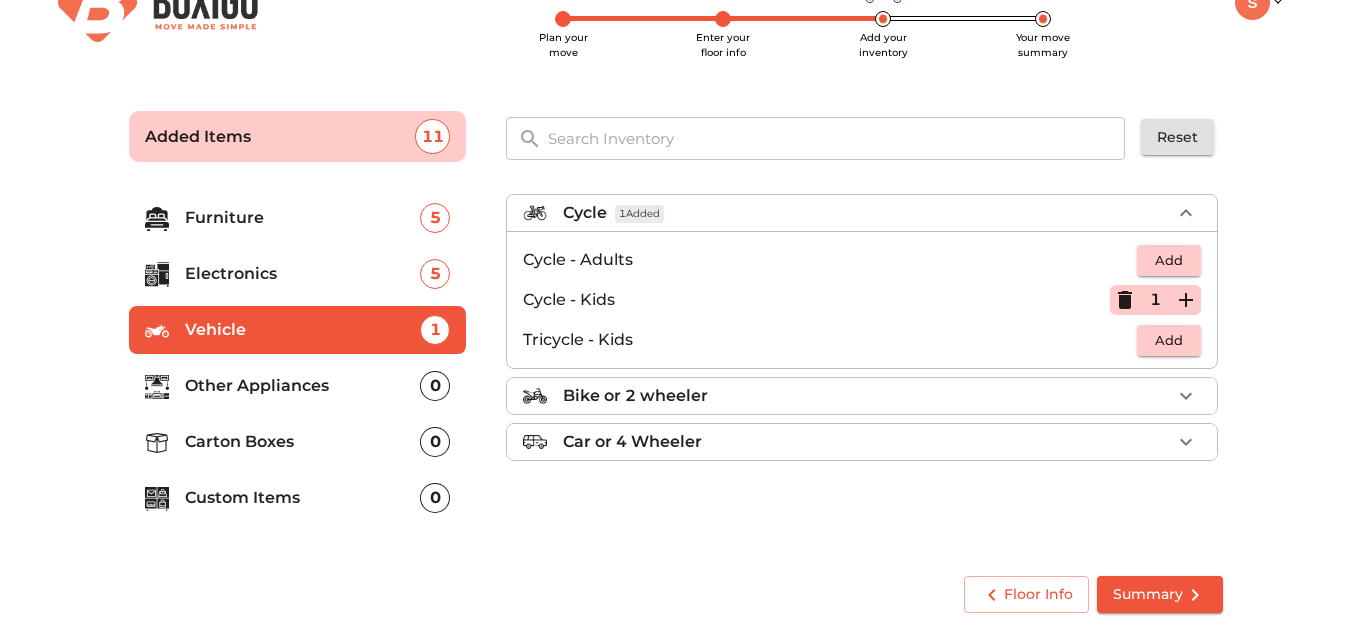 click 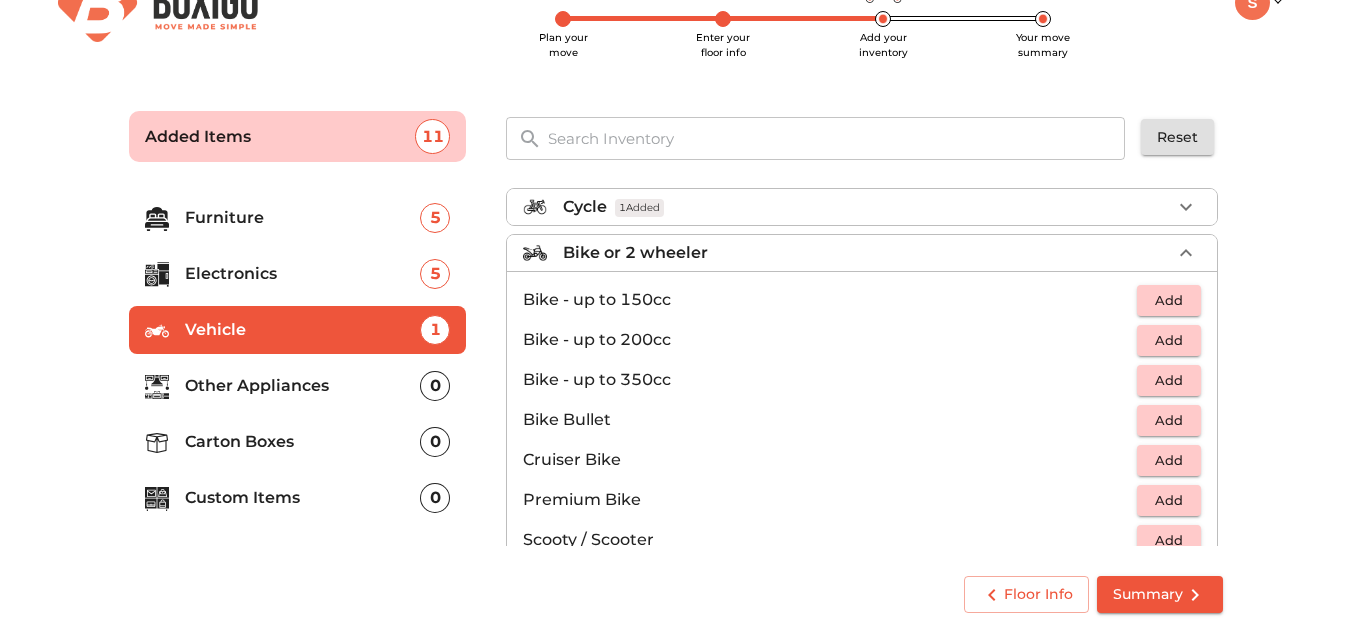 scroll, scrollTop: 0, scrollLeft: 0, axis: both 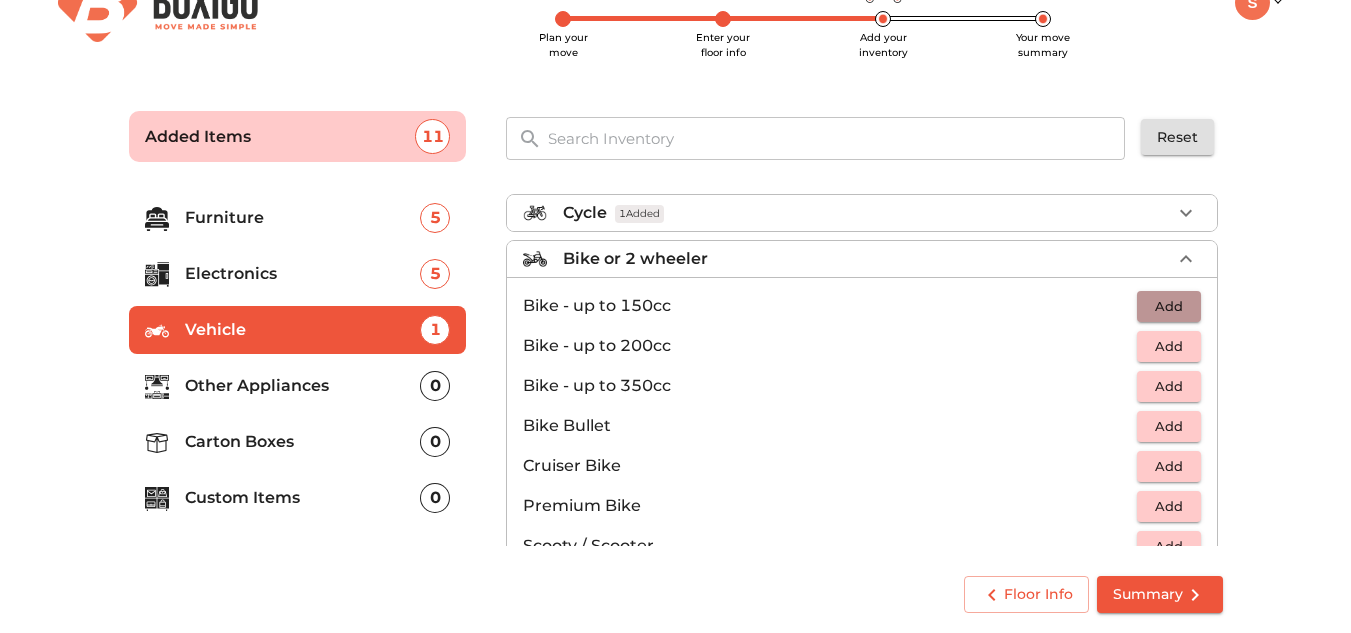 click on "Add" at bounding box center [1169, 306] 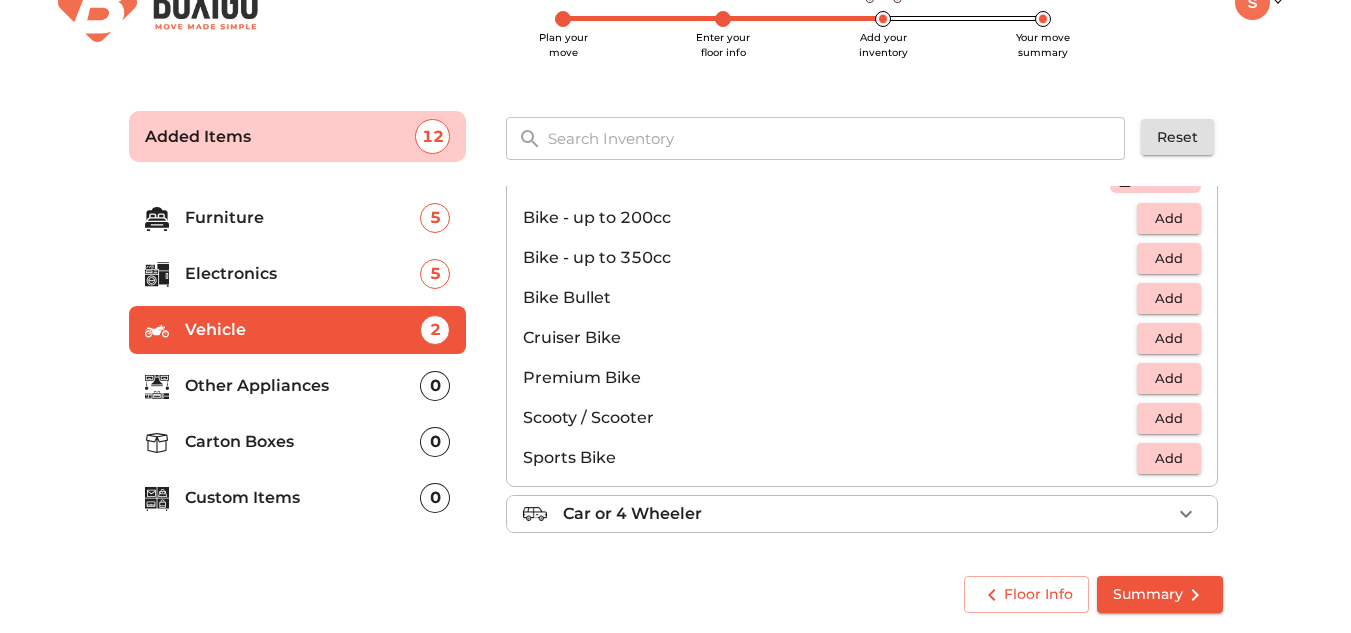 scroll, scrollTop: 131, scrollLeft: 0, axis: vertical 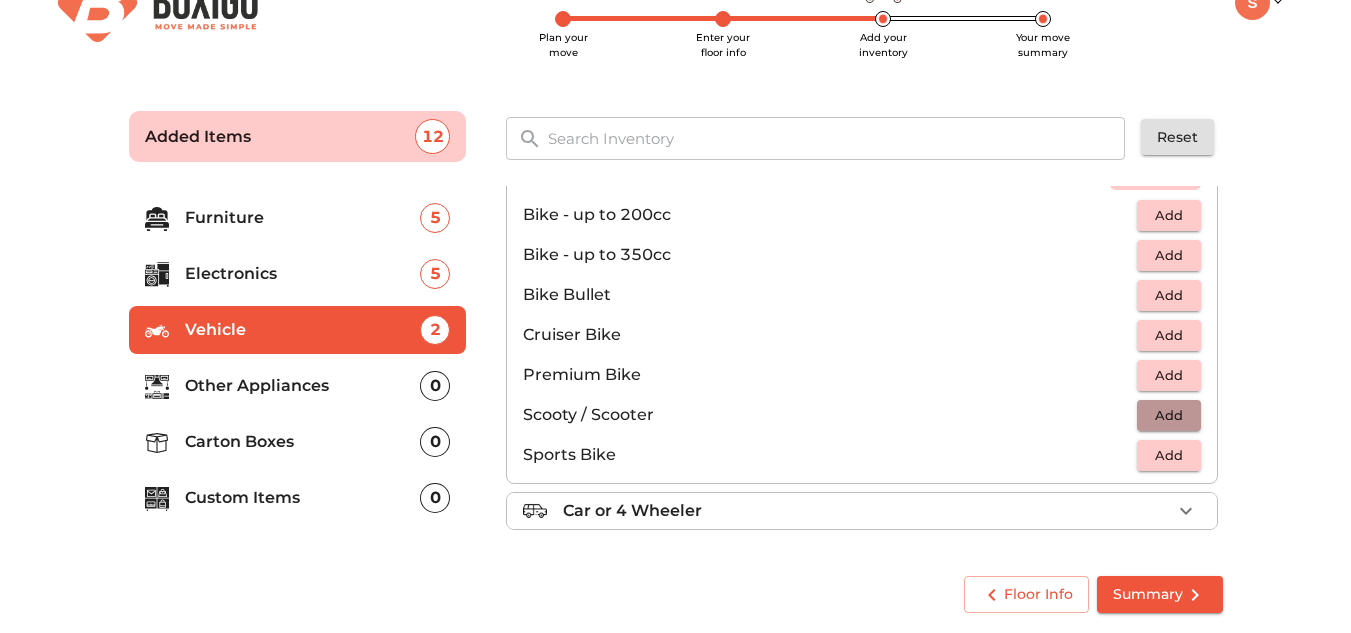 click on "Add" at bounding box center (1169, 415) 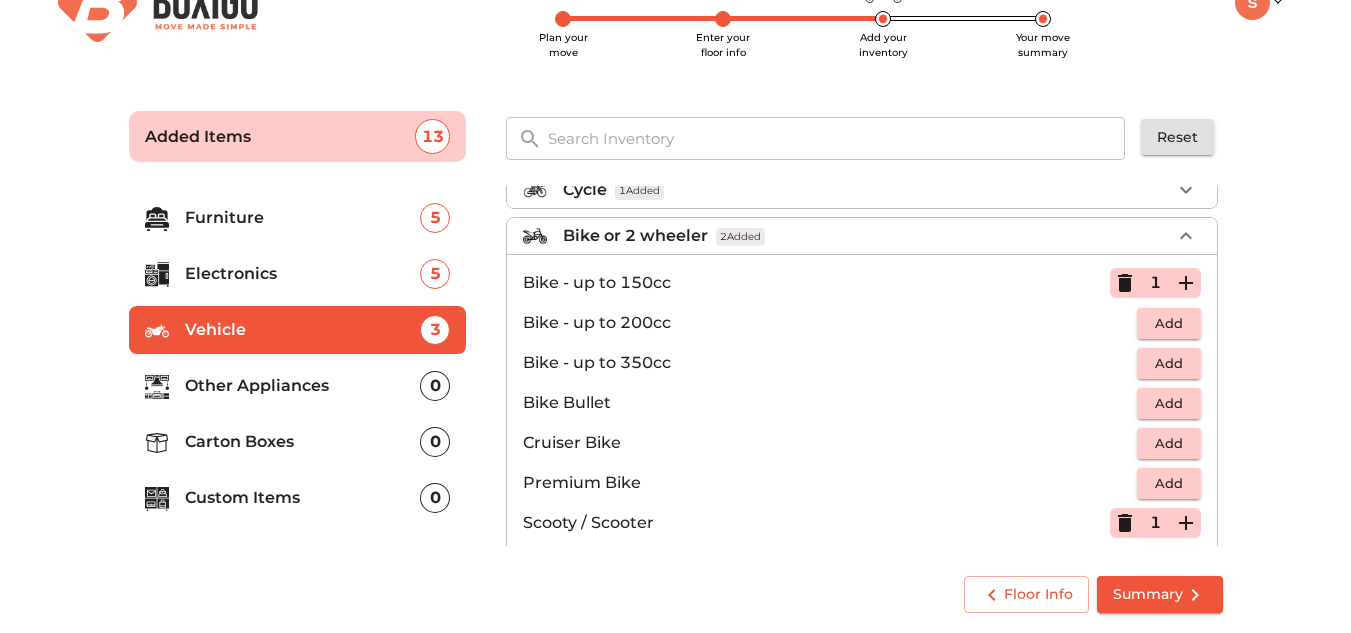 scroll, scrollTop: 19, scrollLeft: 0, axis: vertical 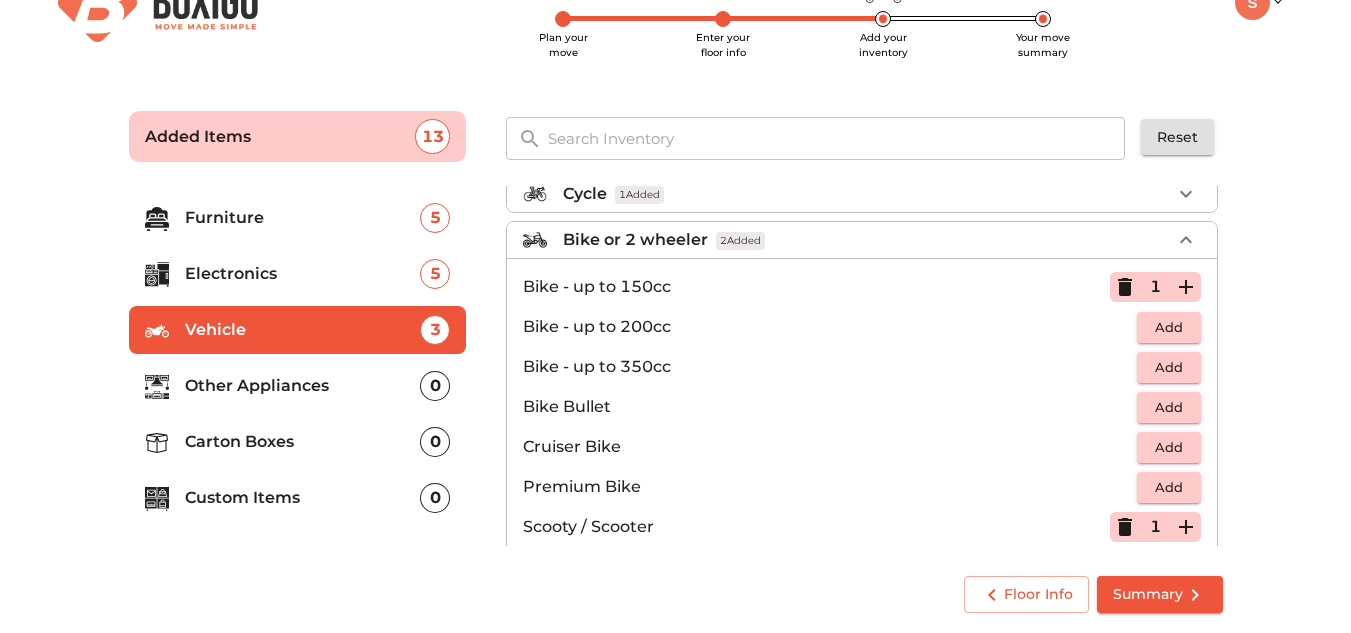 click 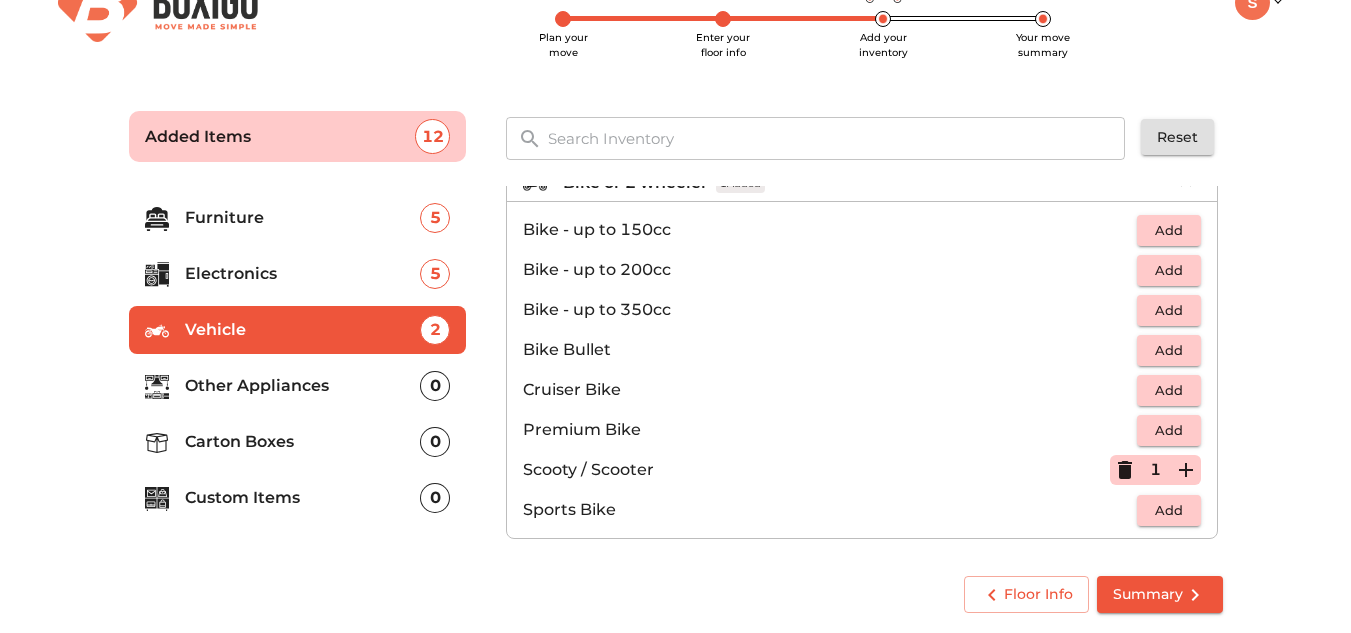 scroll, scrollTop: 131, scrollLeft: 0, axis: vertical 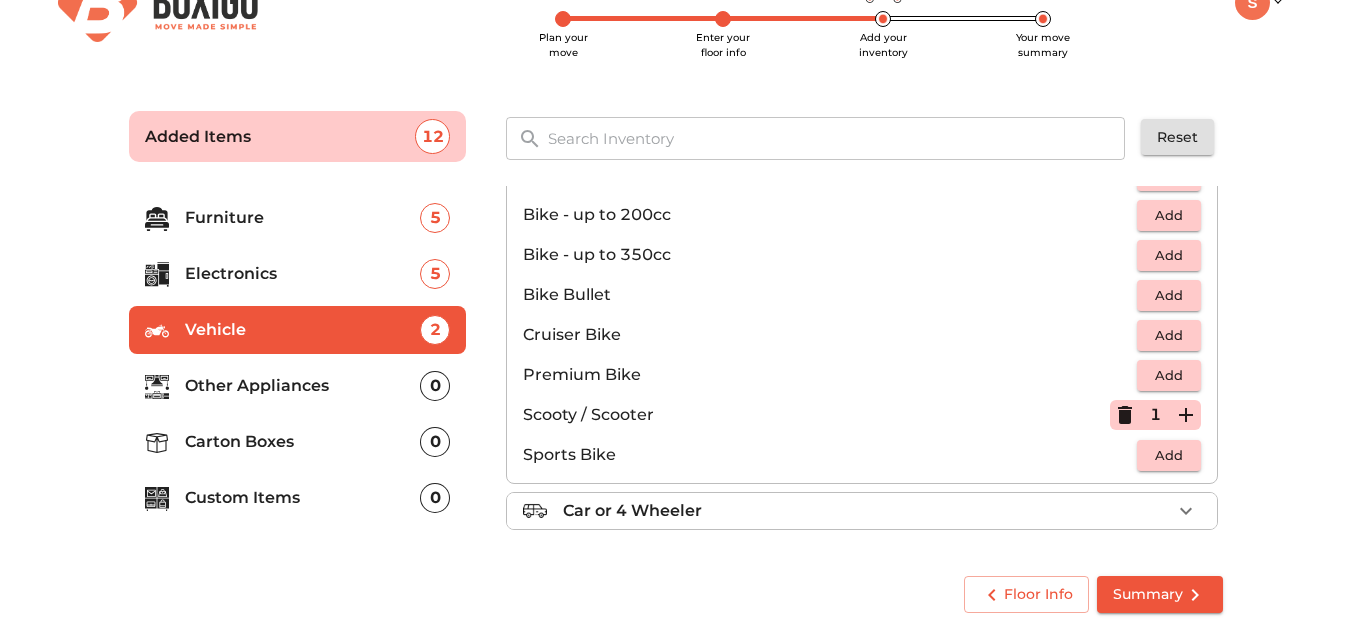 click on "Other Appliances" at bounding box center (303, 386) 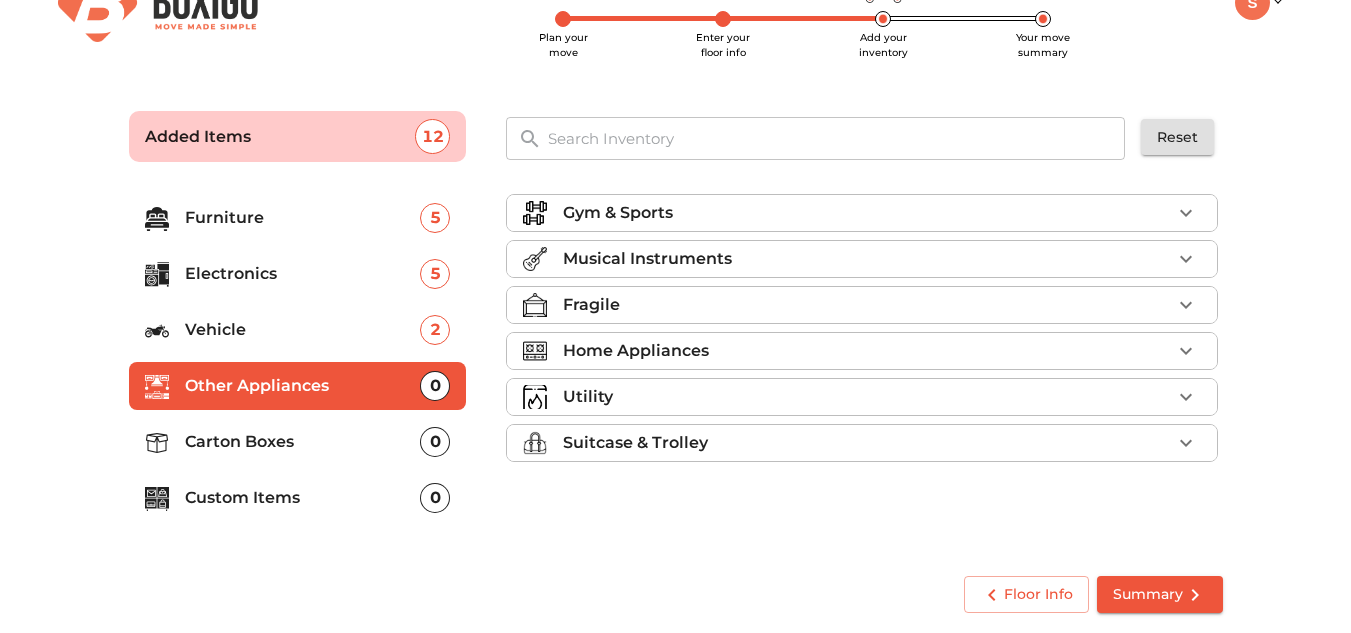 scroll, scrollTop: 0, scrollLeft: 0, axis: both 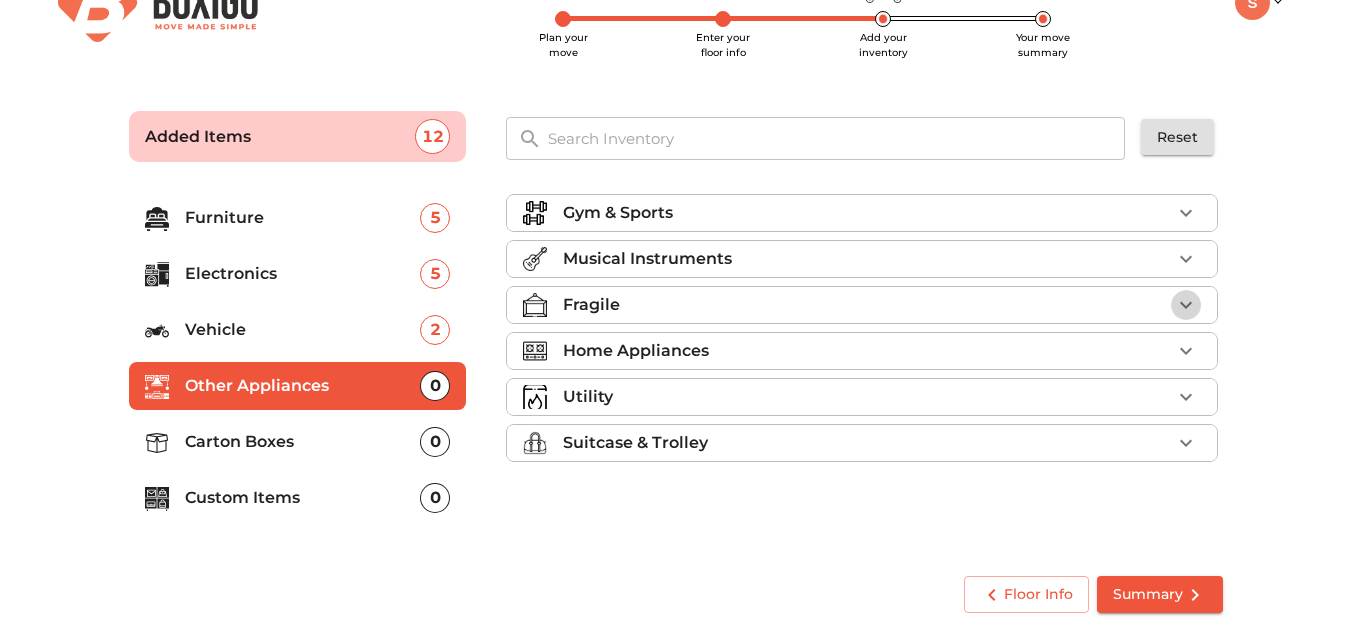 click 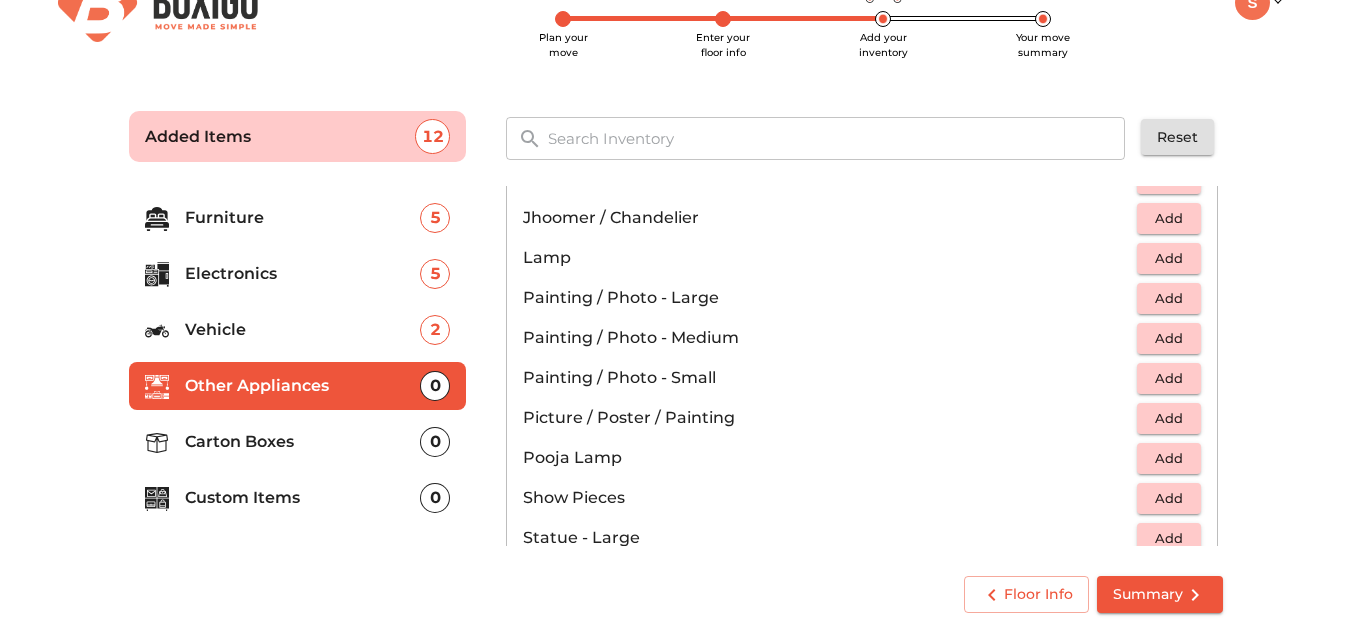scroll, scrollTop: 880, scrollLeft: 0, axis: vertical 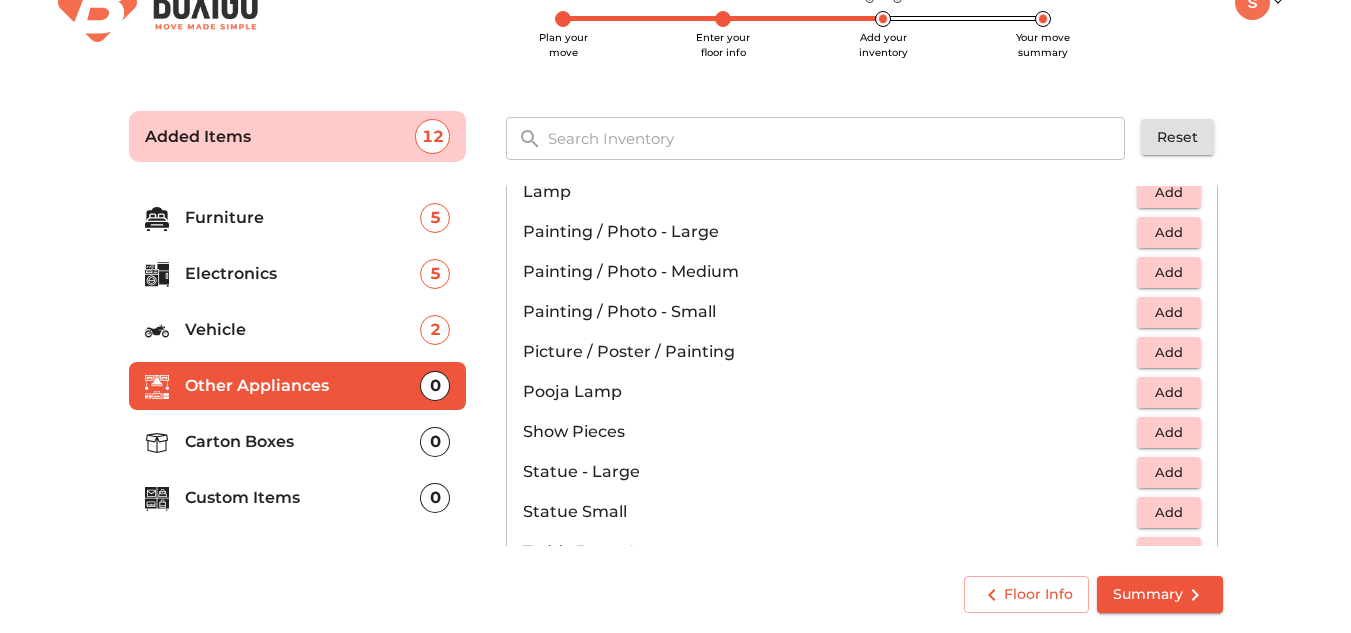 click on "Add" at bounding box center (1169, 272) 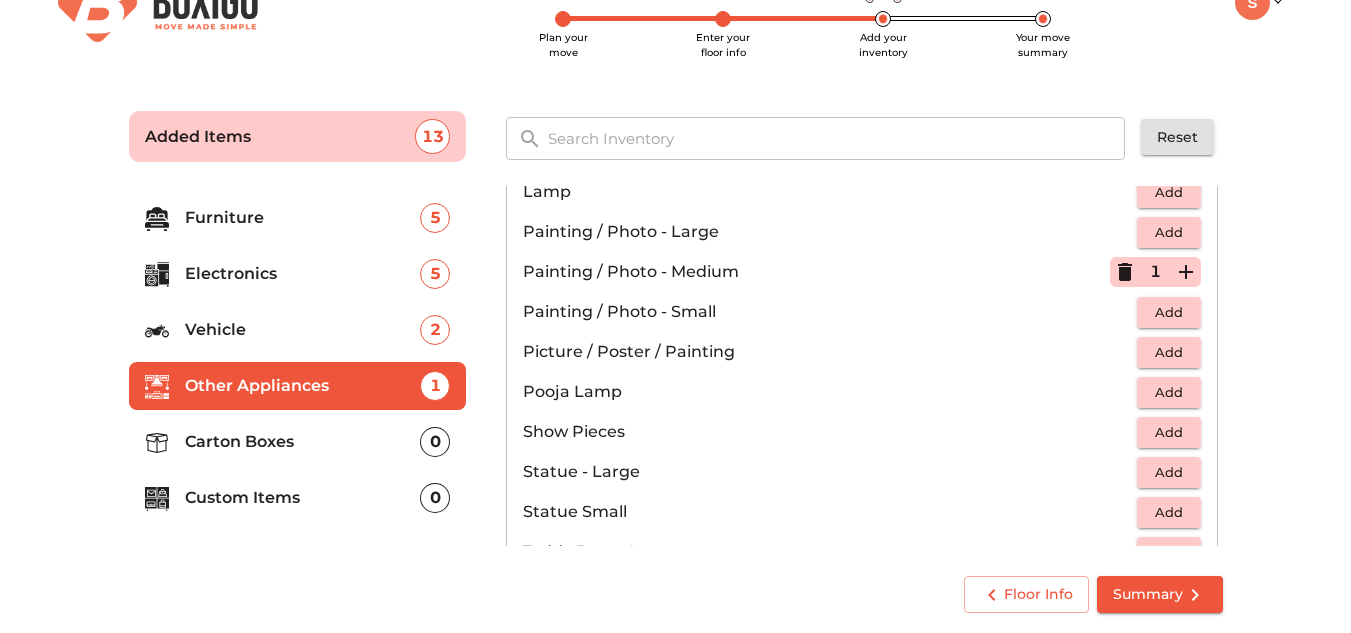 click 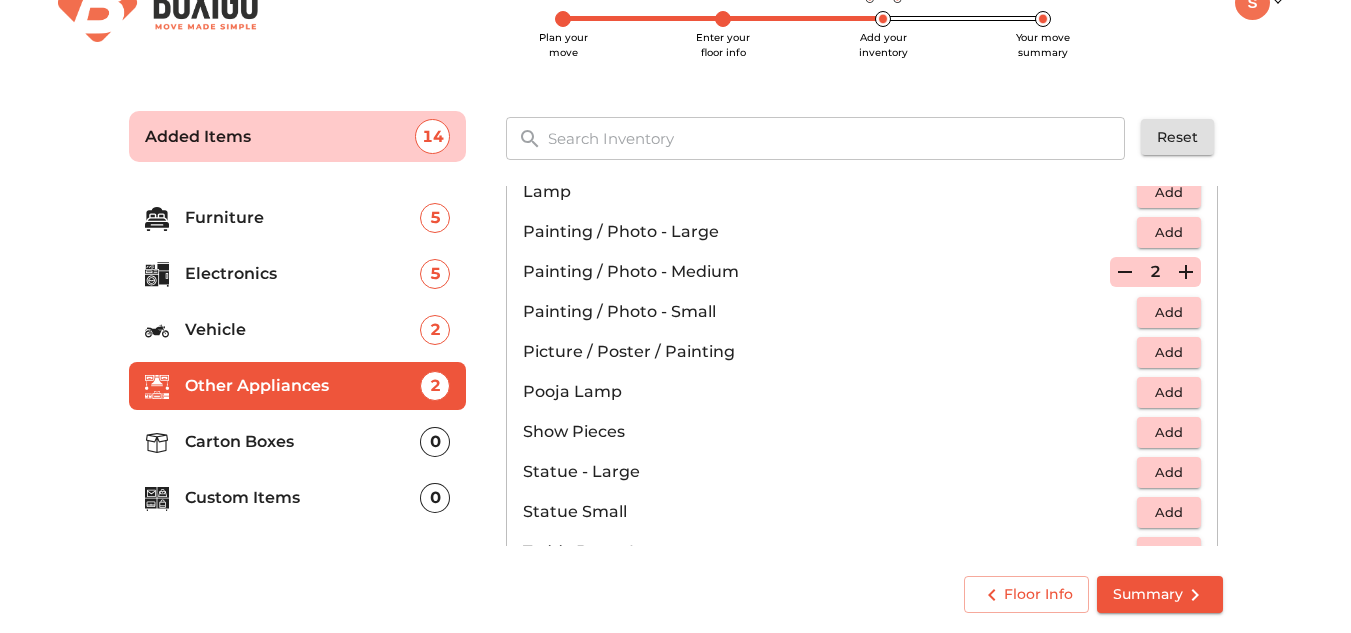 click 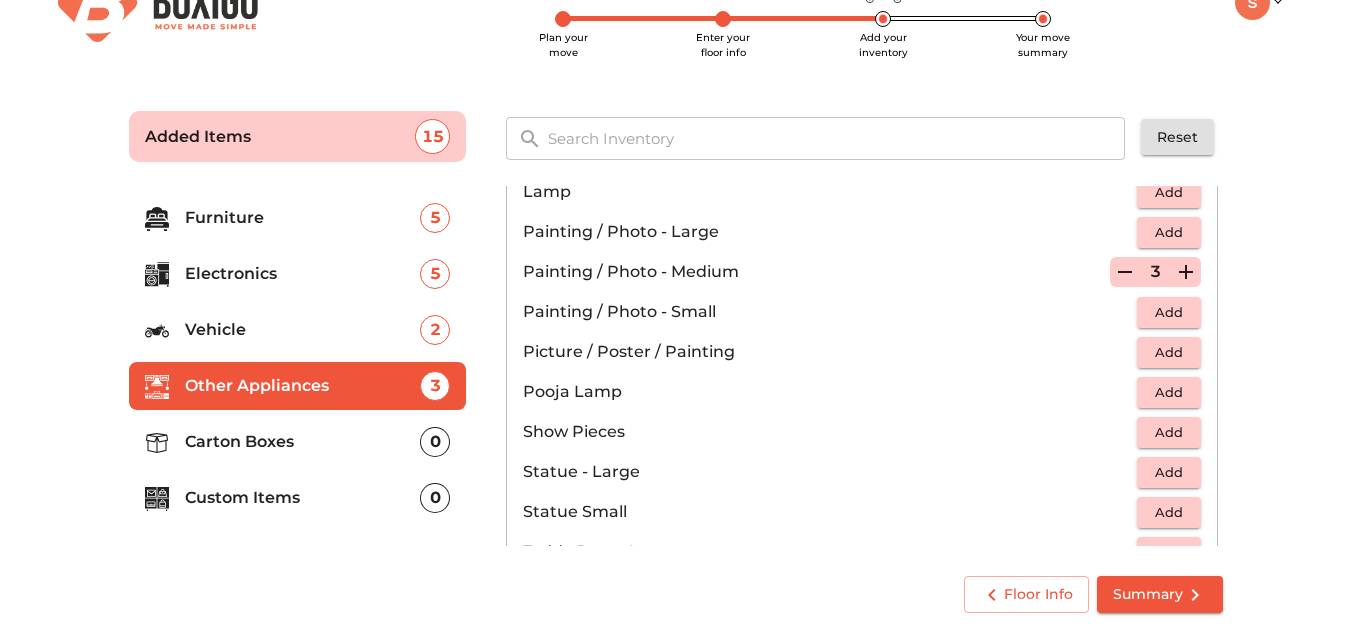click on "Carton Boxes" at bounding box center (303, 442) 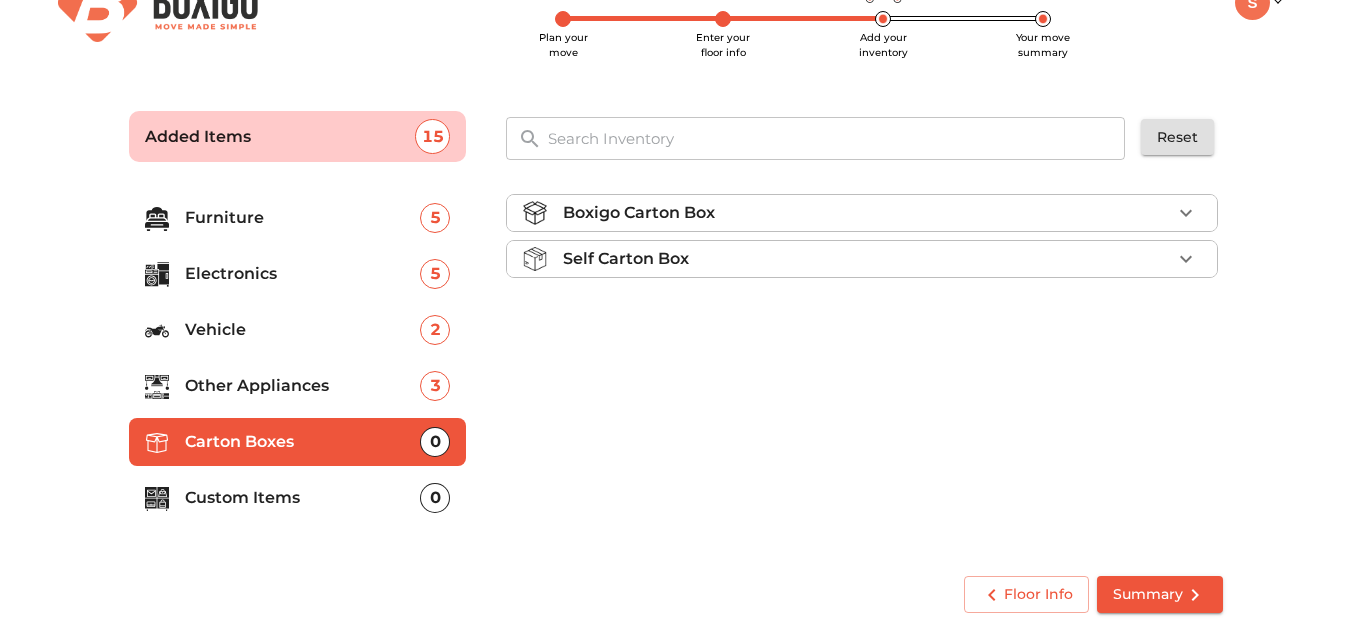 click 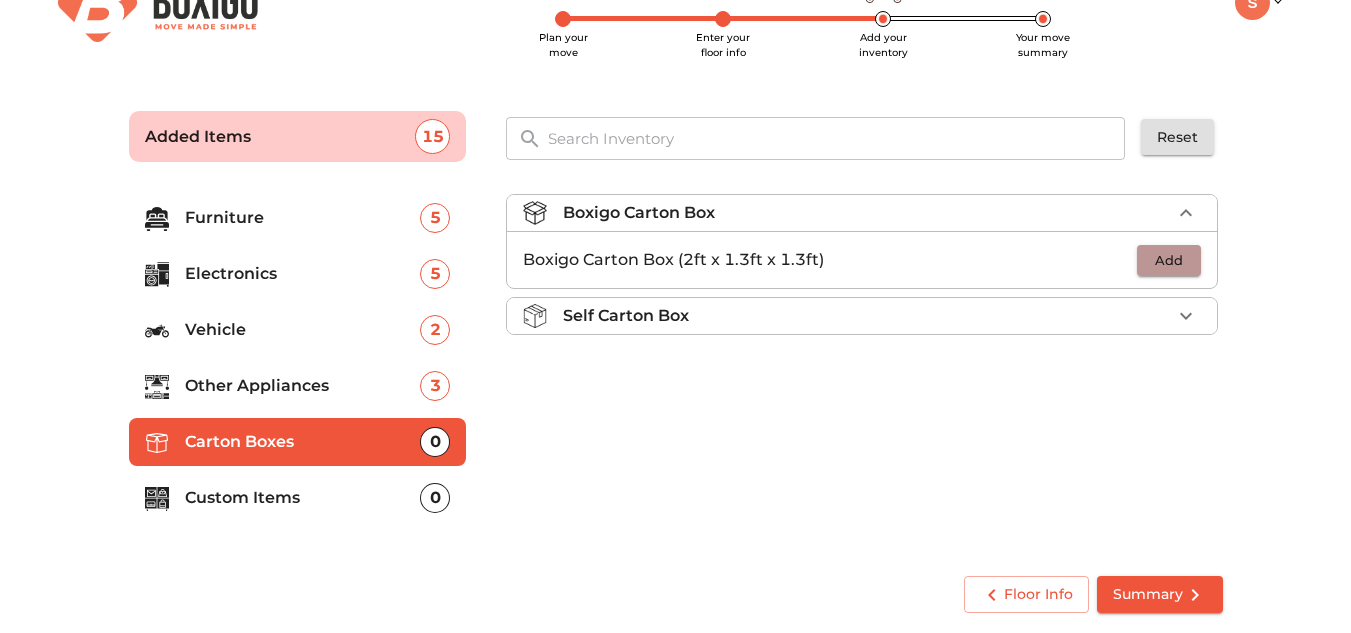 click on "Add" at bounding box center [1169, 260] 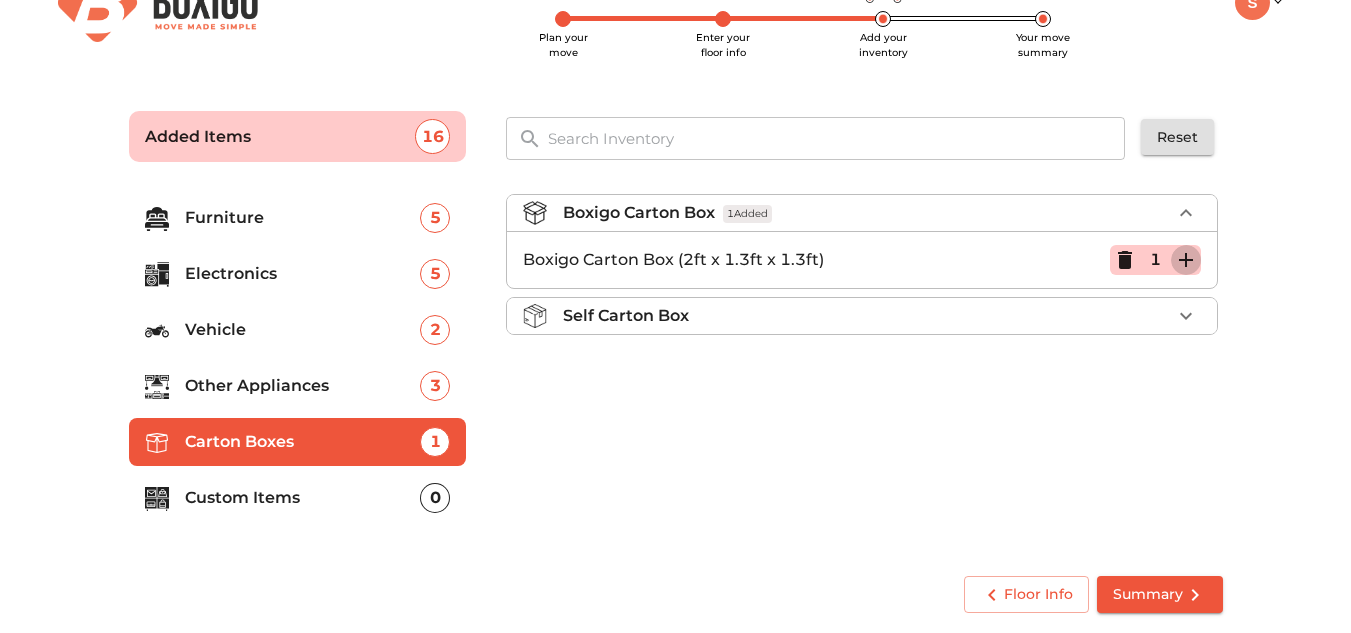 click 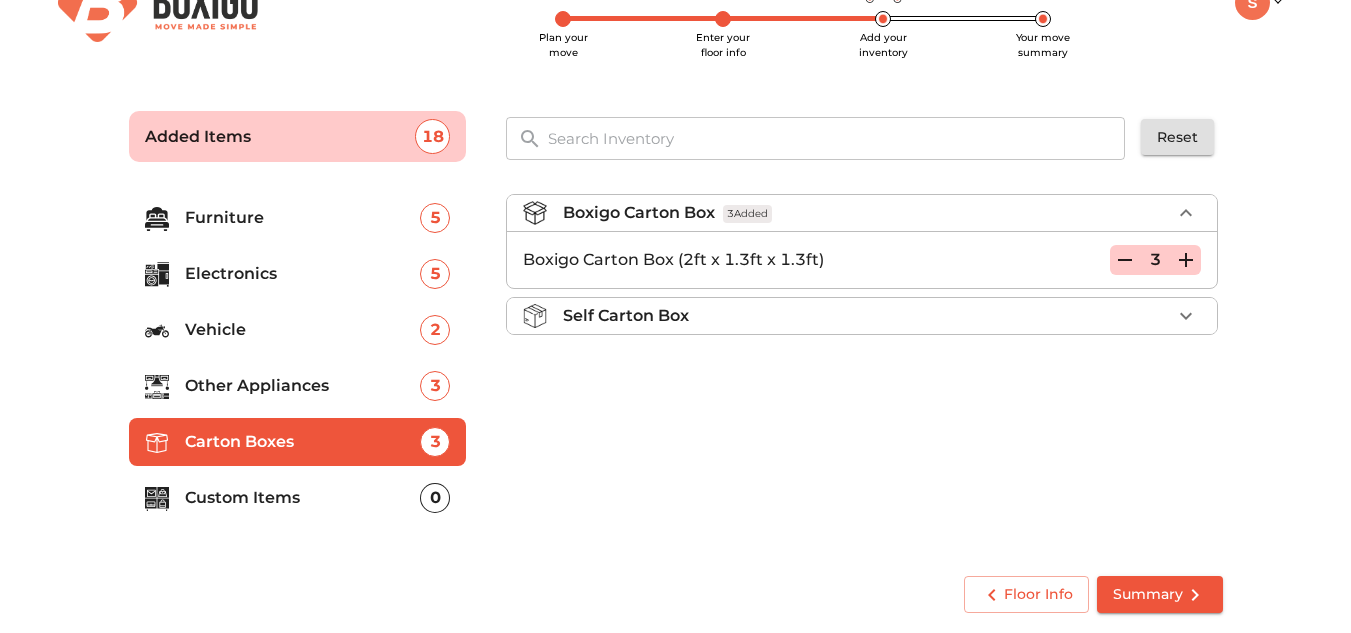 click 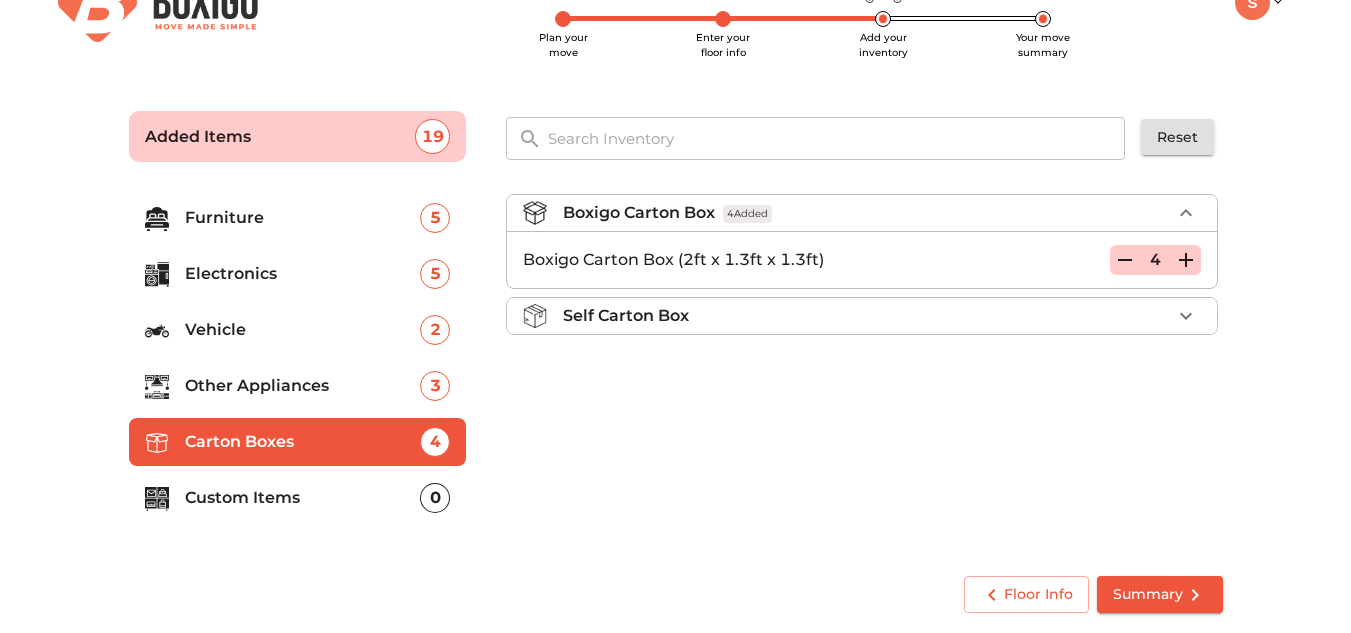 click 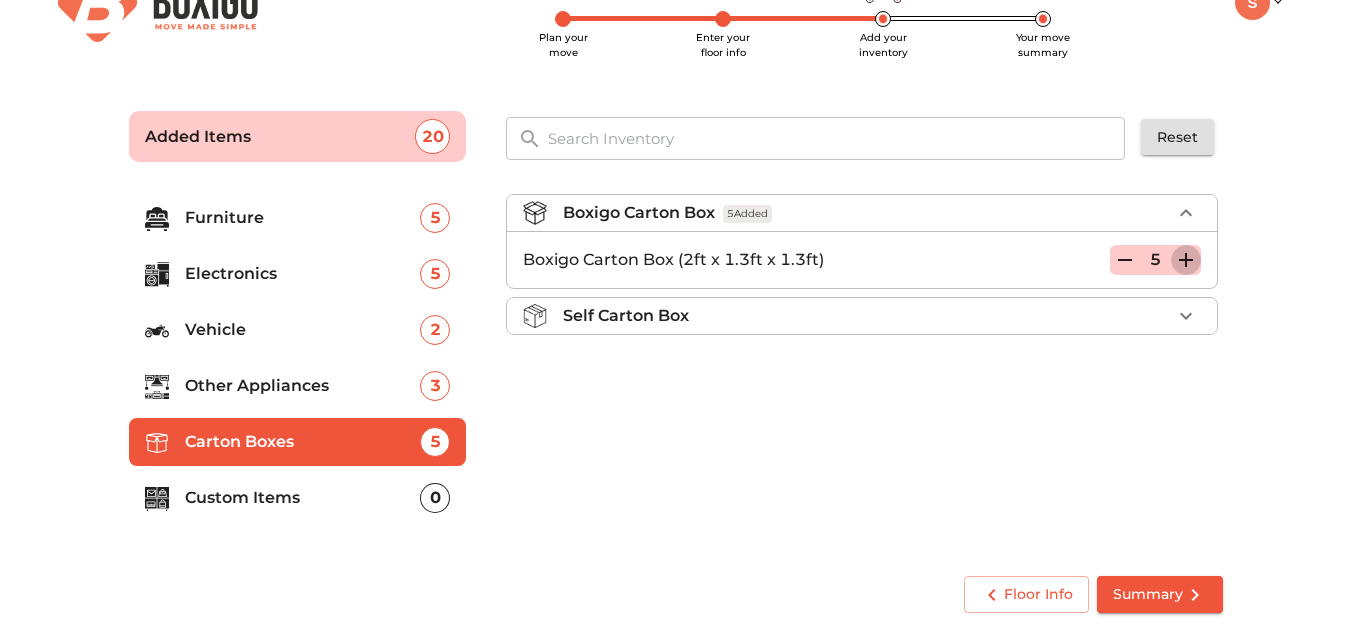 click 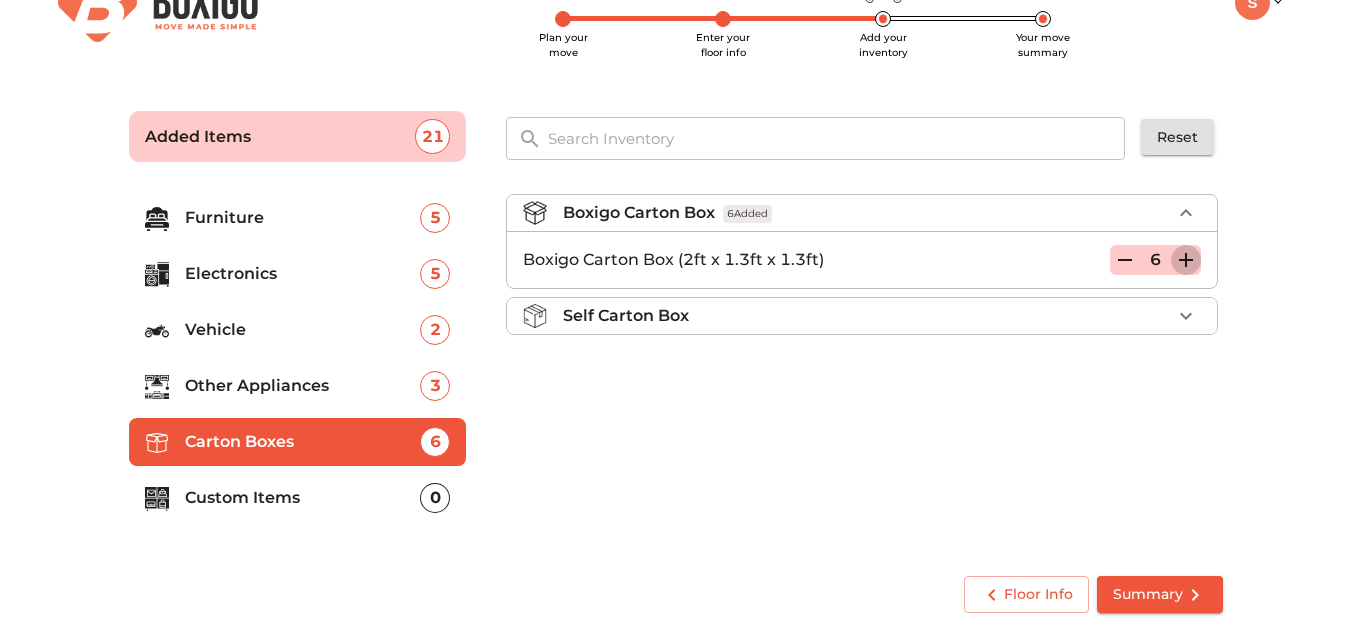 click 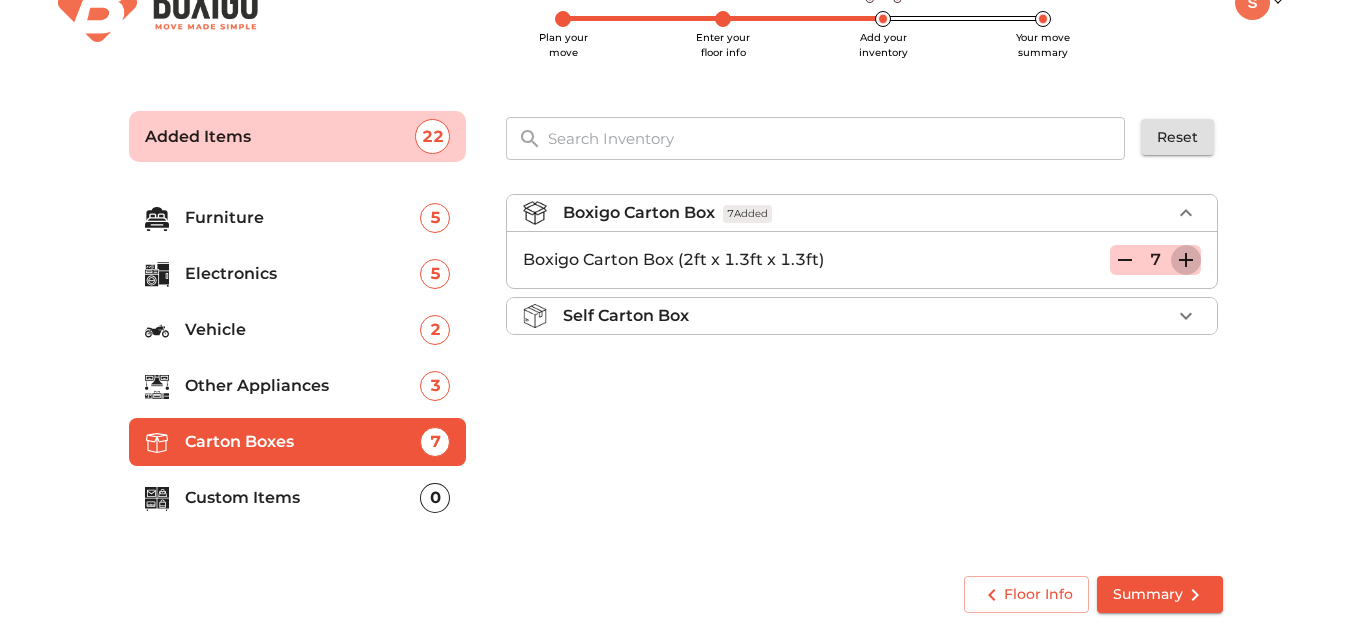 click 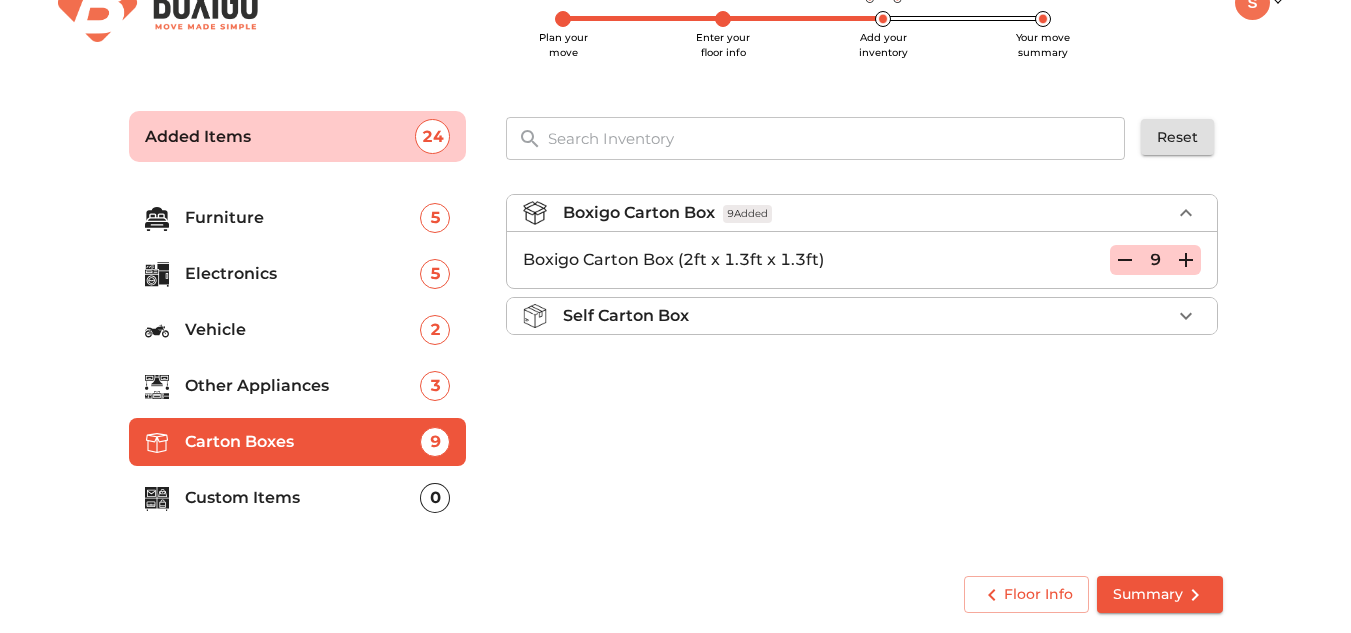 click 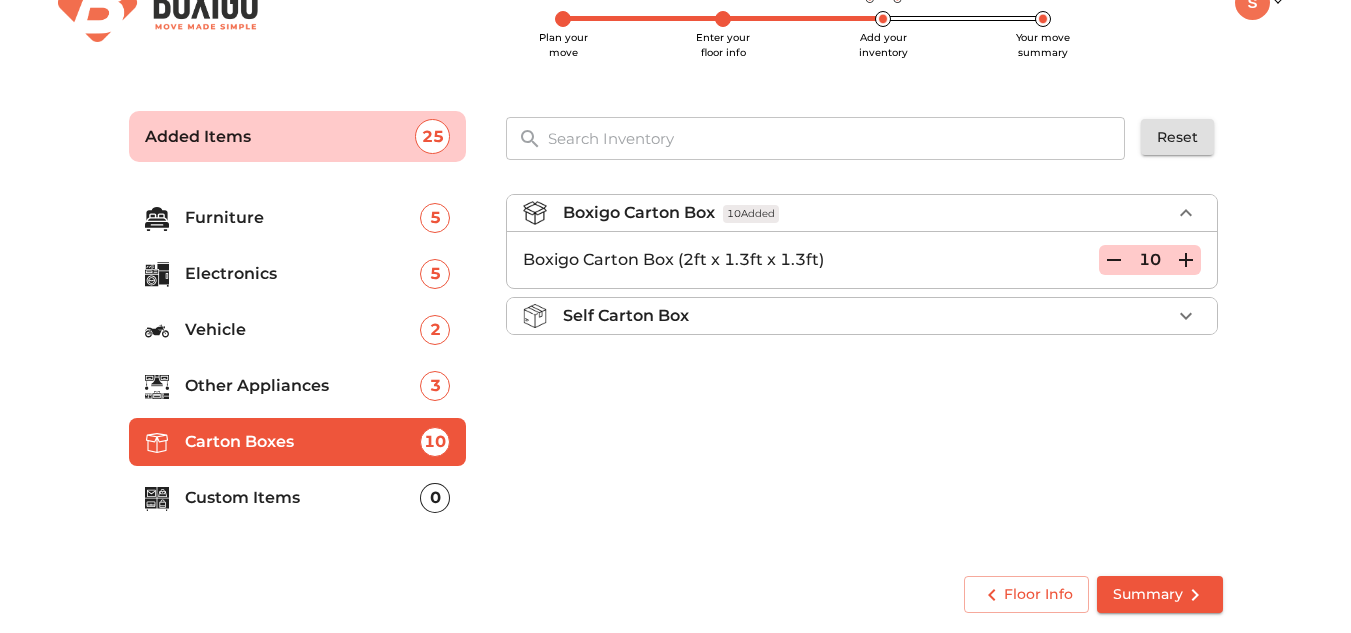 click 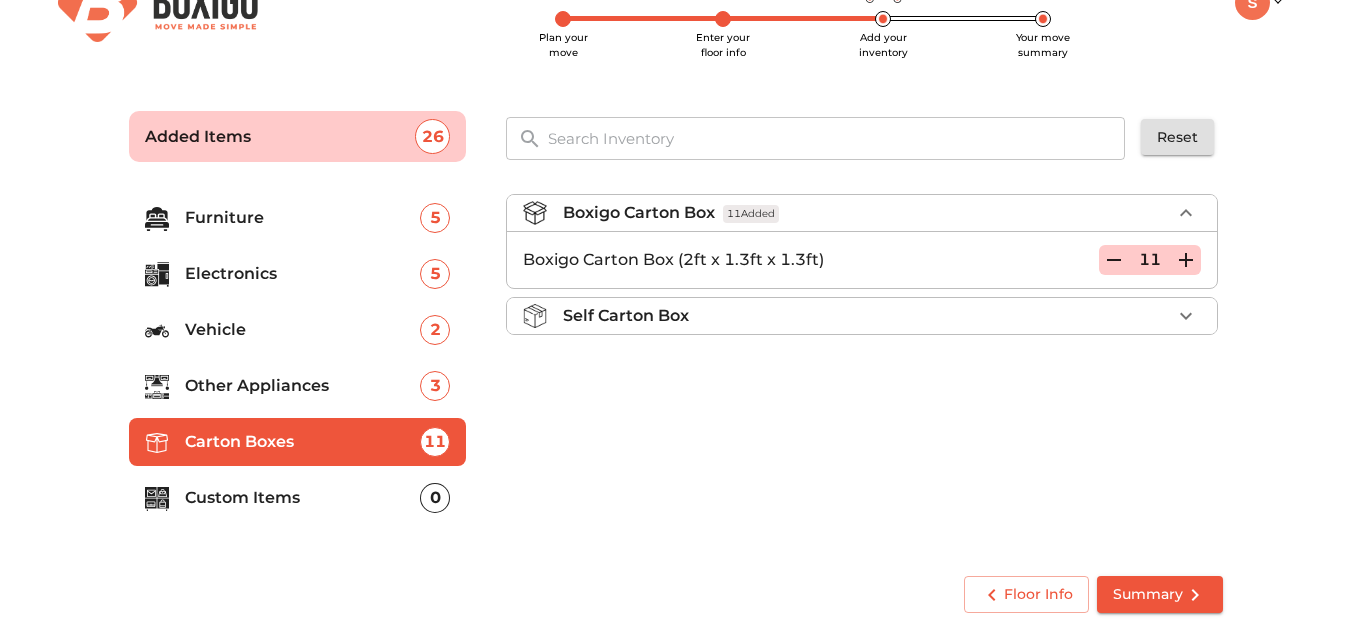 click 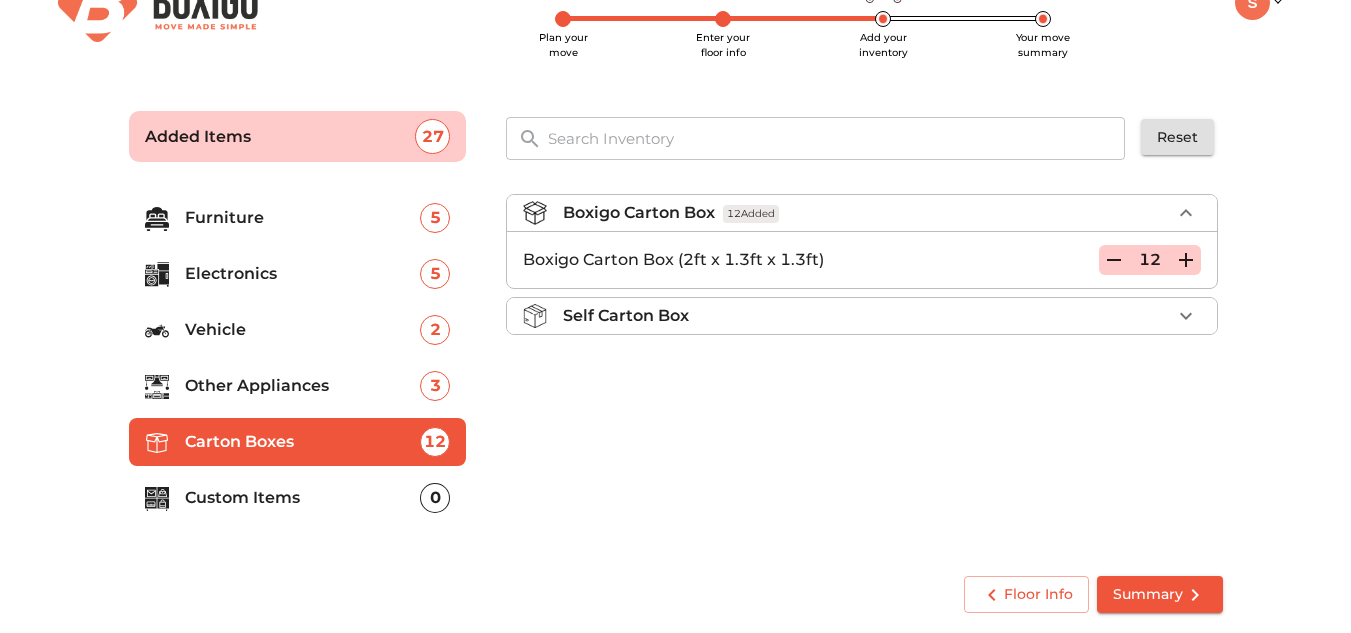 click 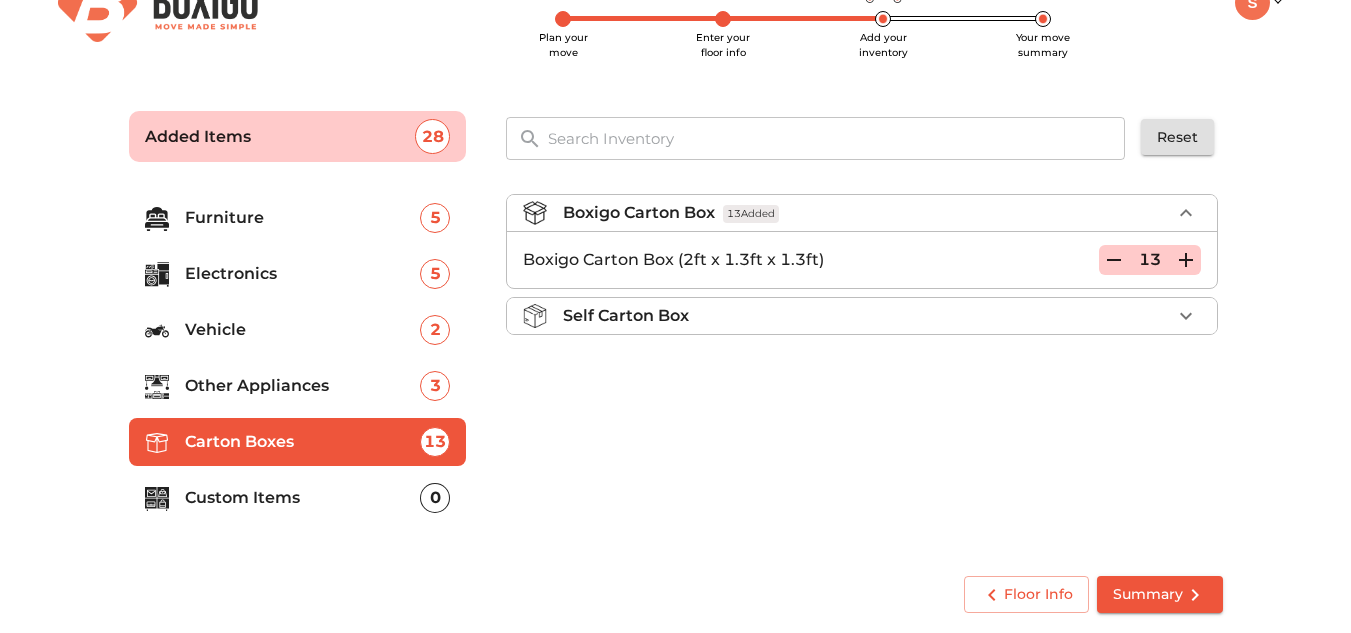 click 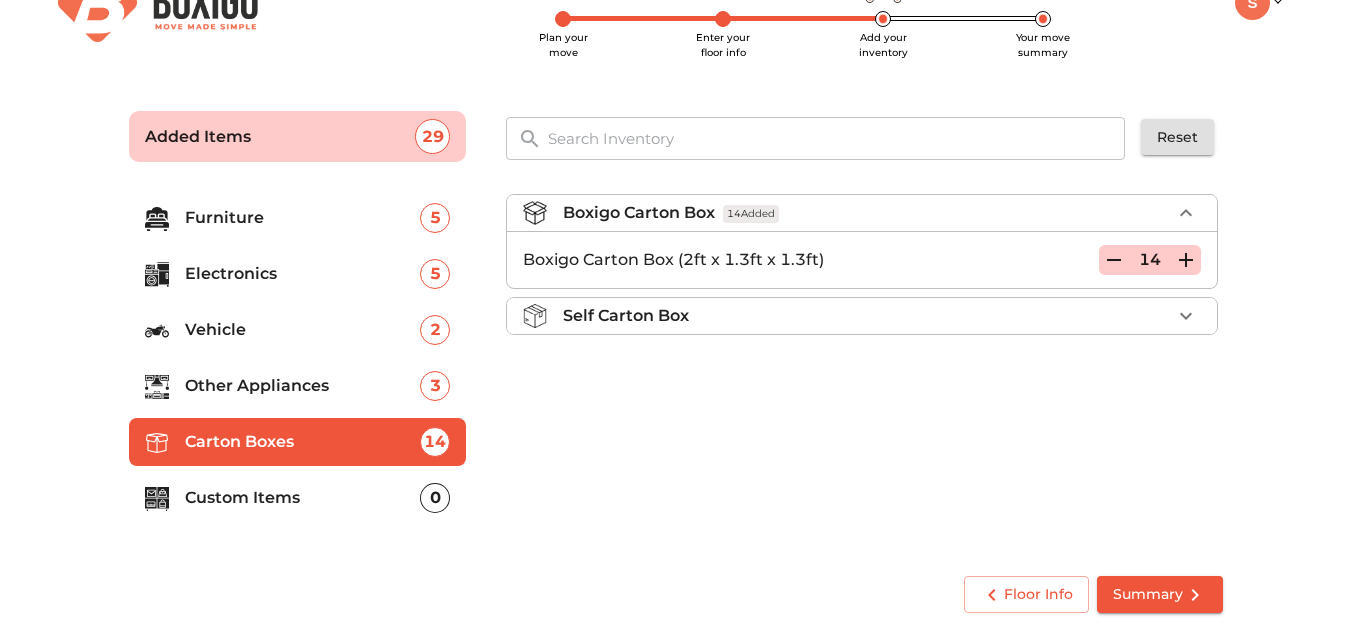 click 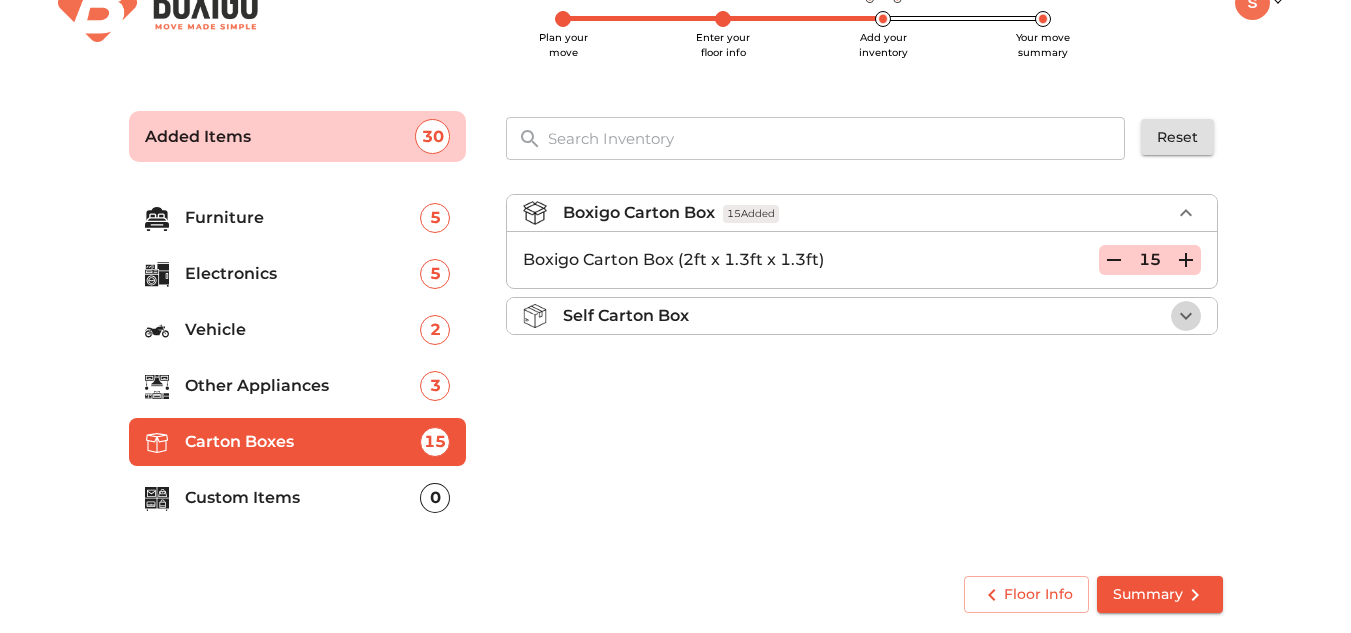 click 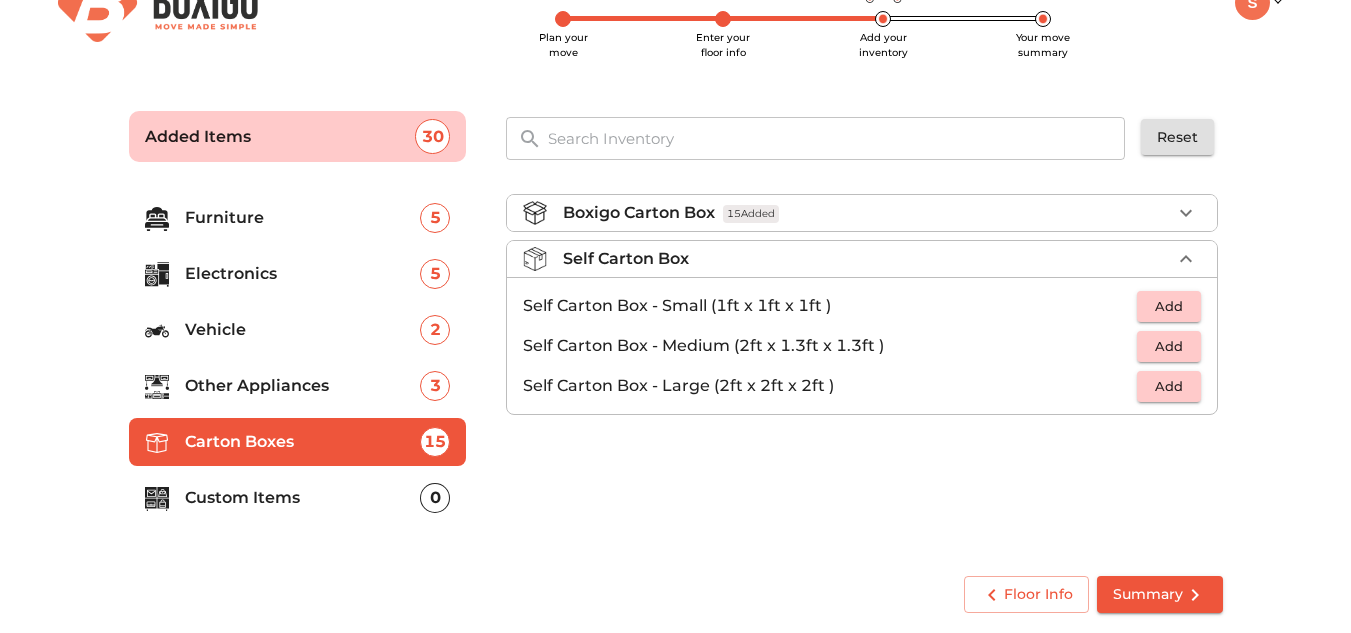 click 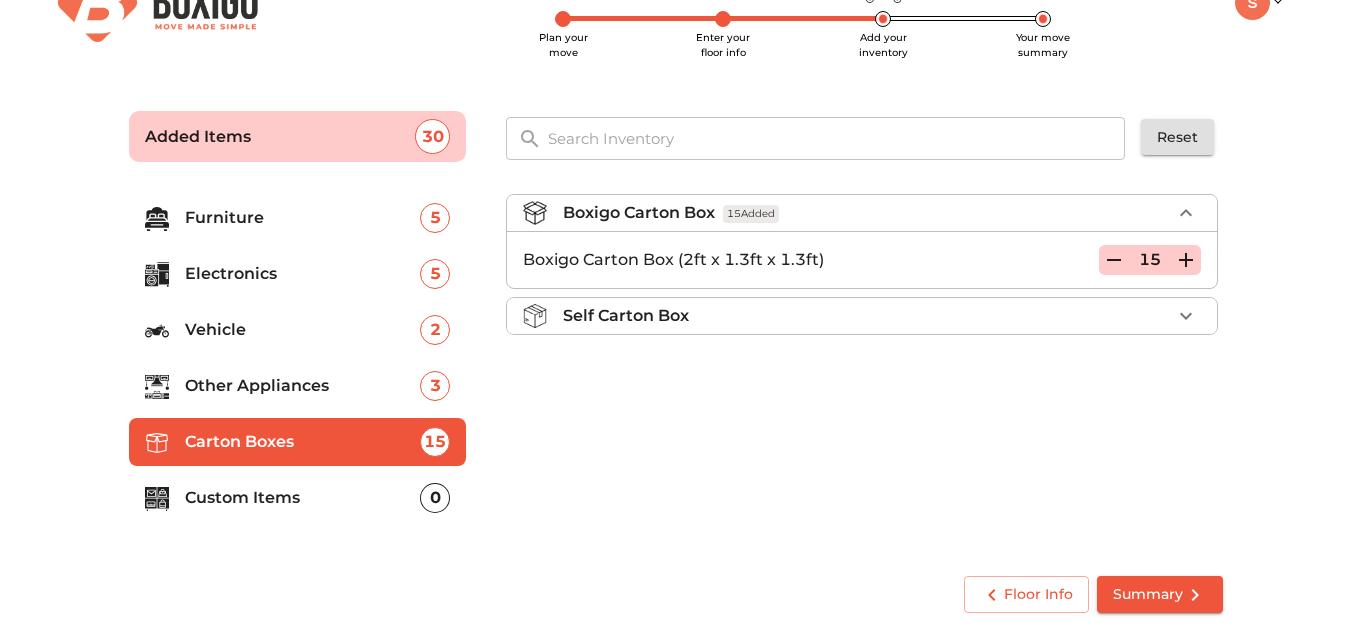 click on "Custom Items" at bounding box center (303, 498) 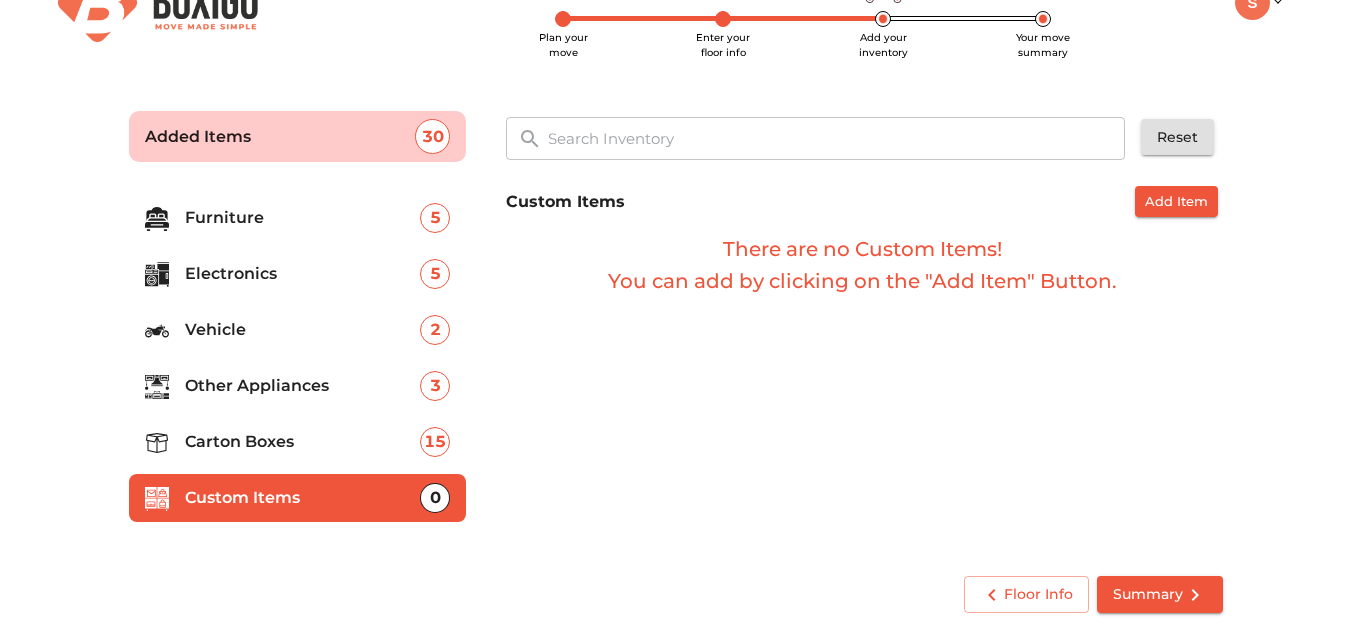 click on "Furniture" at bounding box center (303, 218) 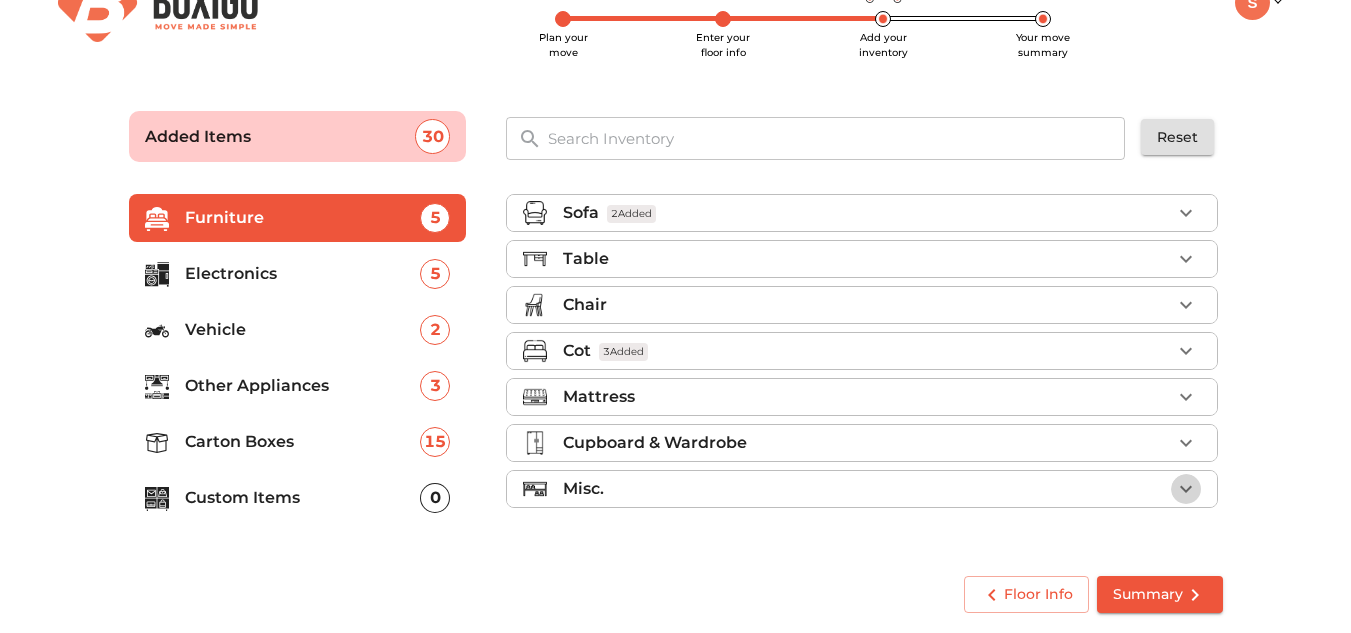 click 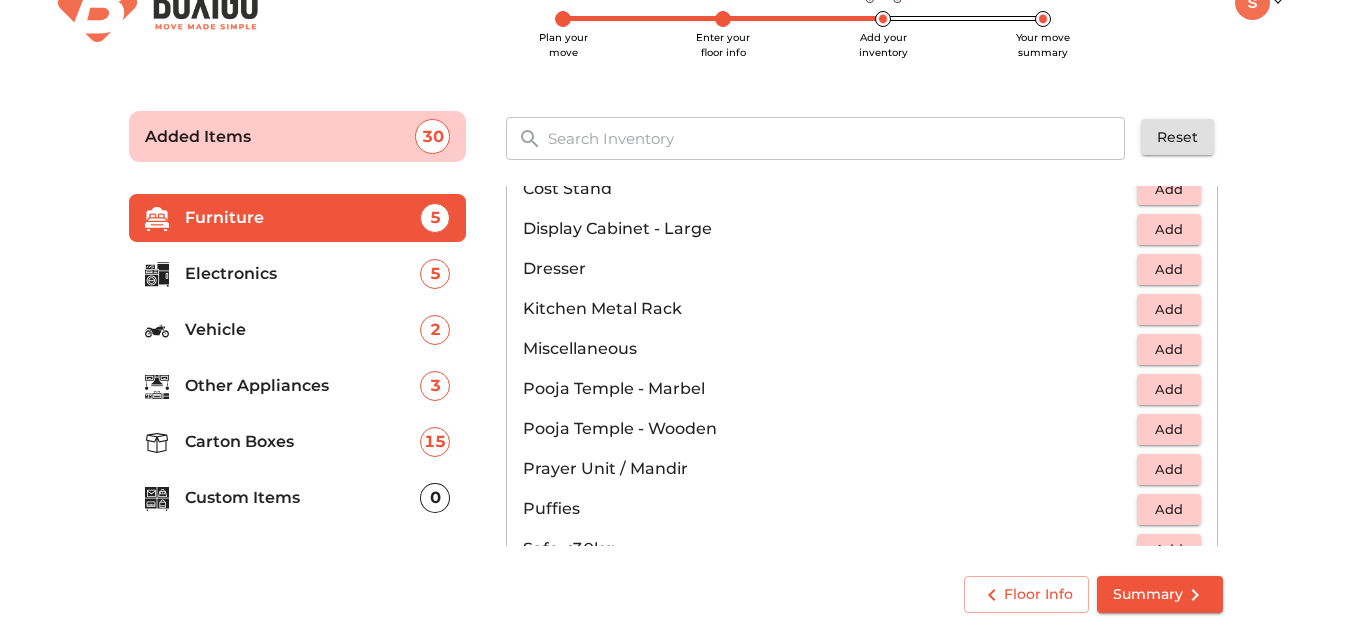 scroll, scrollTop: 640, scrollLeft: 0, axis: vertical 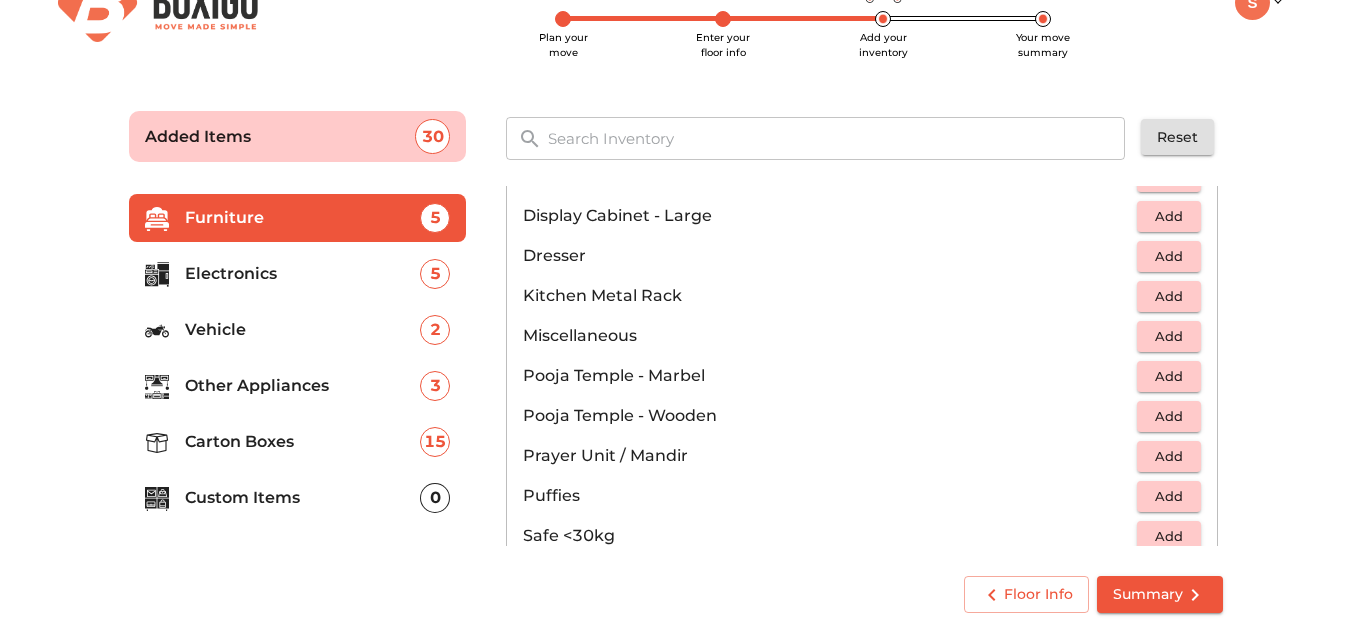 click on "Add" at bounding box center [1169, 296] 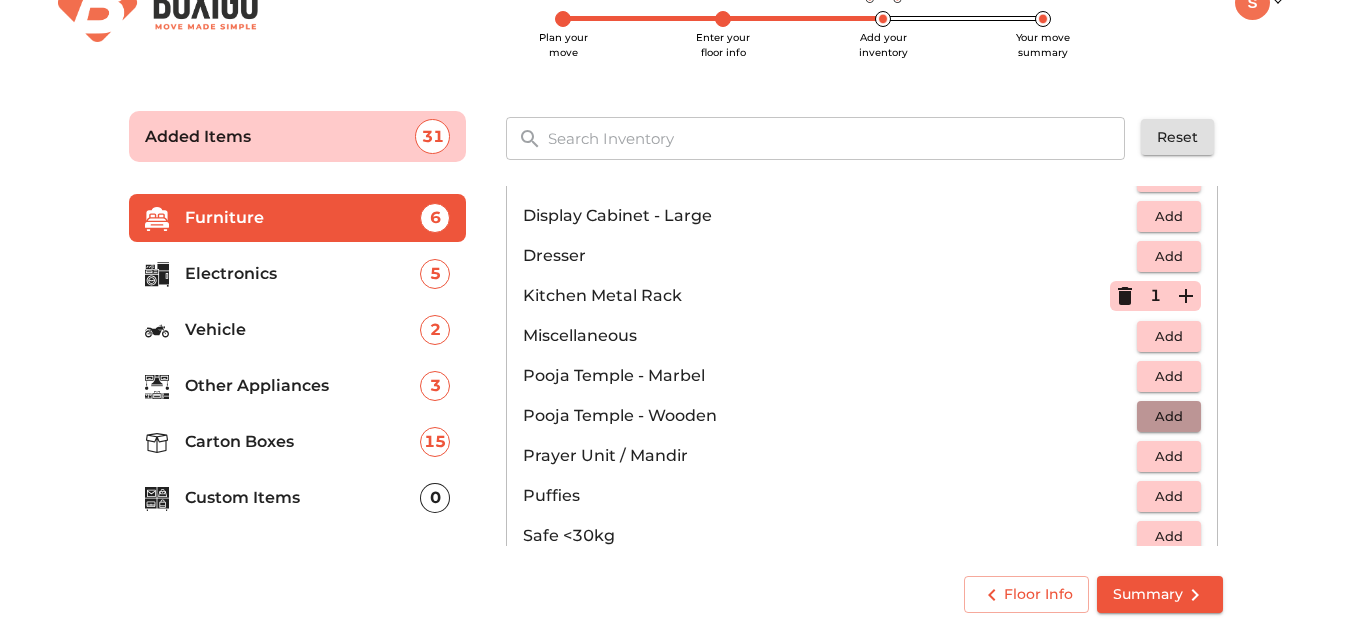 click on "Add" at bounding box center (1169, 416) 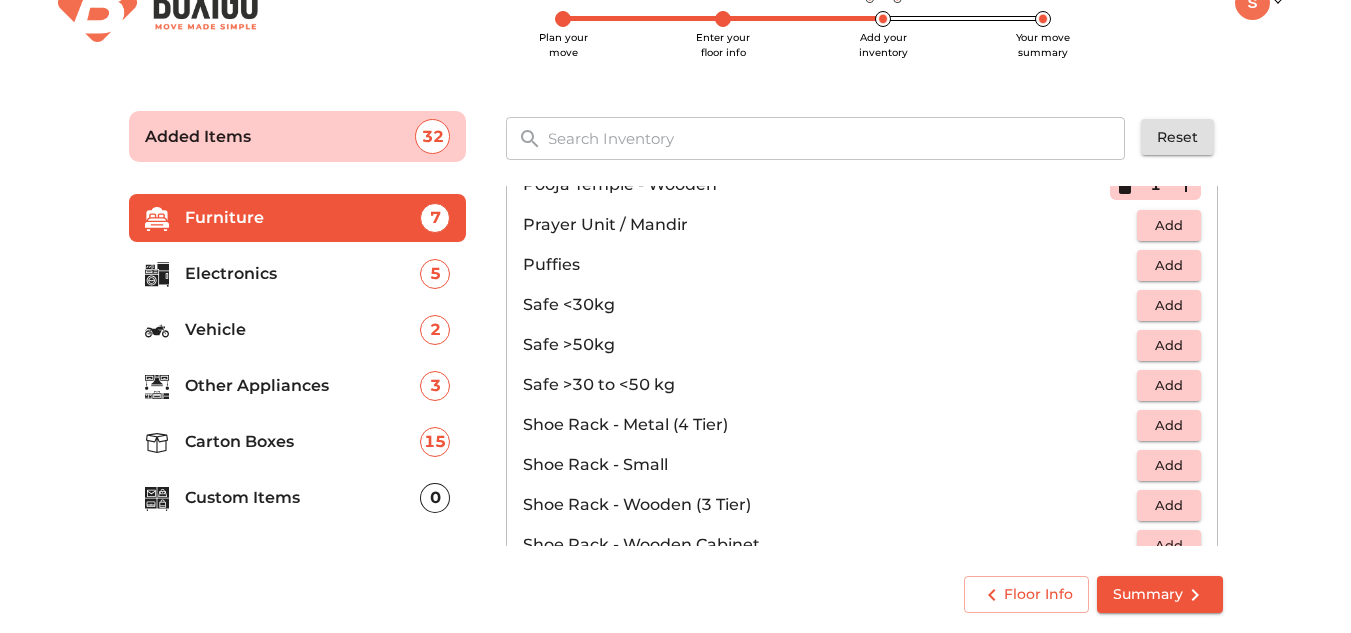 scroll, scrollTop: 883, scrollLeft: 0, axis: vertical 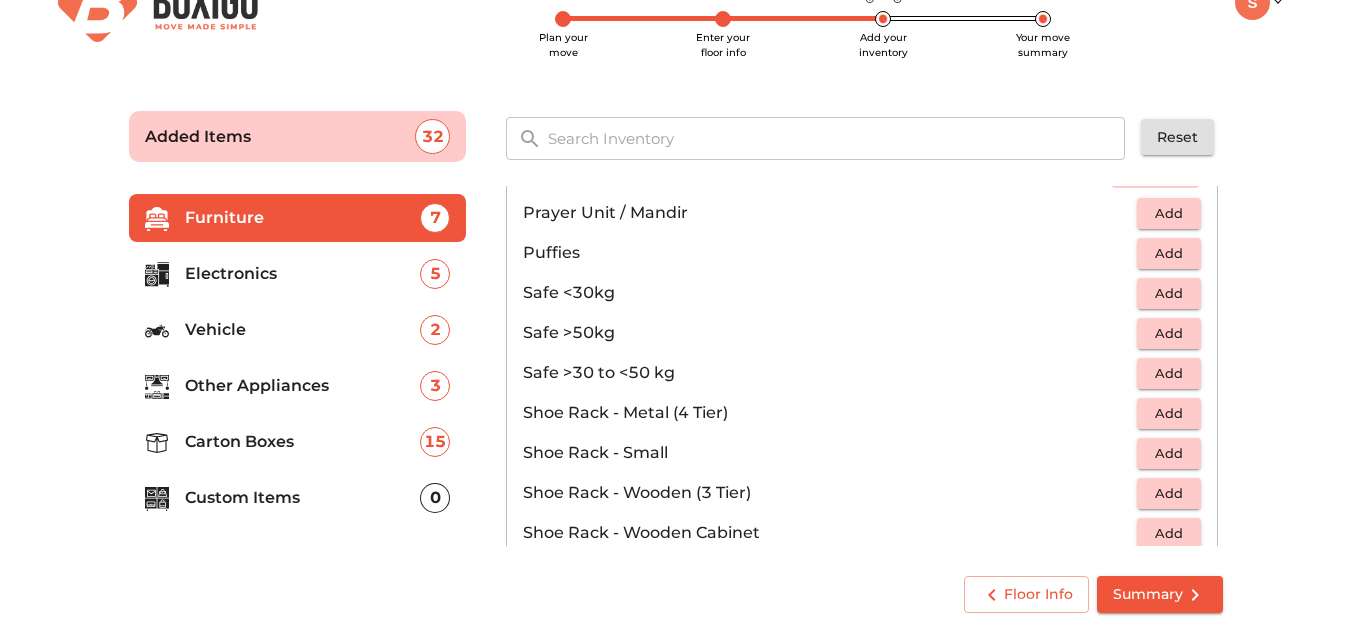 click on "Add" at bounding box center (1169, 453) 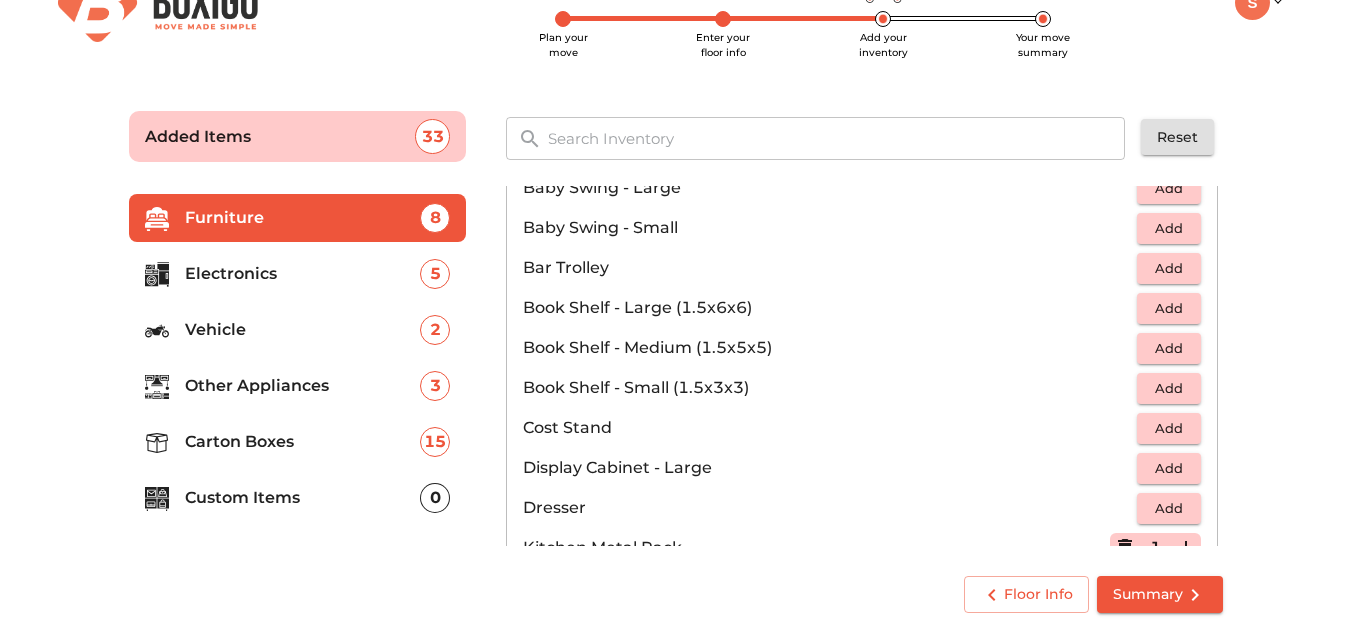 scroll, scrollTop: 358, scrollLeft: 0, axis: vertical 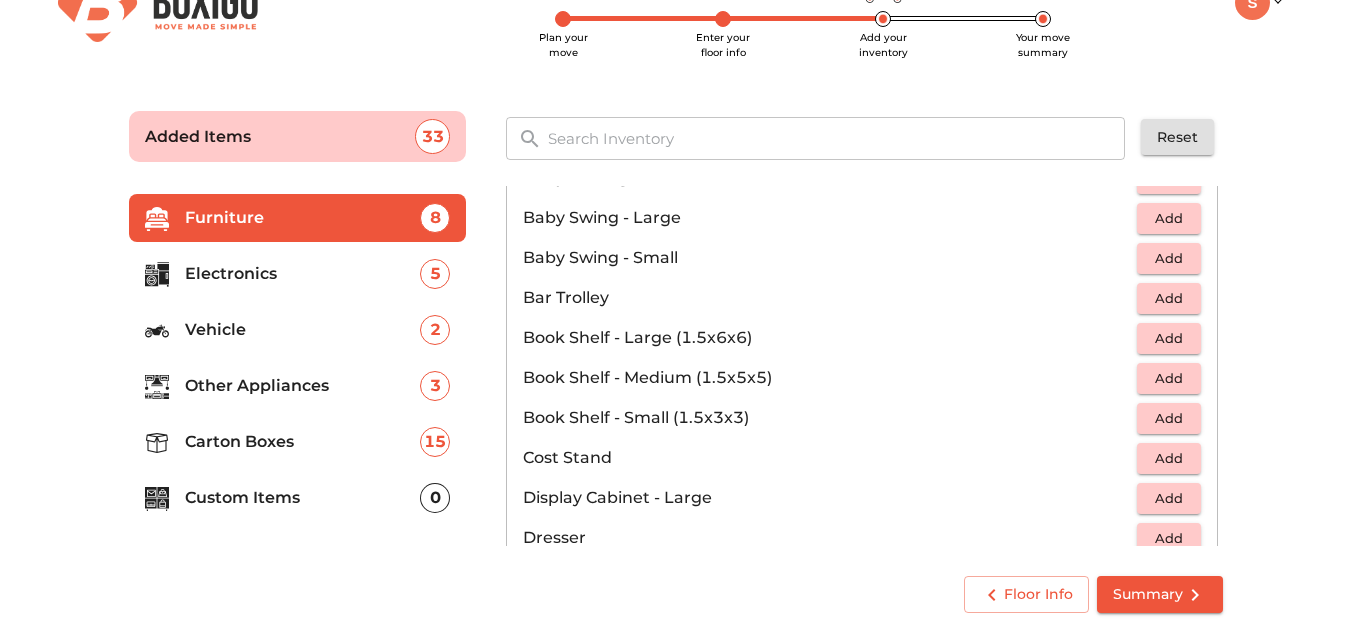 click on "Add" at bounding box center (1169, 338) 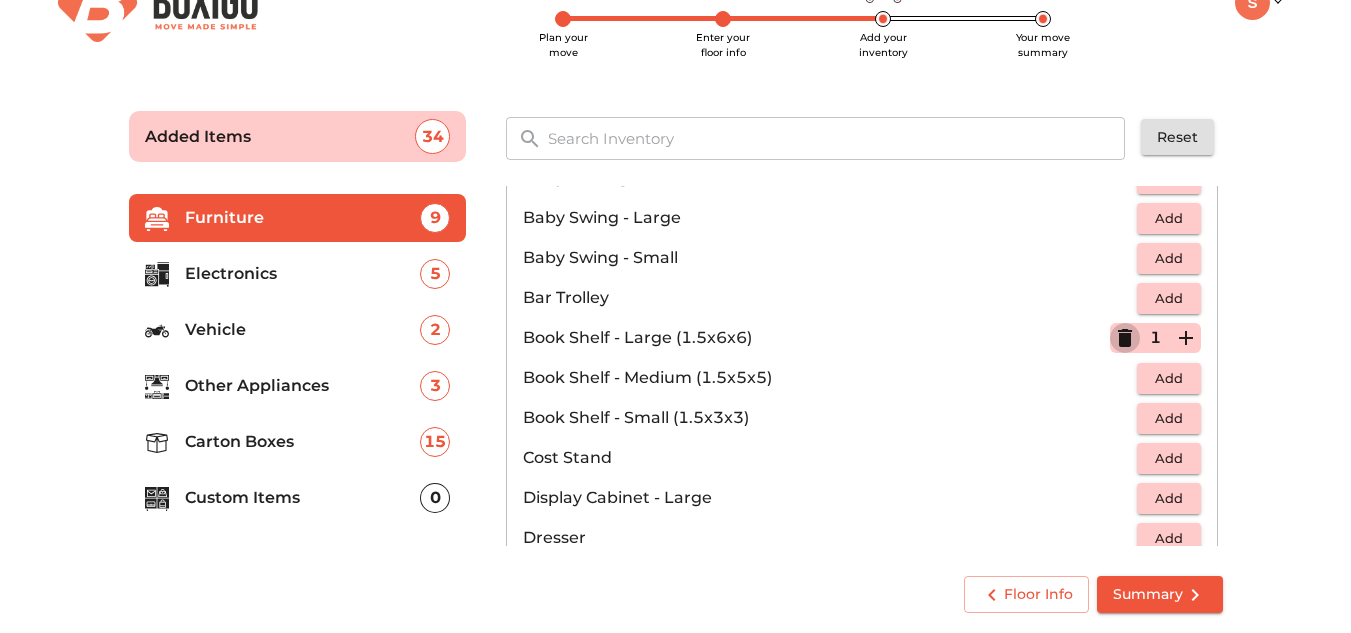 click 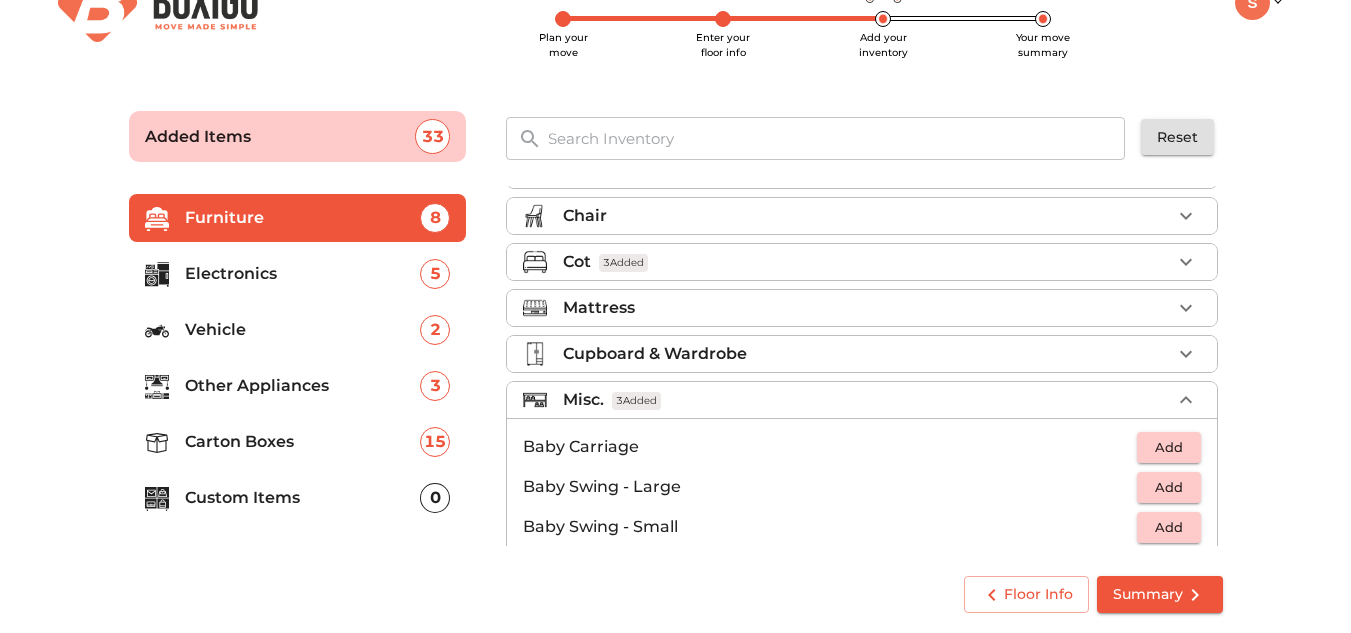 scroll, scrollTop: 64, scrollLeft: 0, axis: vertical 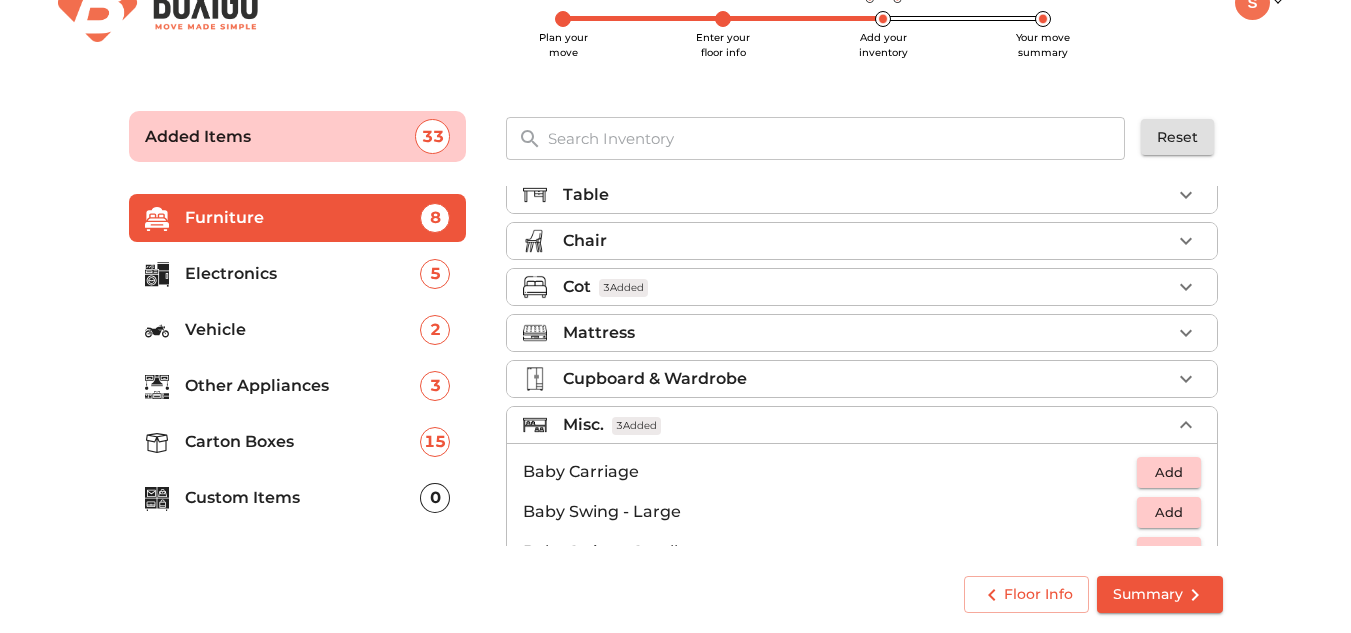 click on "Summary" at bounding box center (1160, 594) 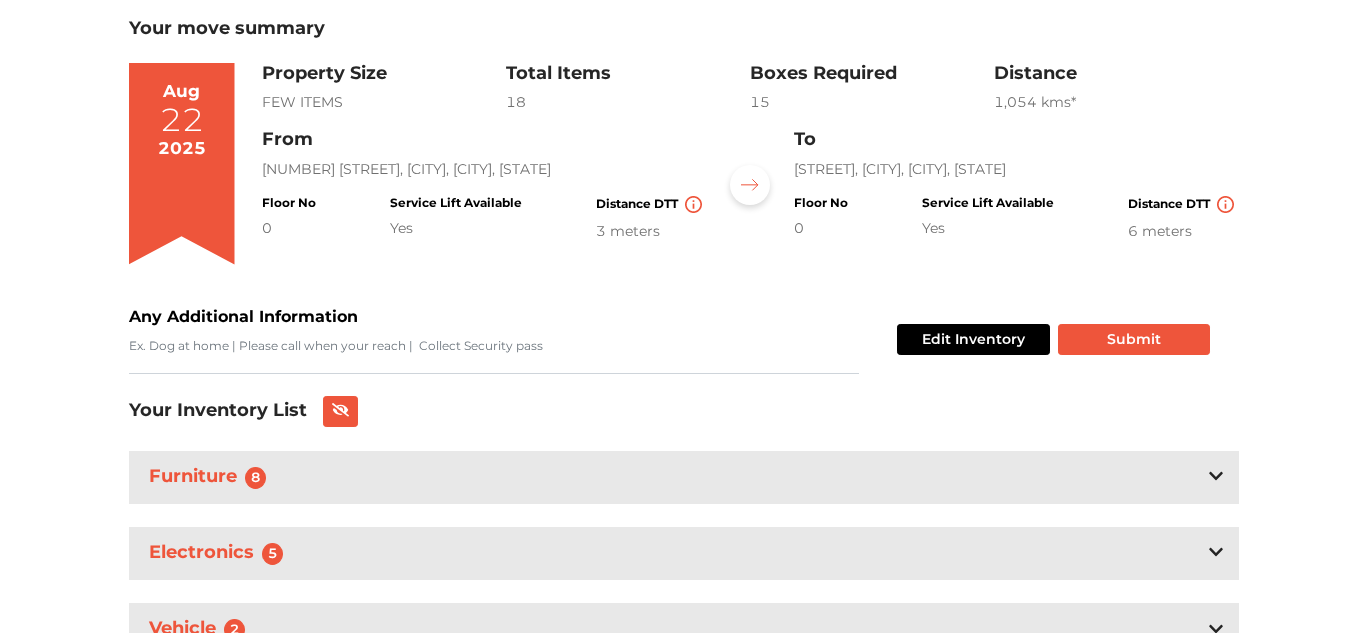scroll, scrollTop: 96, scrollLeft: 0, axis: vertical 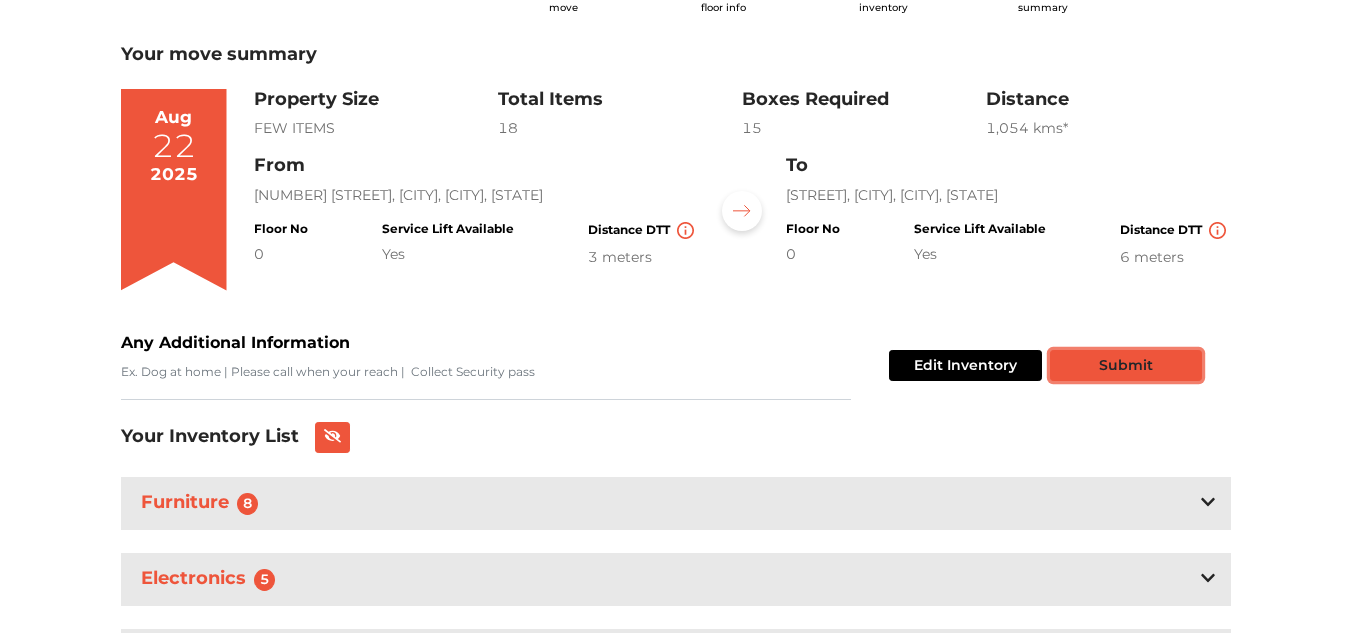 click on "Submit" at bounding box center [1126, 365] 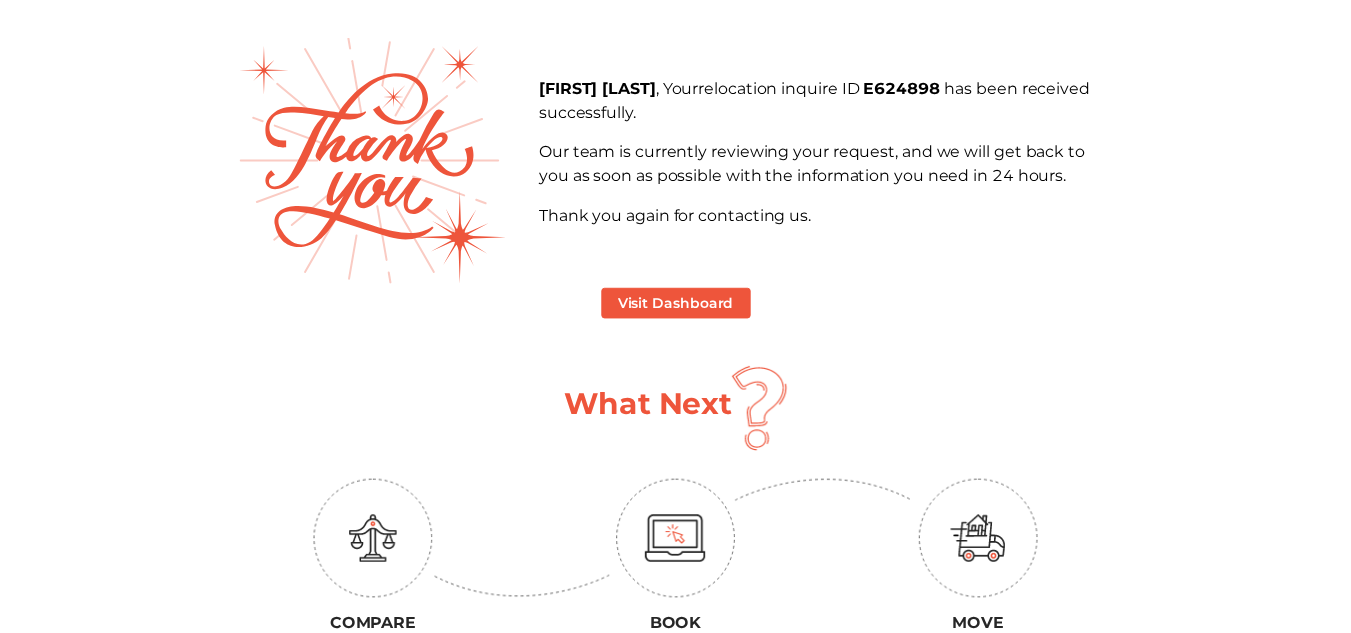scroll, scrollTop: 0, scrollLeft: 0, axis: both 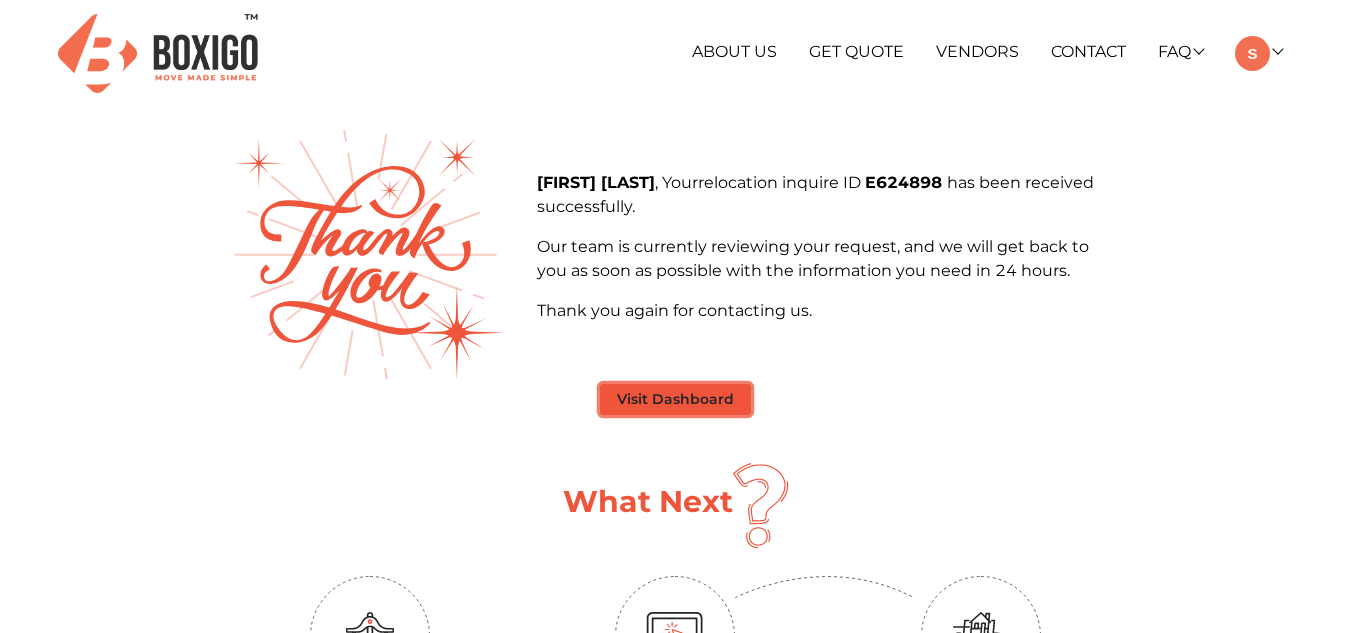 click on "Visit Dashboard" at bounding box center [675, 399] 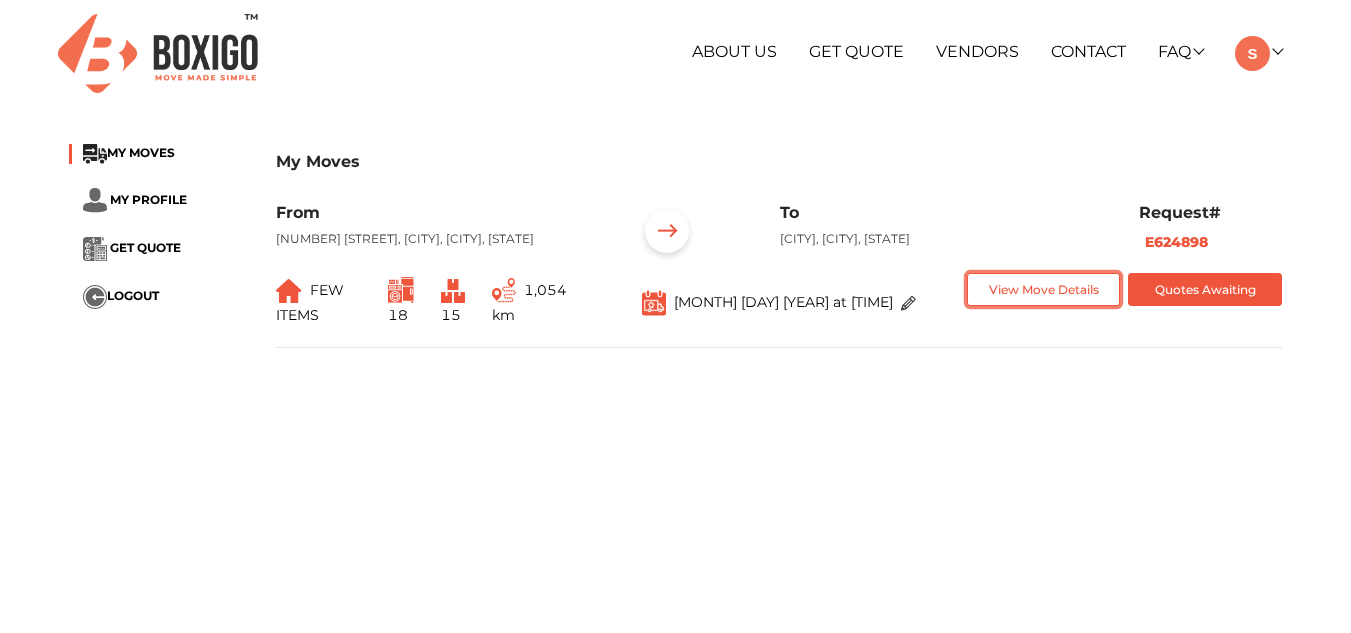 click on "View Move Details" at bounding box center (1044, 289) 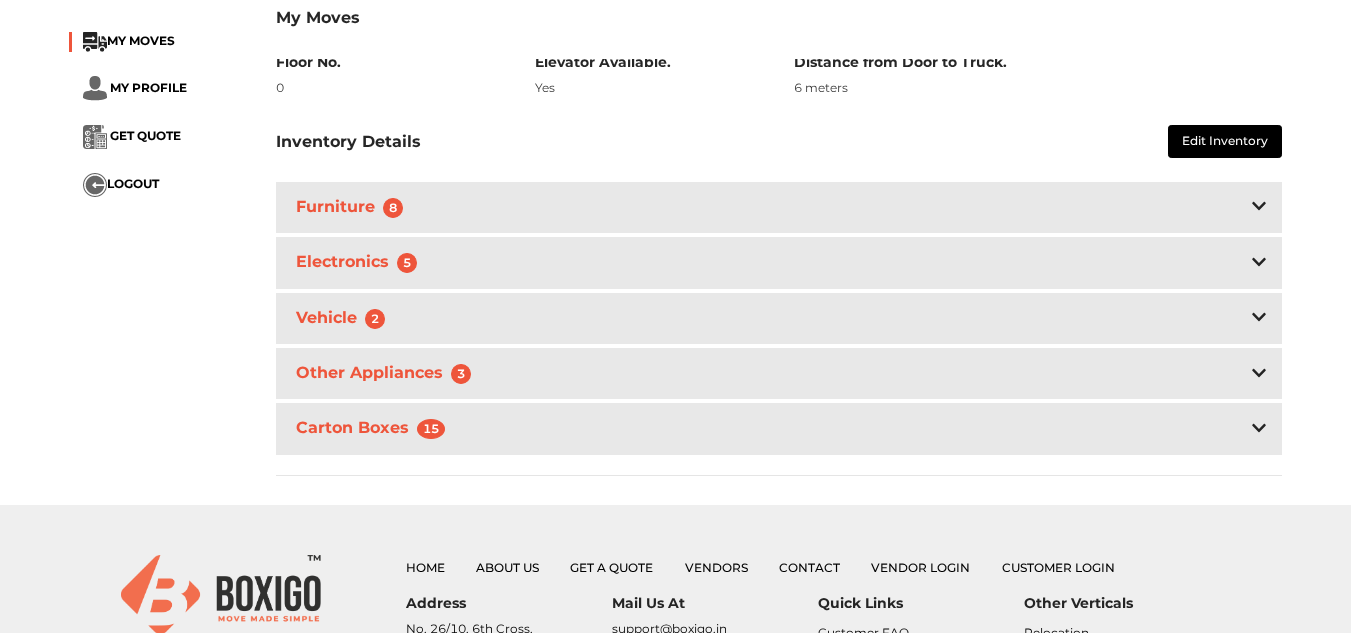scroll, scrollTop: 602, scrollLeft: 0, axis: vertical 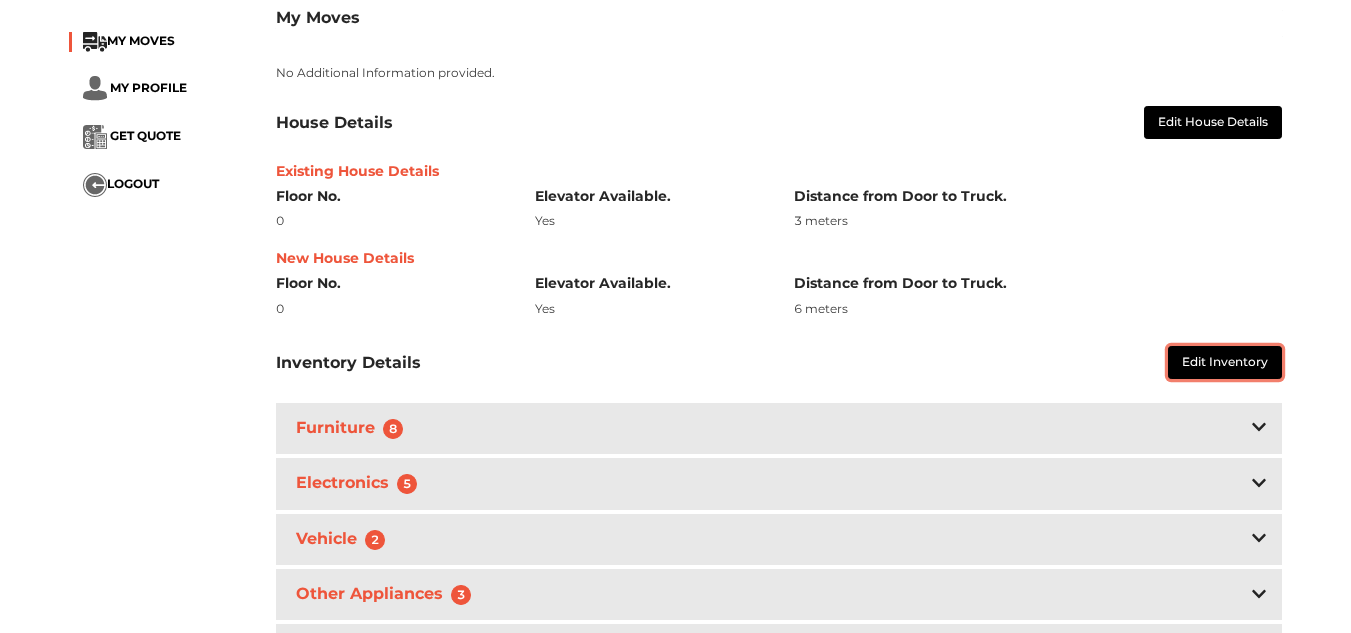 click on "Edit Inventory" at bounding box center [1225, 362] 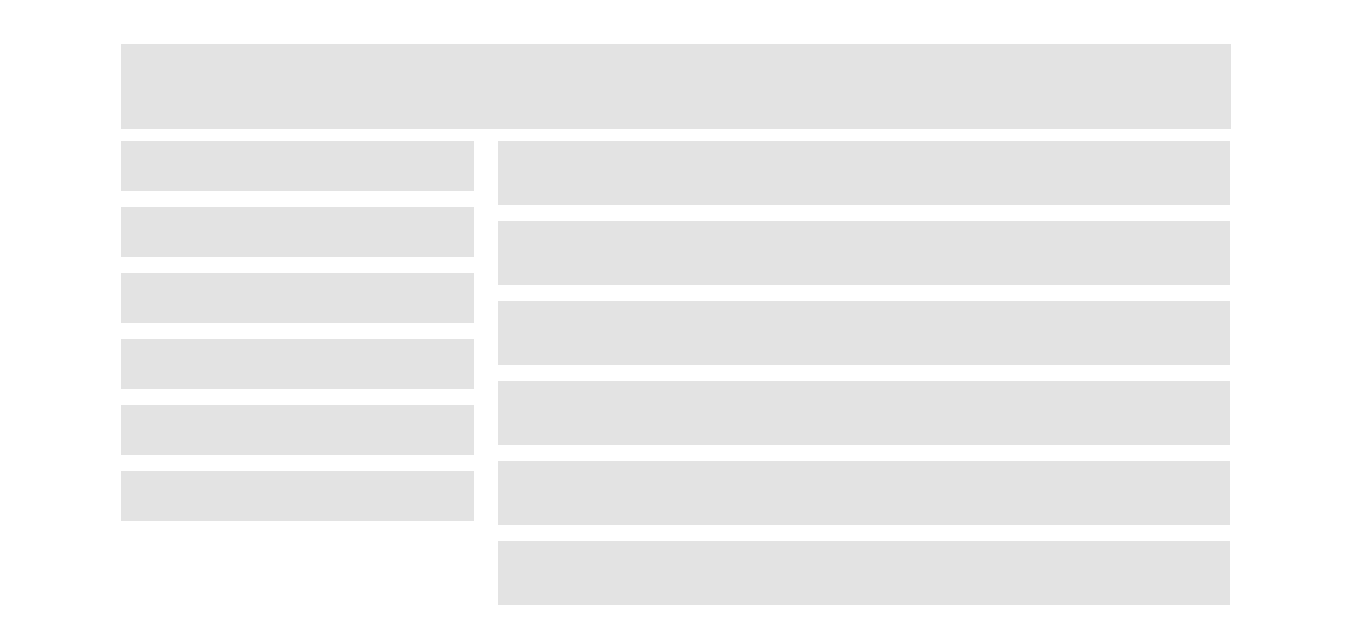 scroll, scrollTop: 51, scrollLeft: 0, axis: vertical 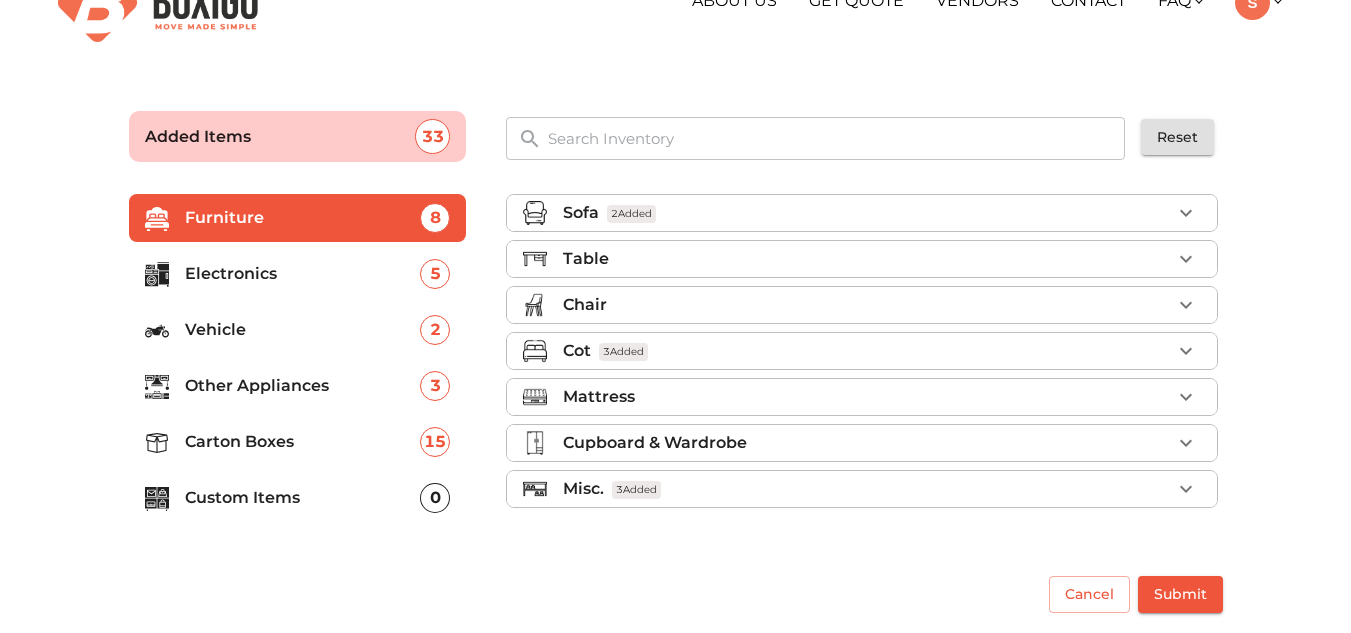 click on "Electronics" at bounding box center (303, 274) 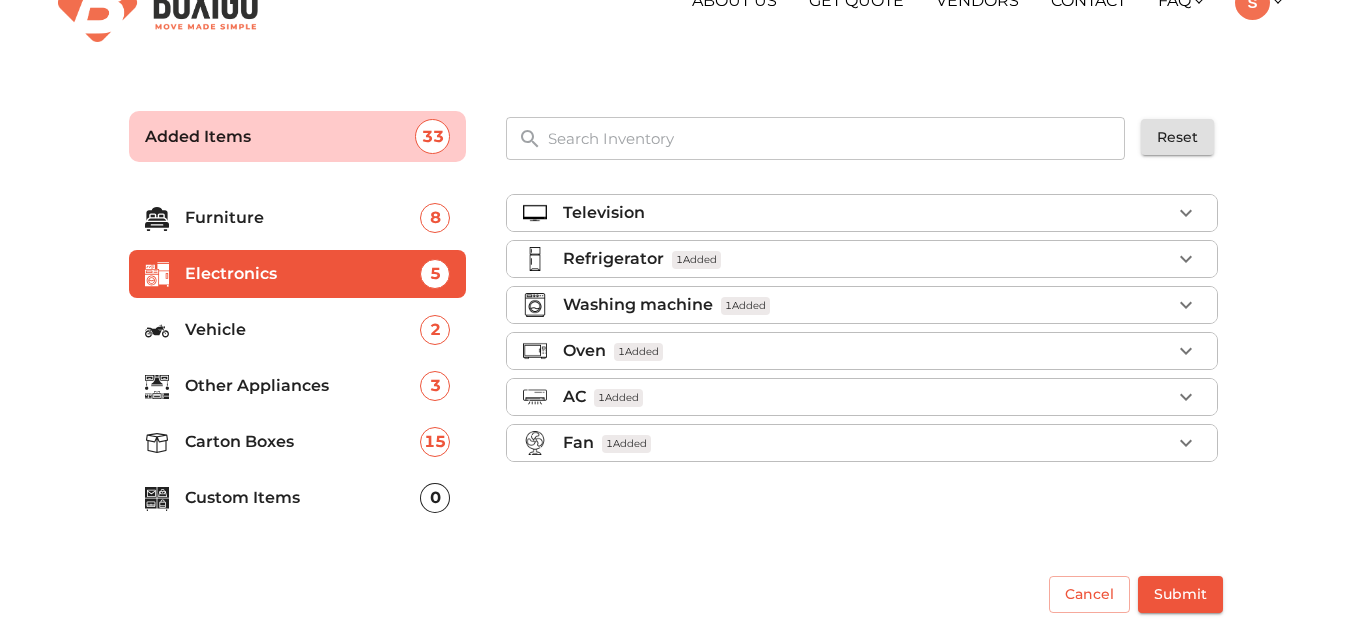 click on "Other Appliances" at bounding box center [303, 386] 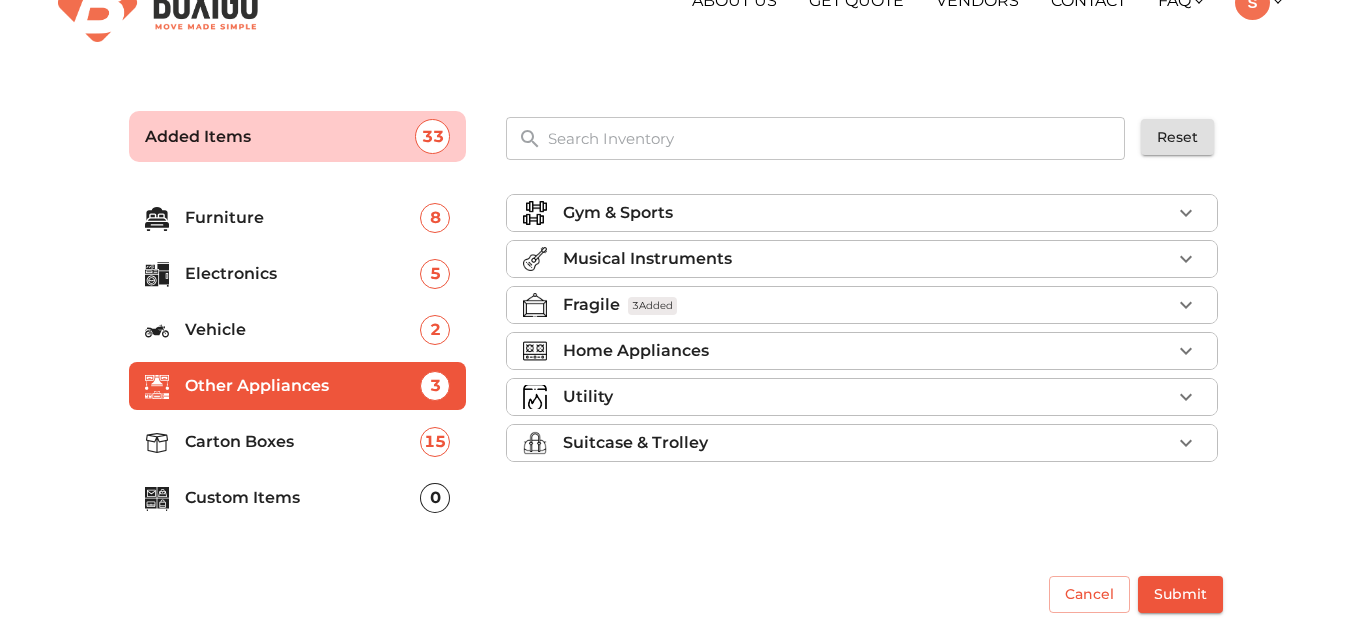click on "Home Appliances" at bounding box center [636, 351] 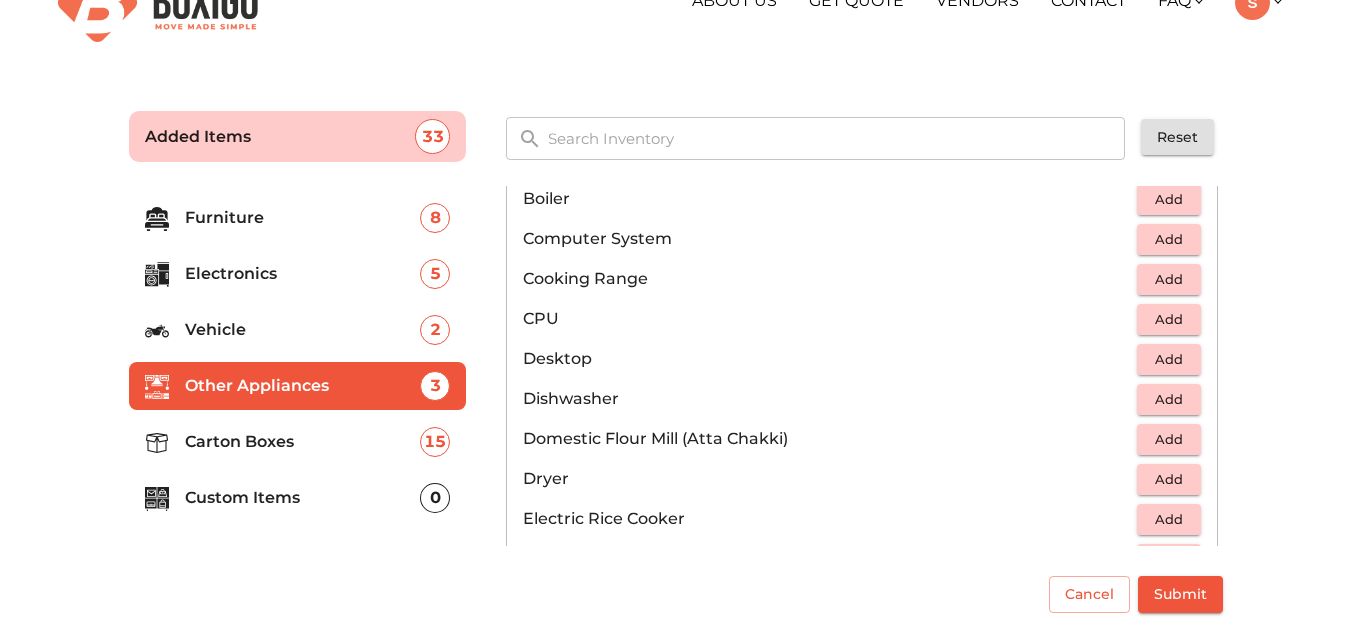 scroll, scrollTop: 379, scrollLeft: 0, axis: vertical 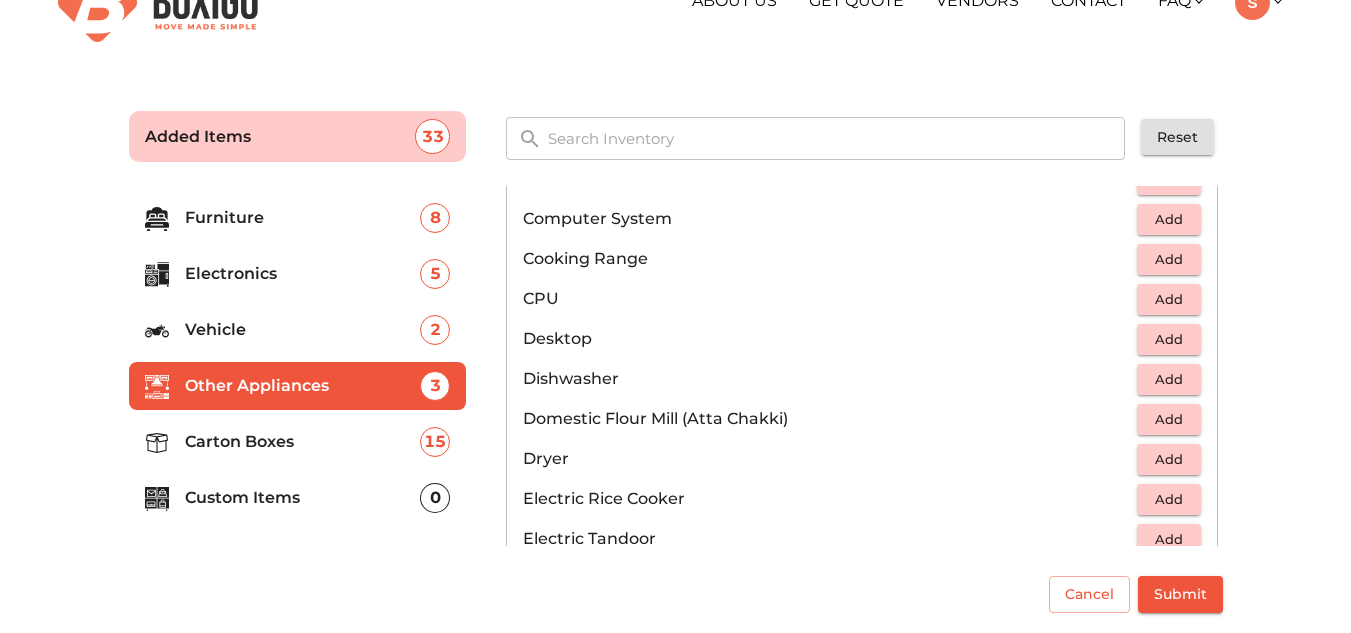 click on "Add" at bounding box center (1169, 379) 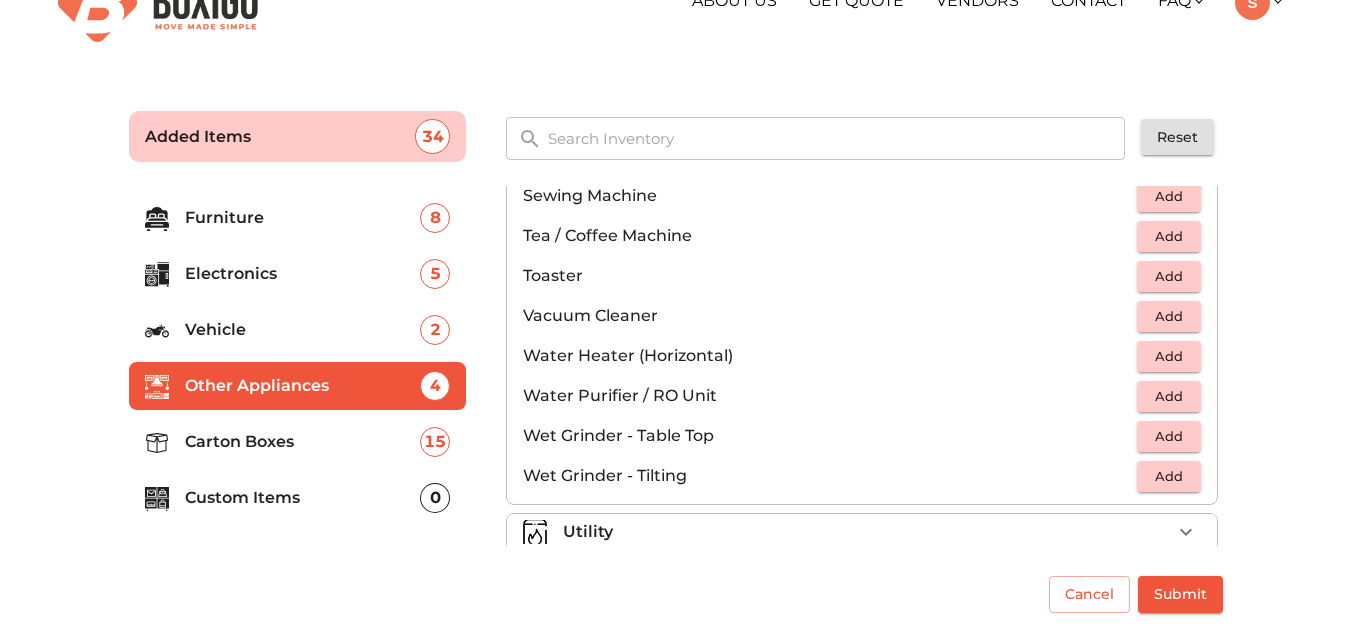 scroll, scrollTop: 1326, scrollLeft: 0, axis: vertical 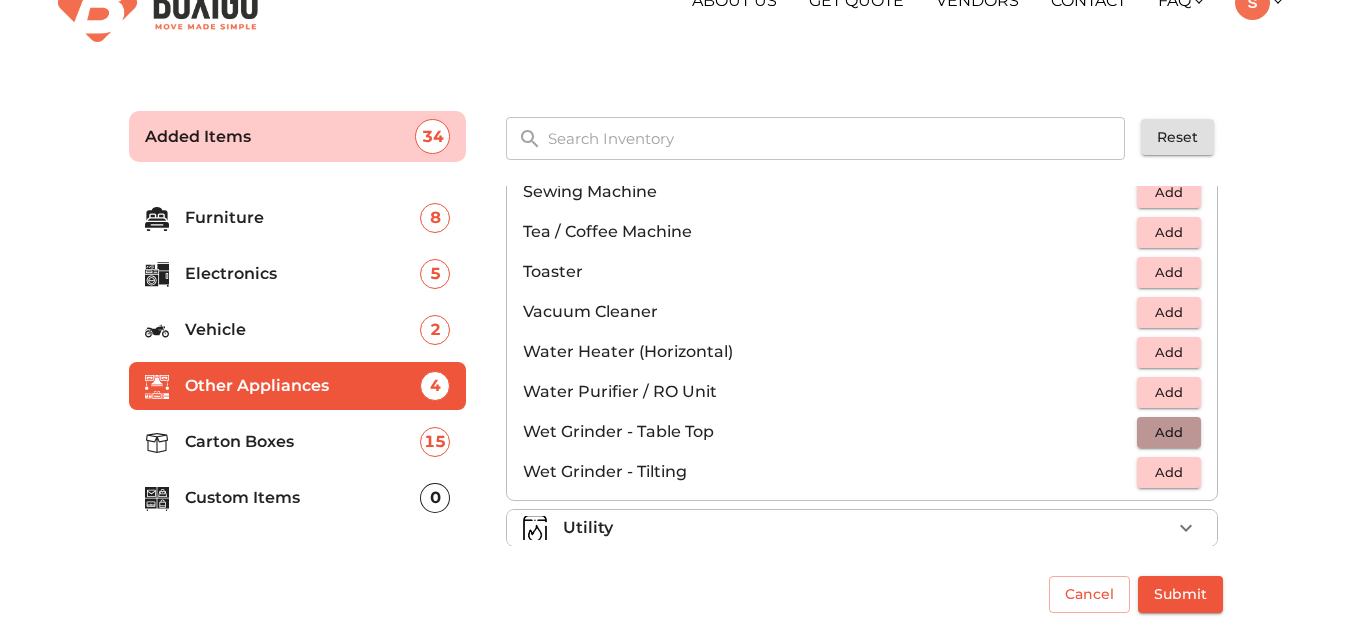 click on "Add" at bounding box center (1169, 432) 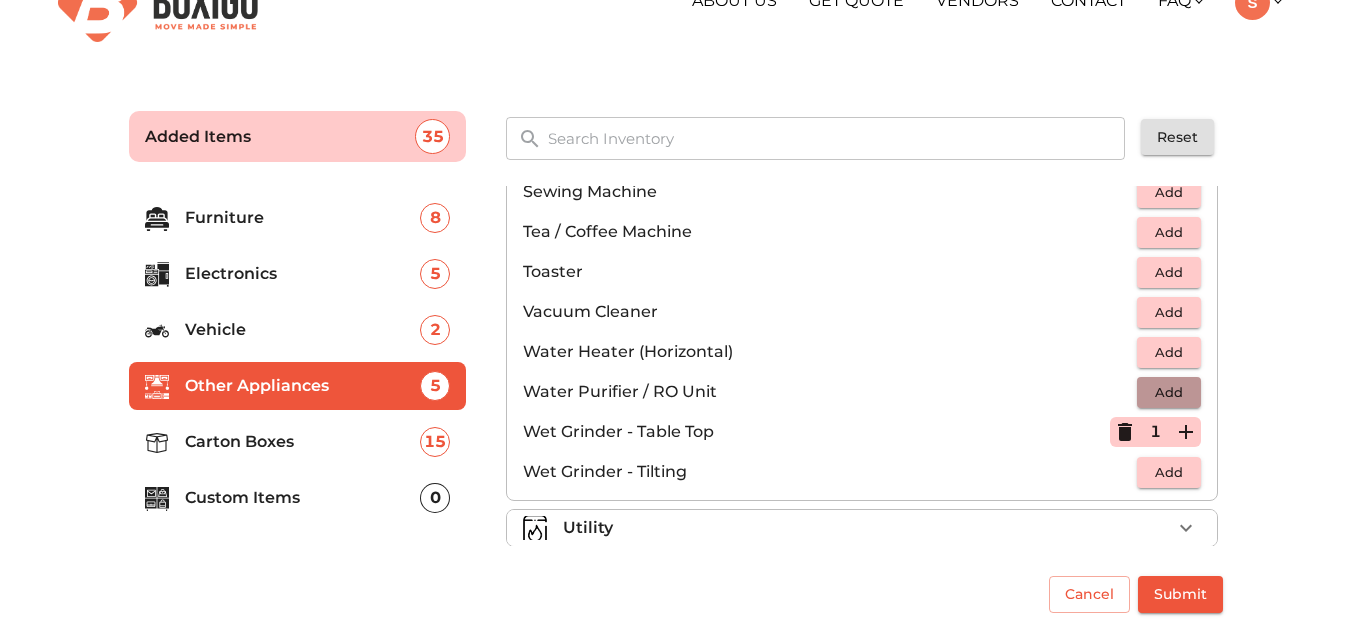 click on "Add" at bounding box center [1169, 392] 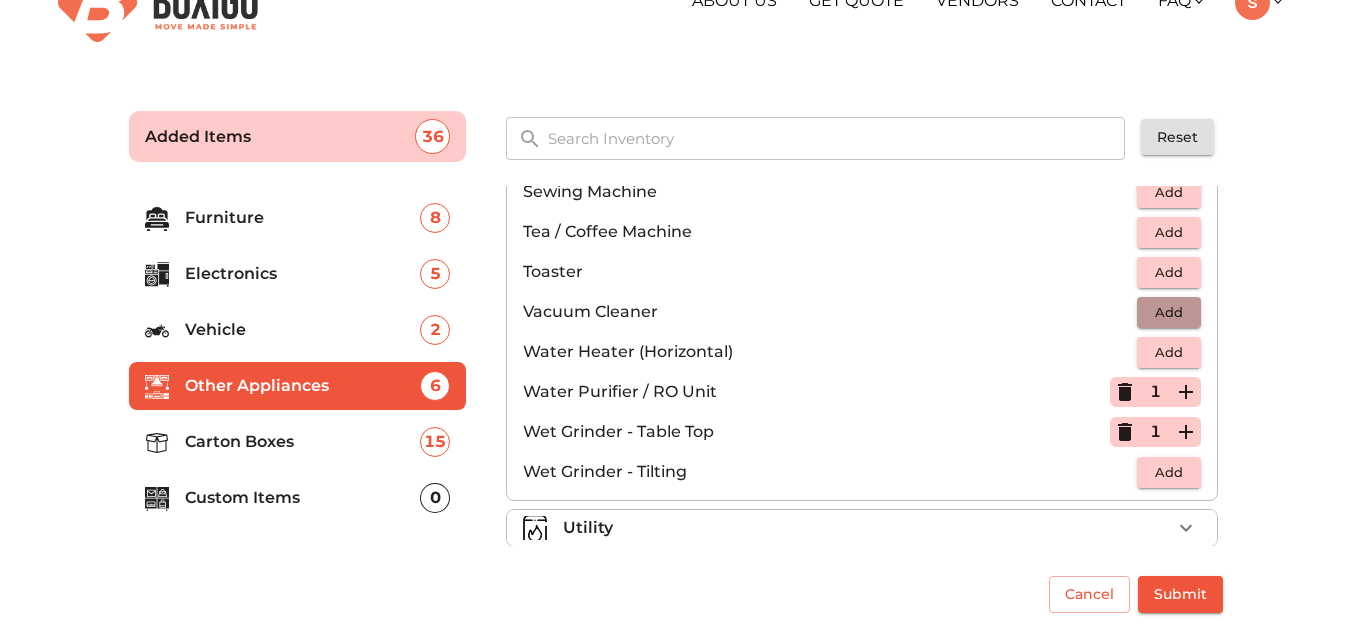 click on "Add" at bounding box center (1169, 312) 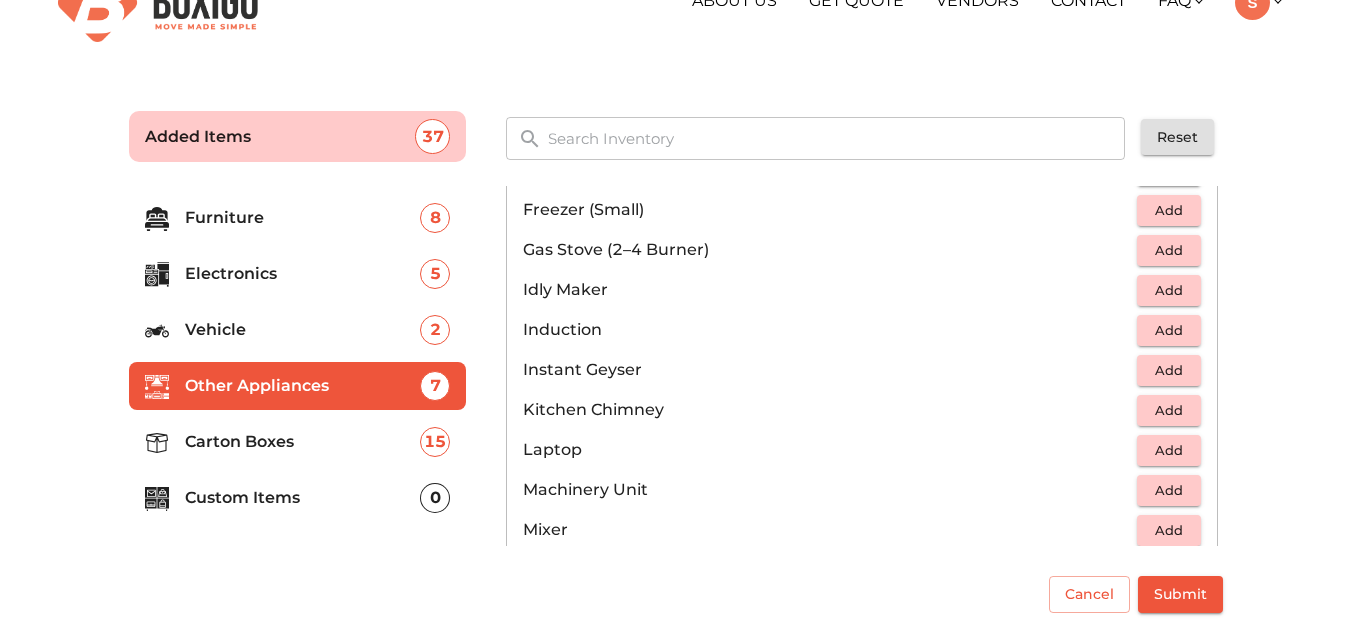 scroll, scrollTop: 791, scrollLeft: 0, axis: vertical 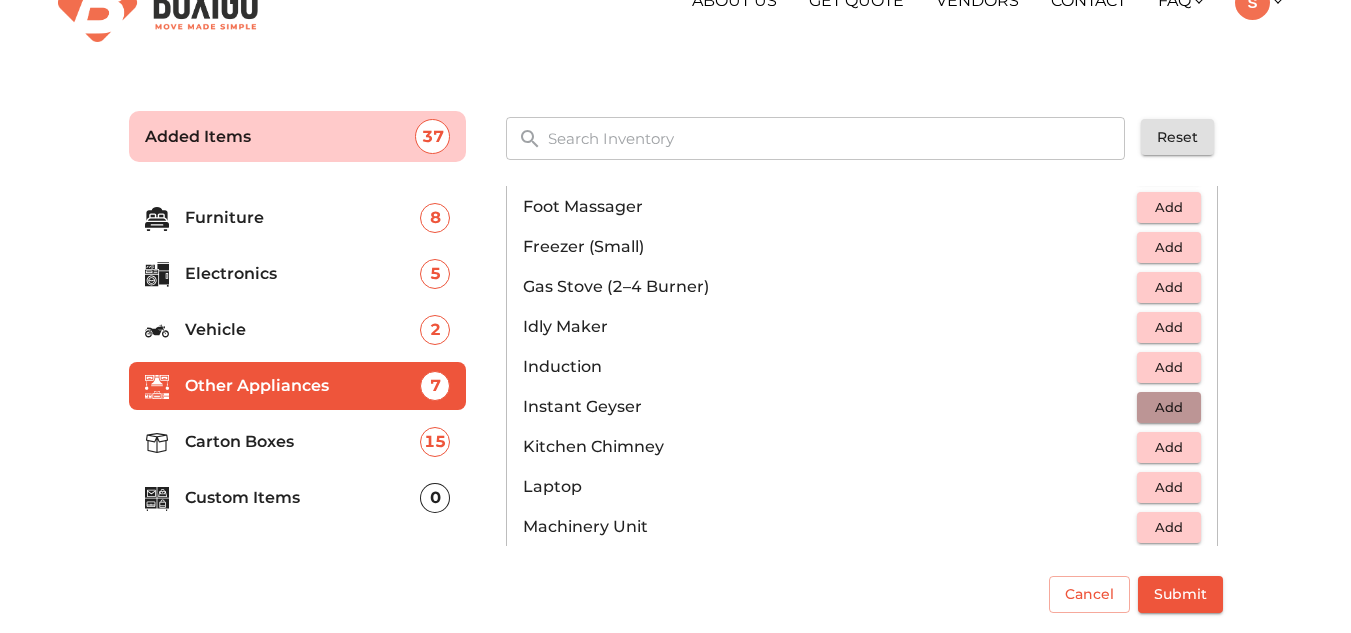 click on "Add" at bounding box center (1169, 407) 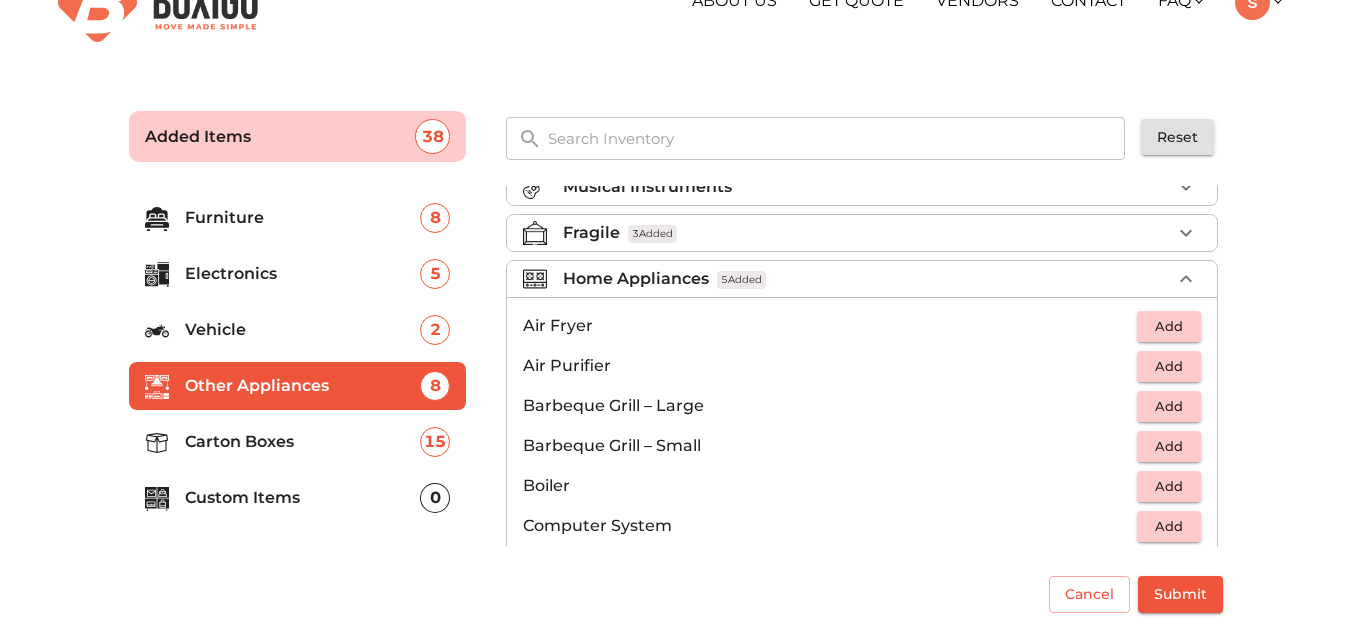 scroll, scrollTop: 0, scrollLeft: 0, axis: both 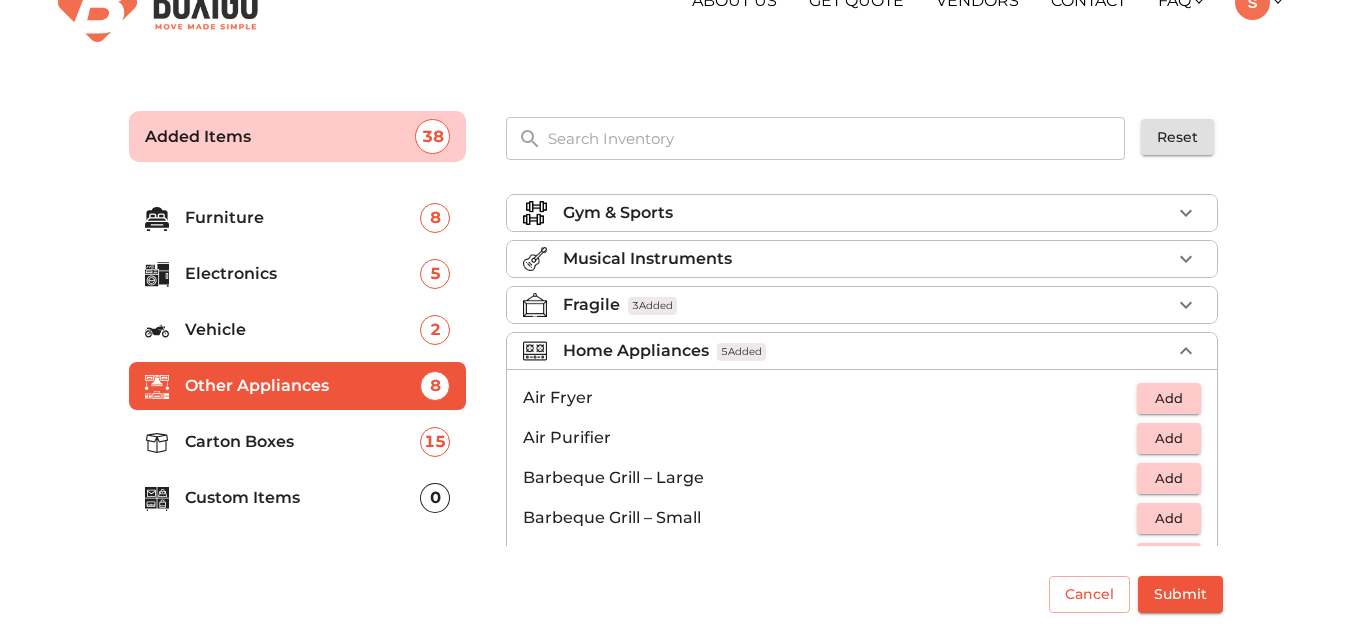 click on "Submit" at bounding box center [1180, 594] 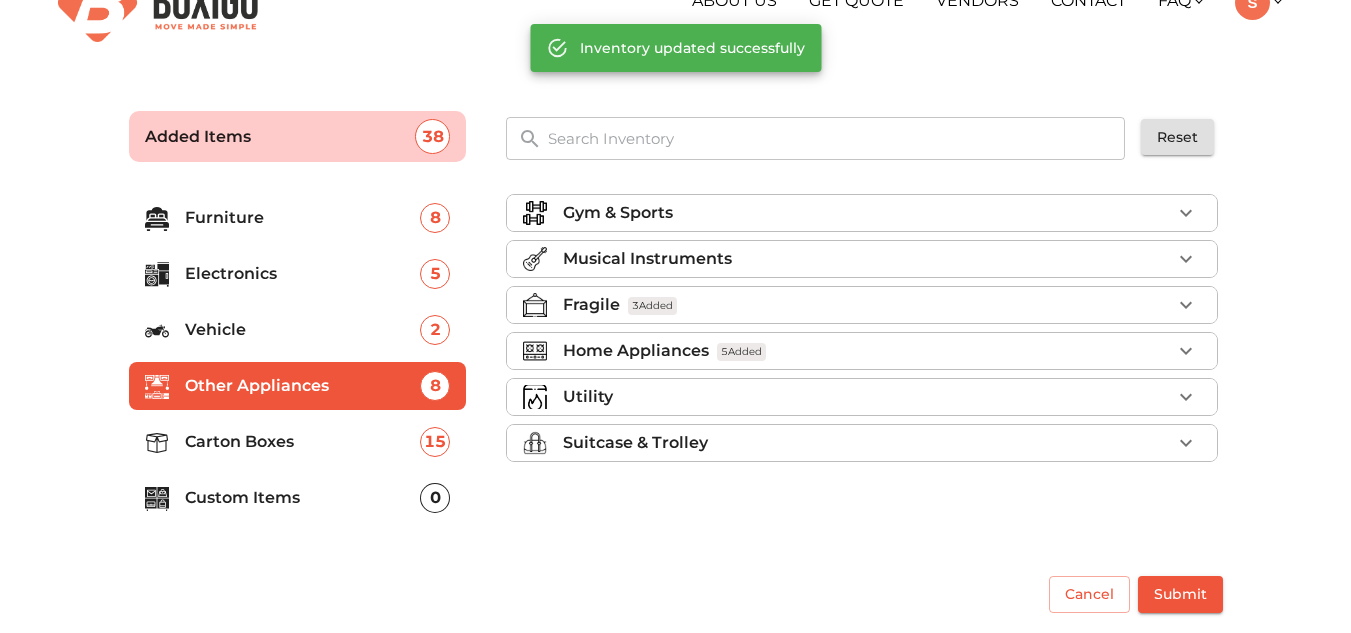 scroll, scrollTop: 0, scrollLeft: 0, axis: both 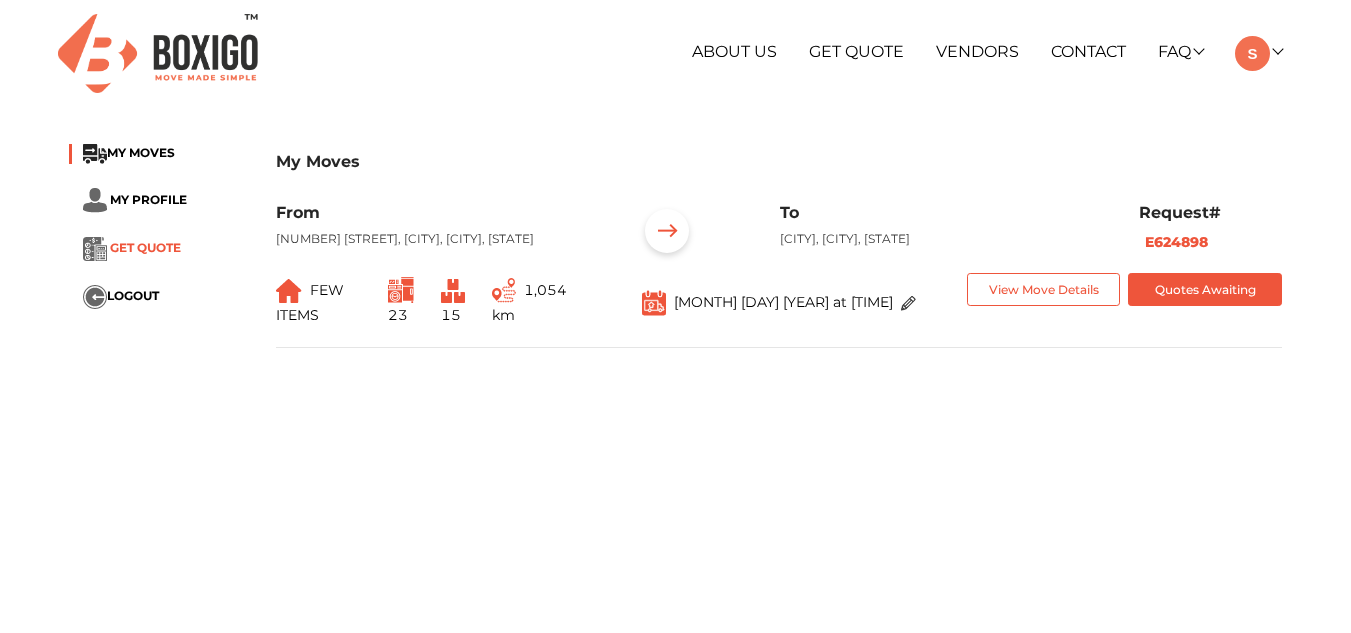 click on "GET QUOTE" at bounding box center (145, 247) 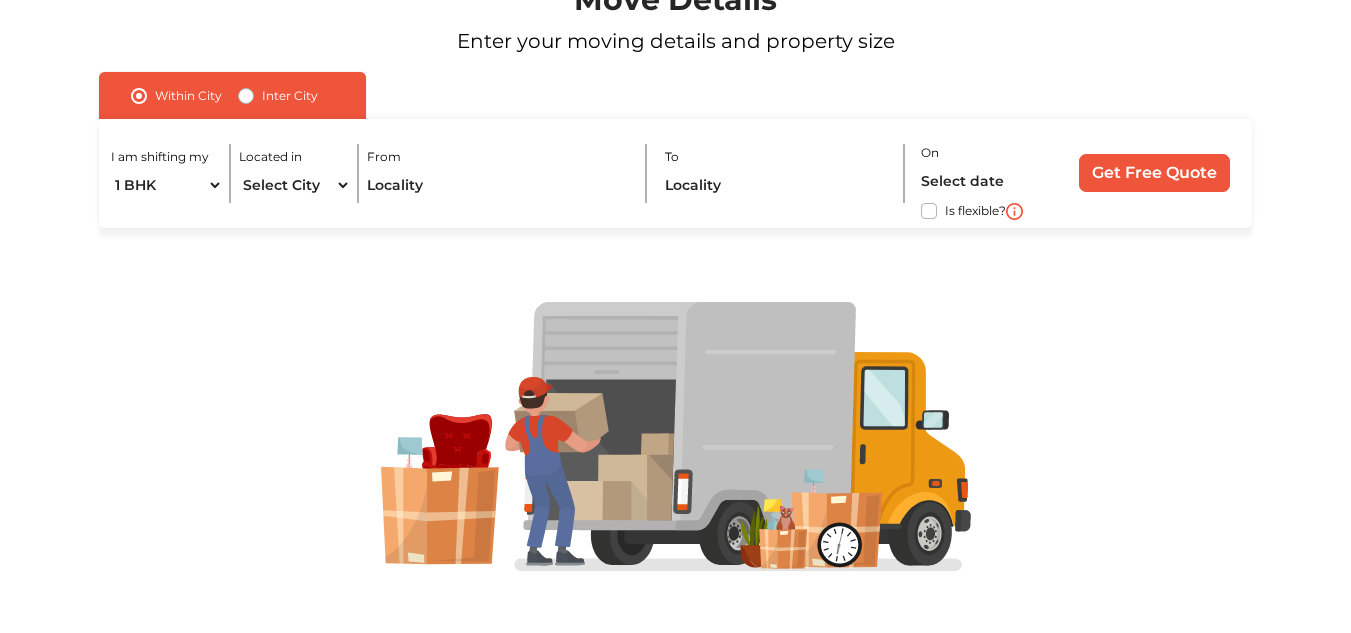 scroll, scrollTop: 202, scrollLeft: 0, axis: vertical 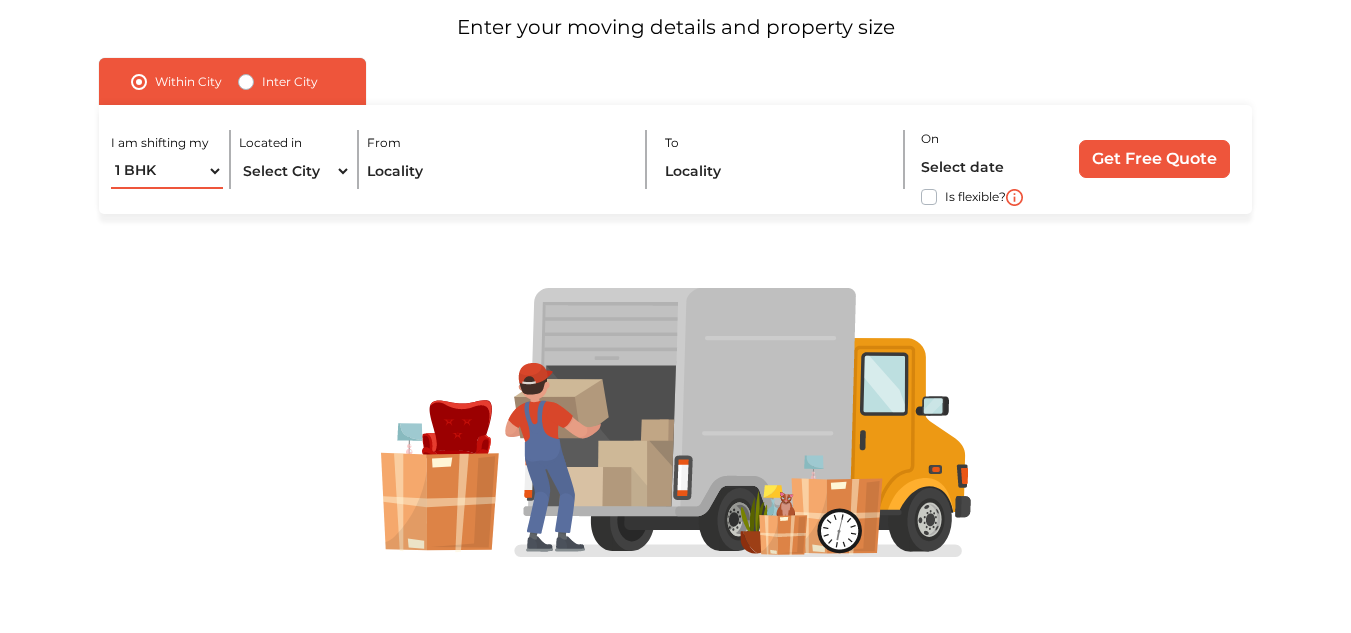 click on "1 BHK 2 BHK 3 BHK 3 + BHK FEW ITEMS" at bounding box center [167, 171] 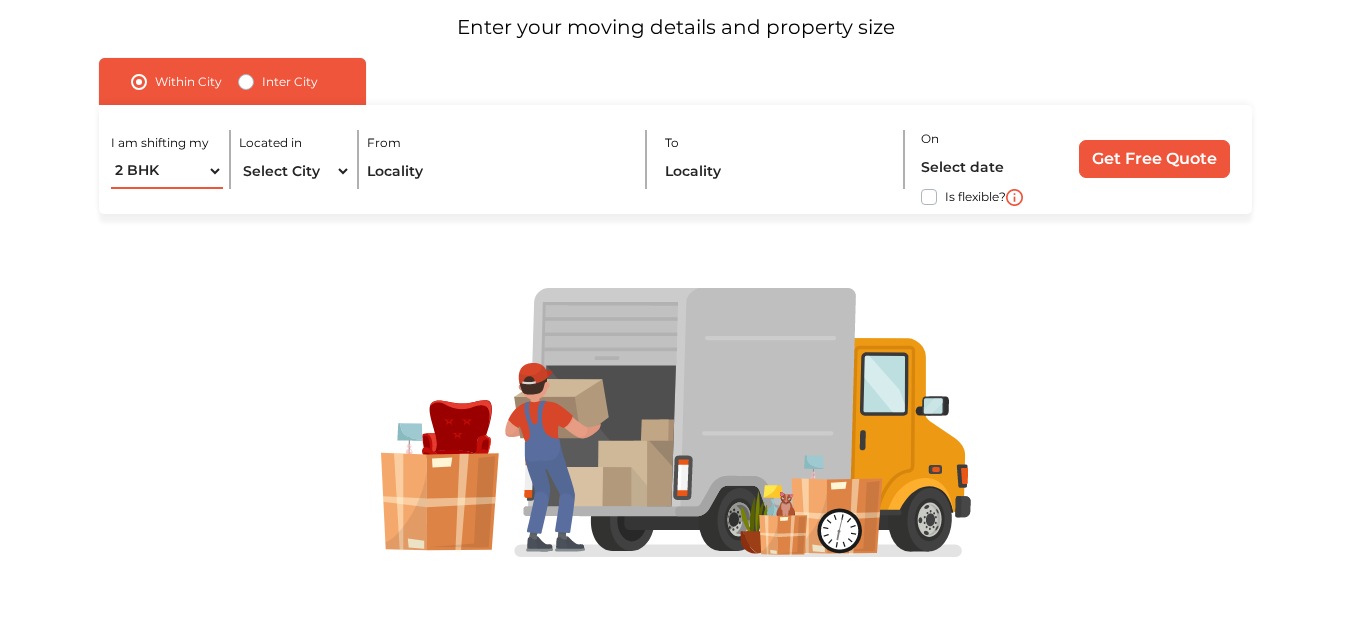 click on "1 BHK 2 BHK 3 BHK 3 + BHK FEW ITEMS" at bounding box center [167, 171] 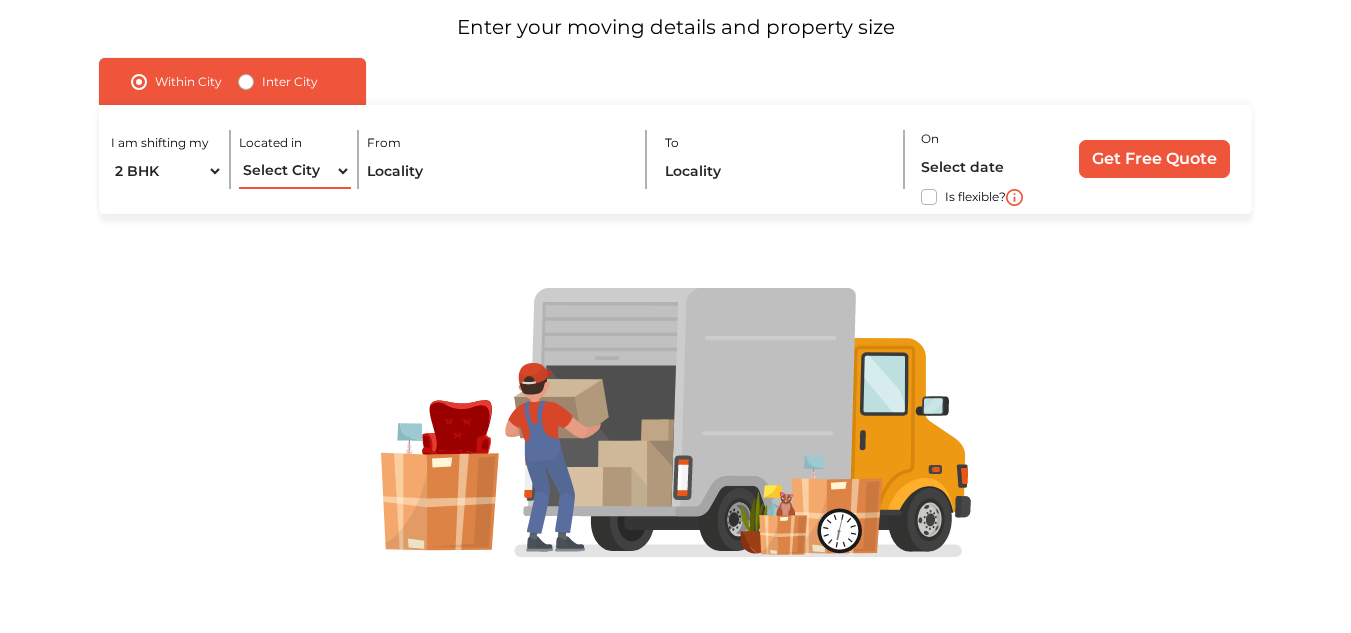 click on "Select City Bangalore Bengaluru Bhopal Bhubaneswar Chennai Coimbatore Cuttack Delhi Gulbarga Gurugram Guwahati Hyderabad Indore Jaipur Kalyan & Dombivali Kochi Kolkata Lucknow Madurai Mangalore Mumbai Mysore Navi Mumbai Noida Patna Pune Raipur Secunderabad Siliguri Srirangam Thane Thiruvananthapuram Vijayawada Visakhapatnam Warangal" at bounding box center [295, 171] 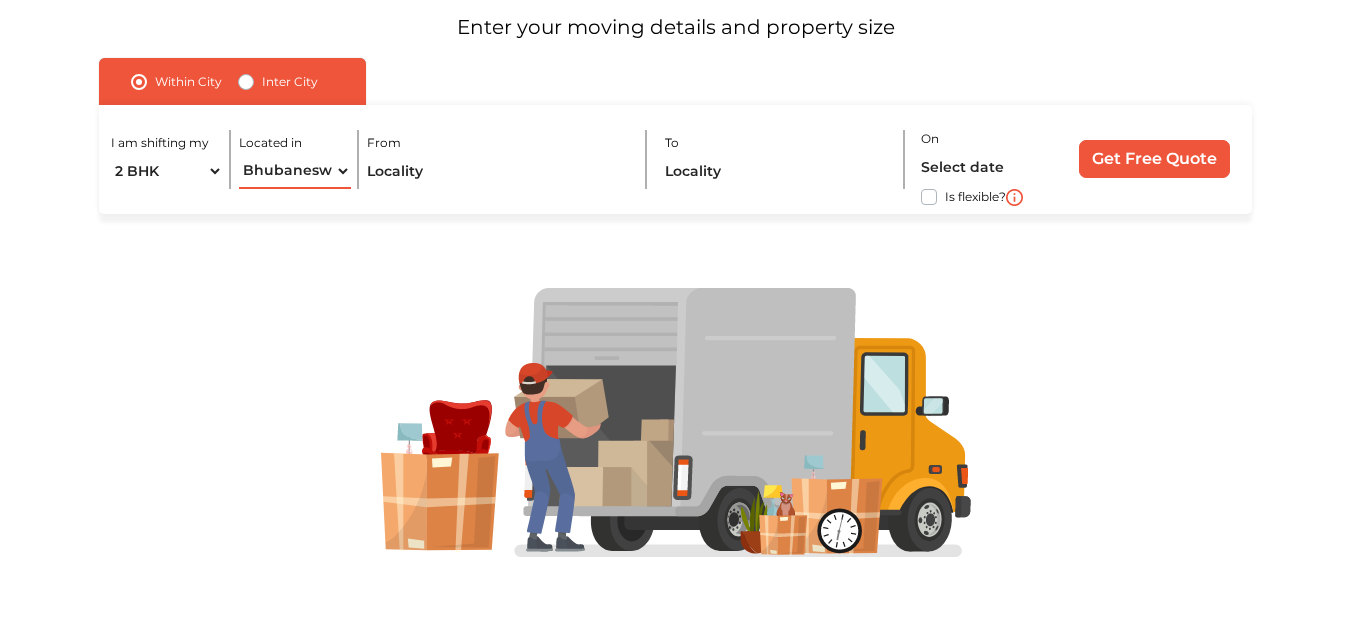 click on "Select City Bangalore Bengaluru Bhopal Bhubaneswar Chennai Coimbatore Cuttack Delhi Gulbarga Gurugram Guwahati Hyderabad Indore Jaipur Kalyan & Dombivali Kochi Kolkata Lucknow Madurai Mangalore Mumbai Mysore Navi Mumbai Noida Patna Pune Raipur Secunderabad Siliguri Srirangam Thane Thiruvananthapuram Vijayawada Visakhapatnam Warangal" at bounding box center [295, 171] 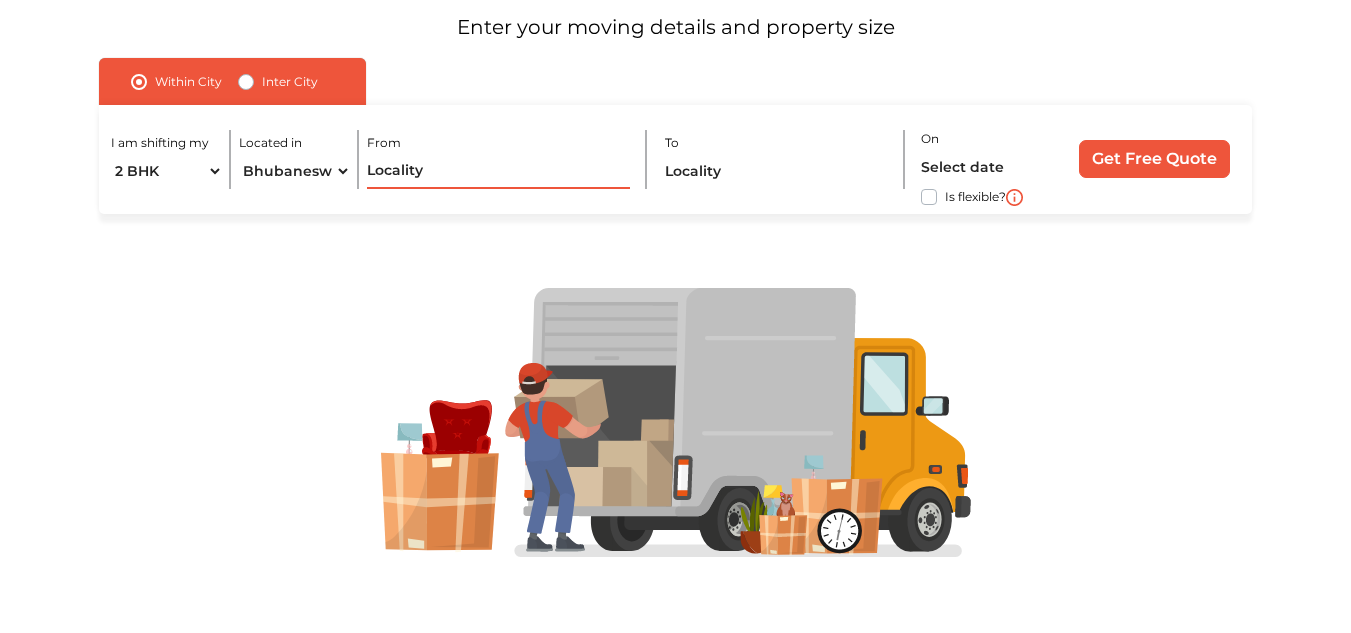 click at bounding box center (499, 171) 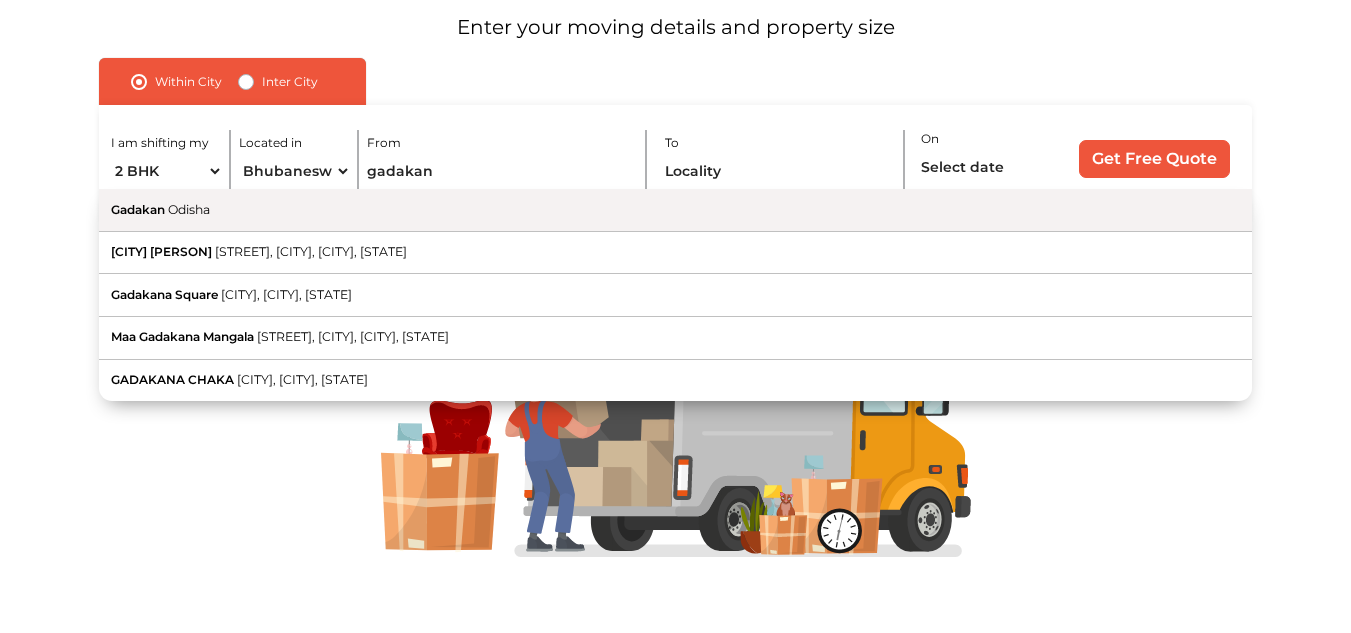 click on "[STATE]" at bounding box center (189, 209) 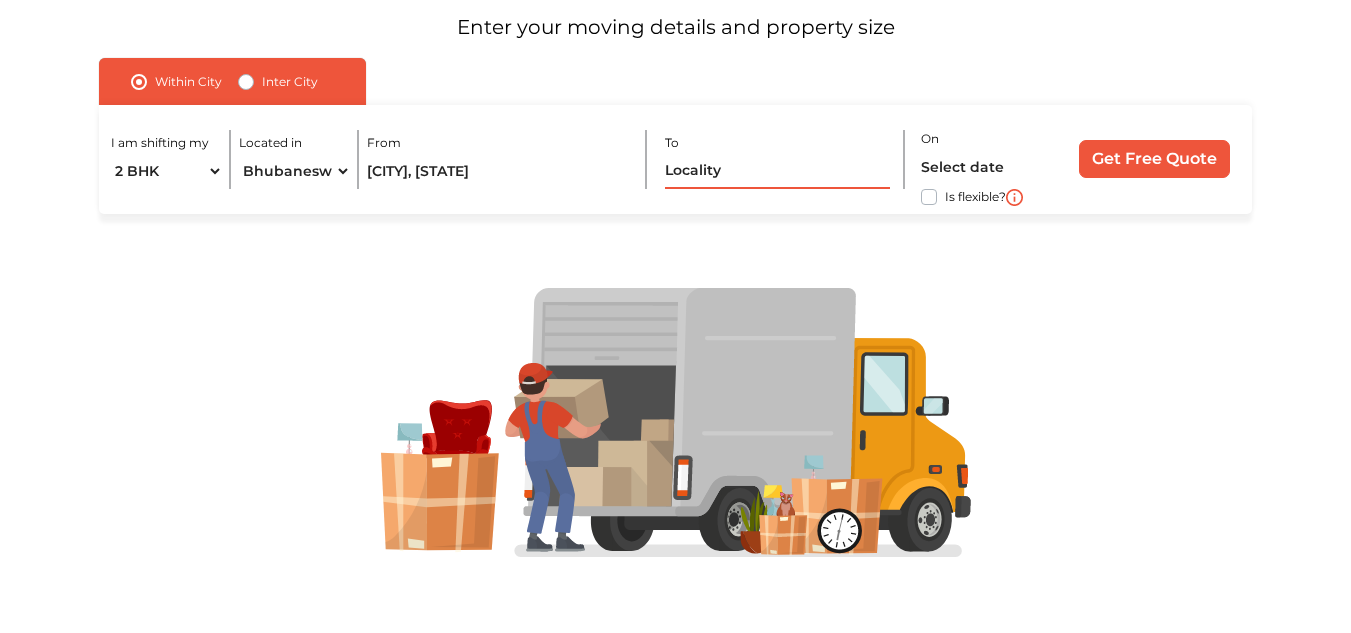 click at bounding box center (778, 171) 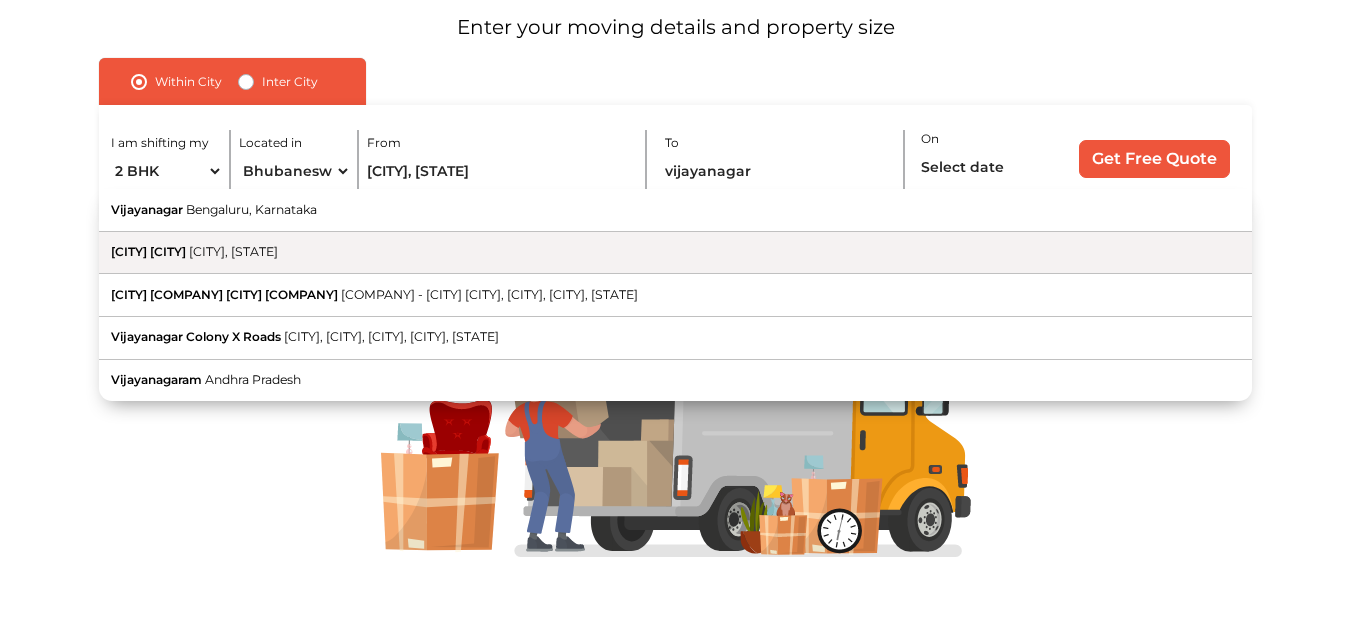 click on "[CITY], [STATE]" at bounding box center (233, 251) 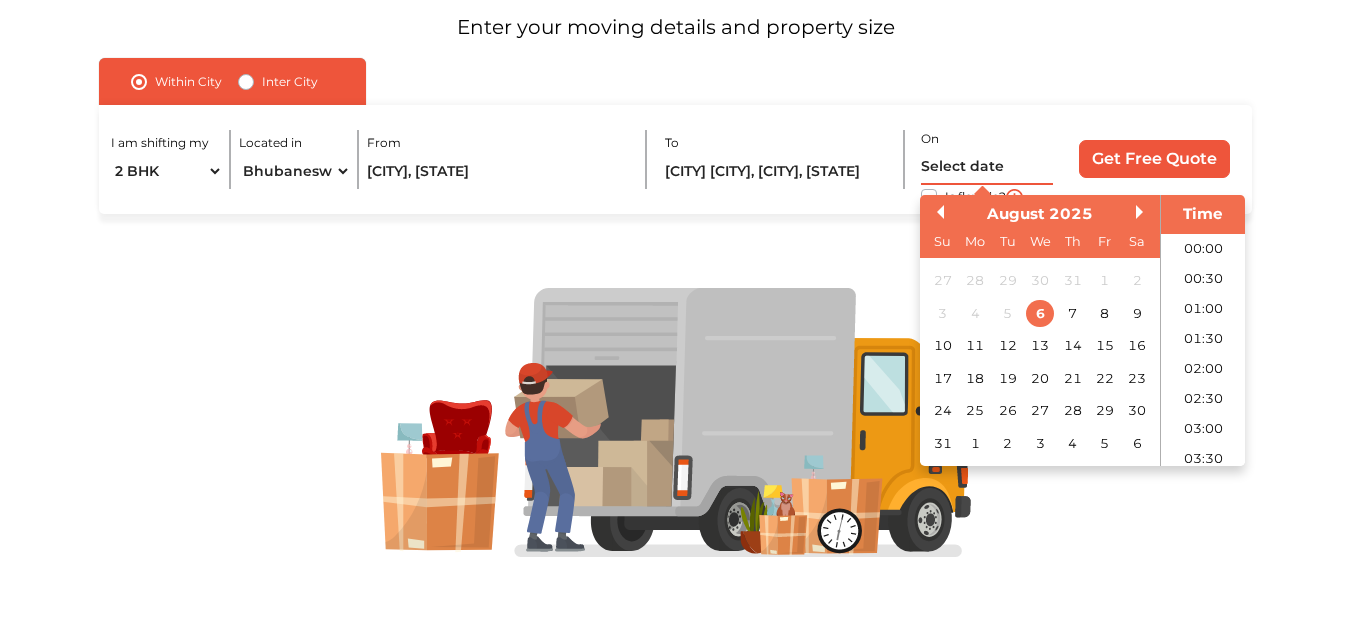 click at bounding box center (987, 167) 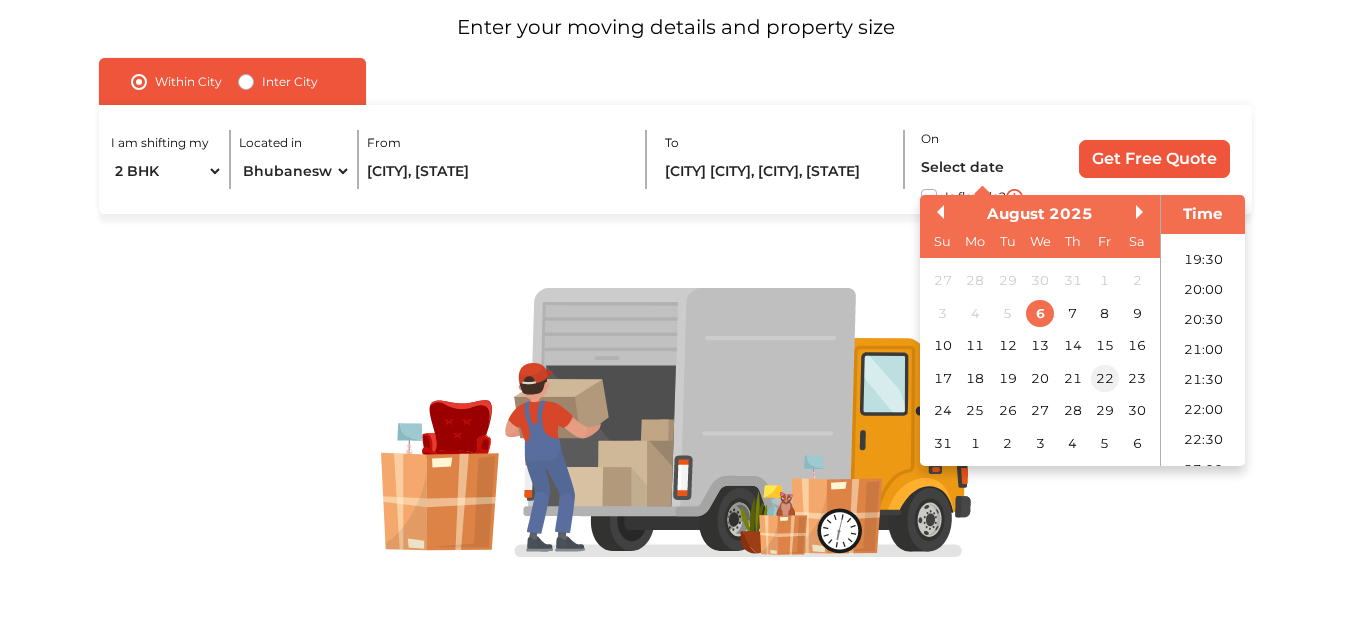 click on "22" at bounding box center [1105, 378] 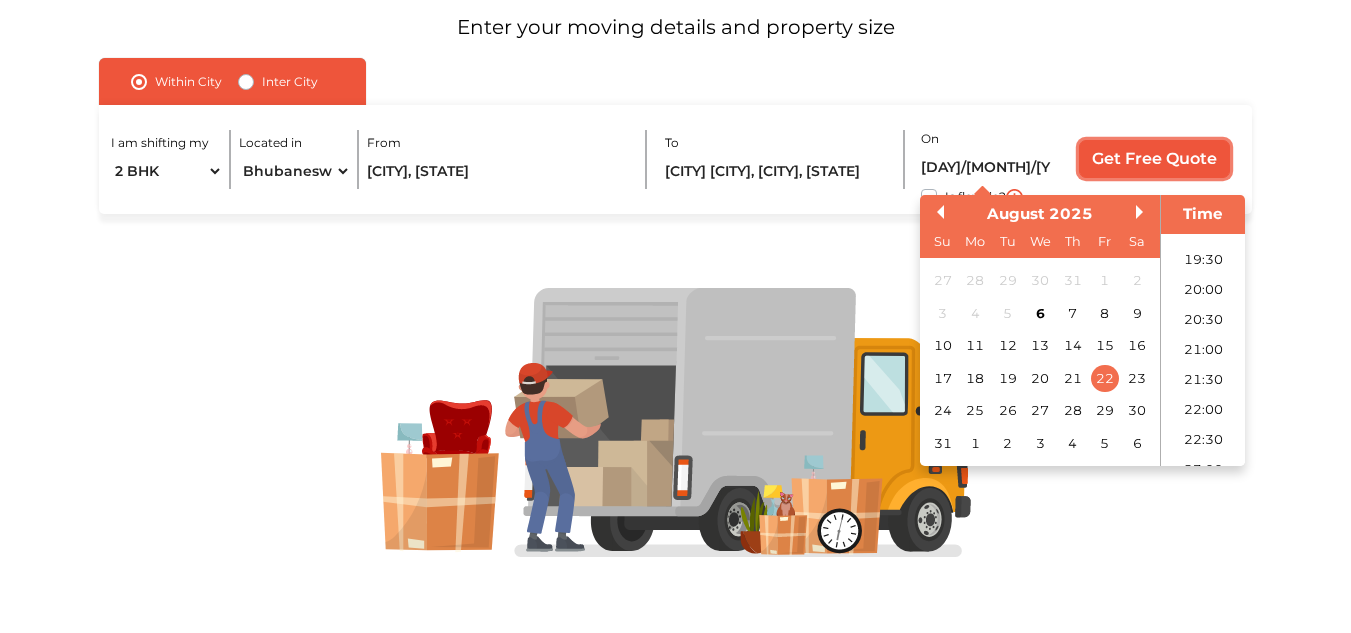 click on "Get Free Quote" at bounding box center [1154, 159] 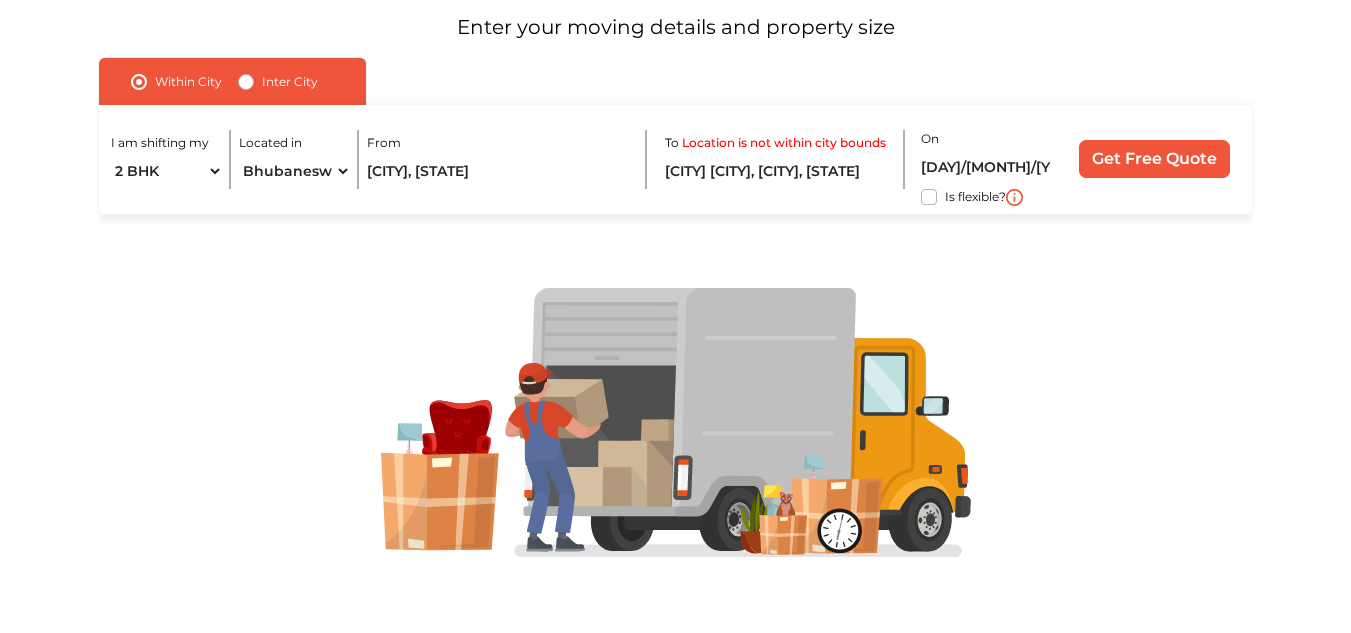 click on "Is flexible?" at bounding box center [975, 195] 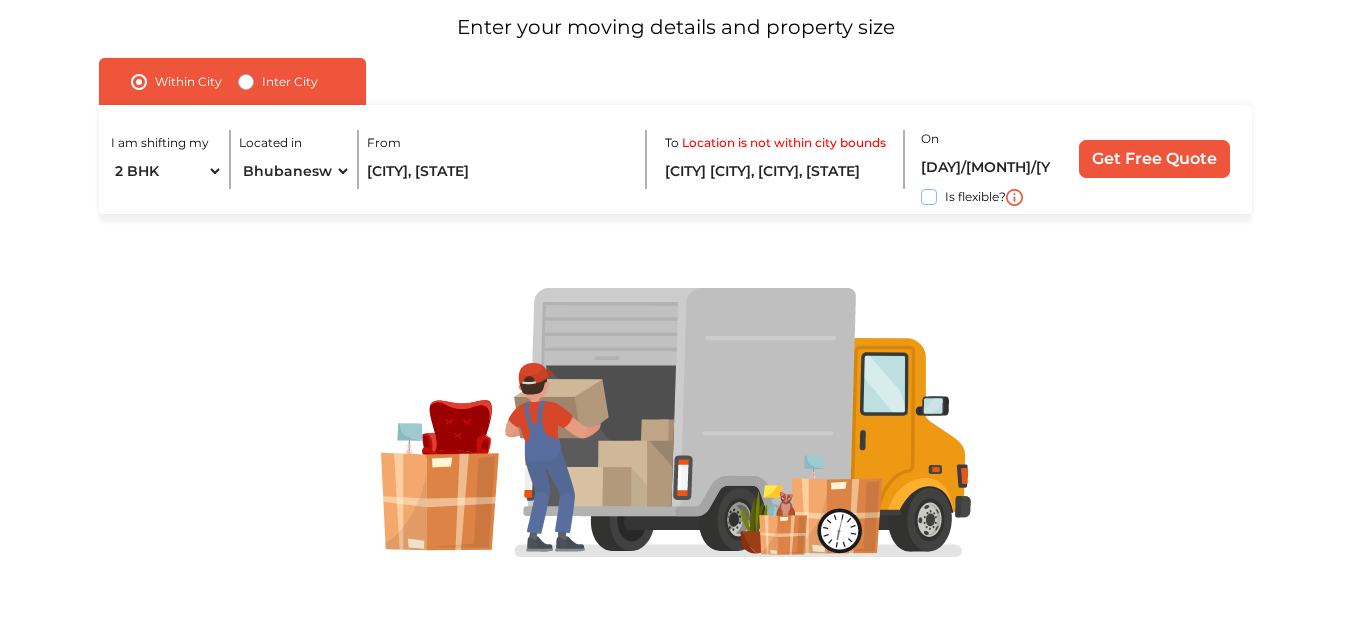 click on "Is flexible?" at bounding box center (107, 195) 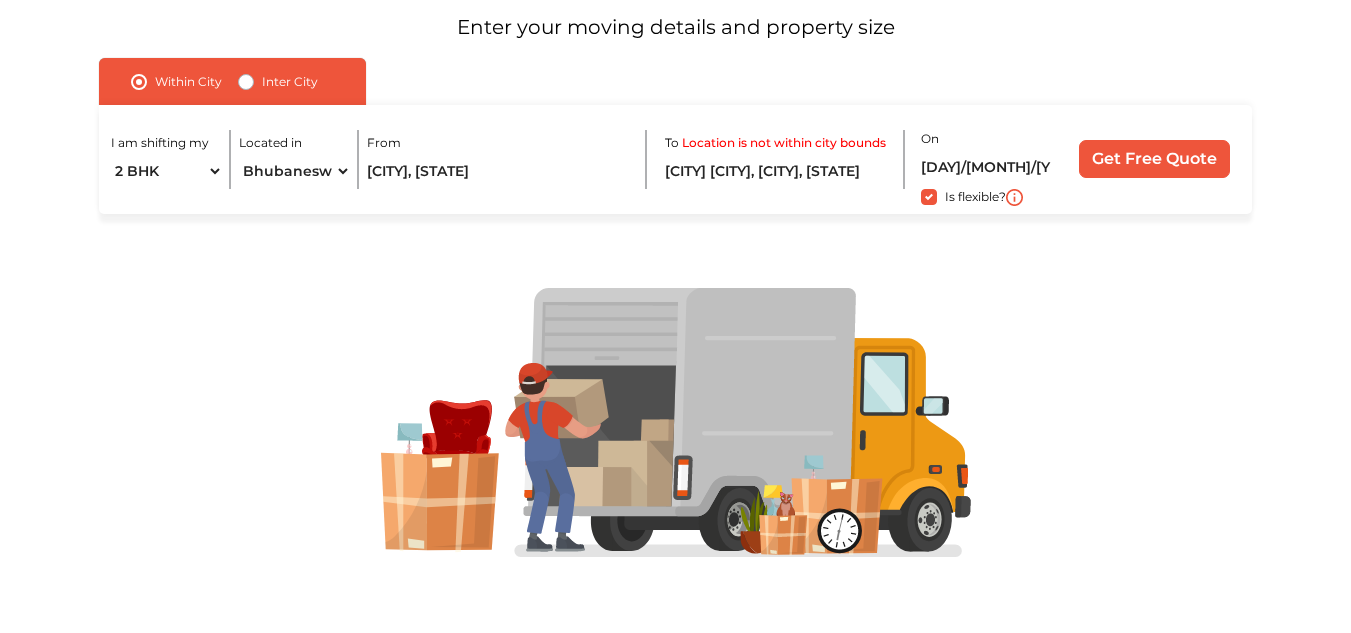 click on "Inter City" at bounding box center [290, 82] 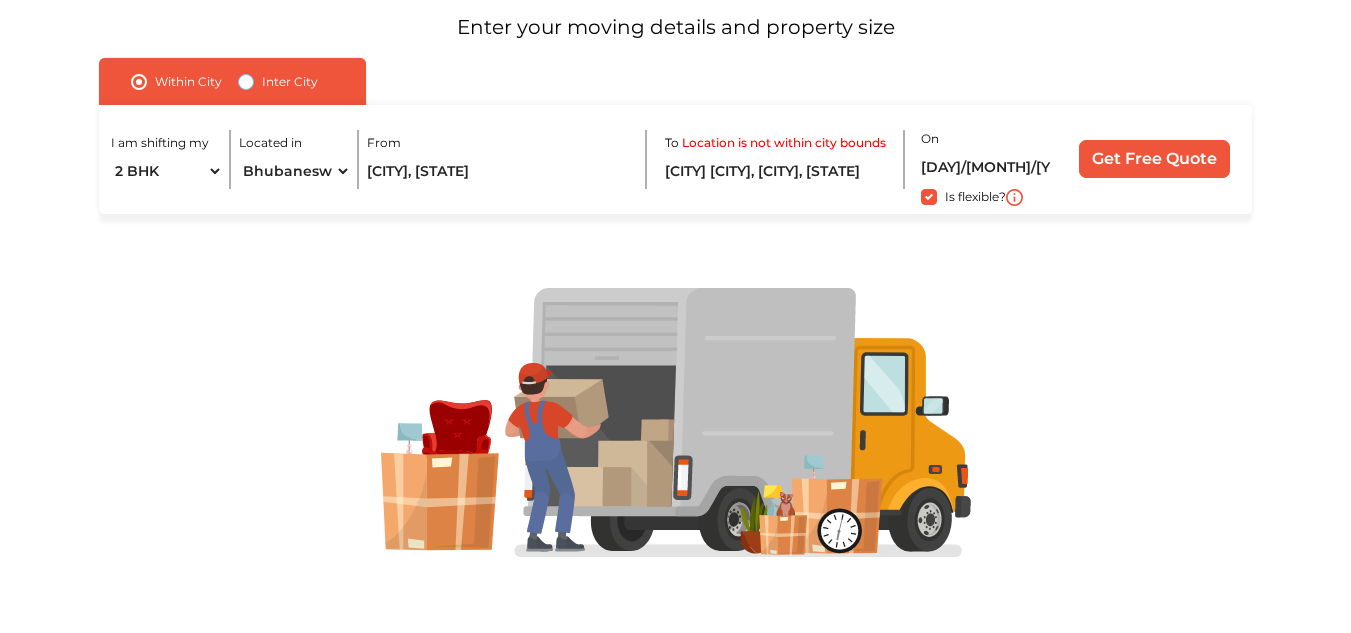 click on "Inter City" at bounding box center [246, 80] 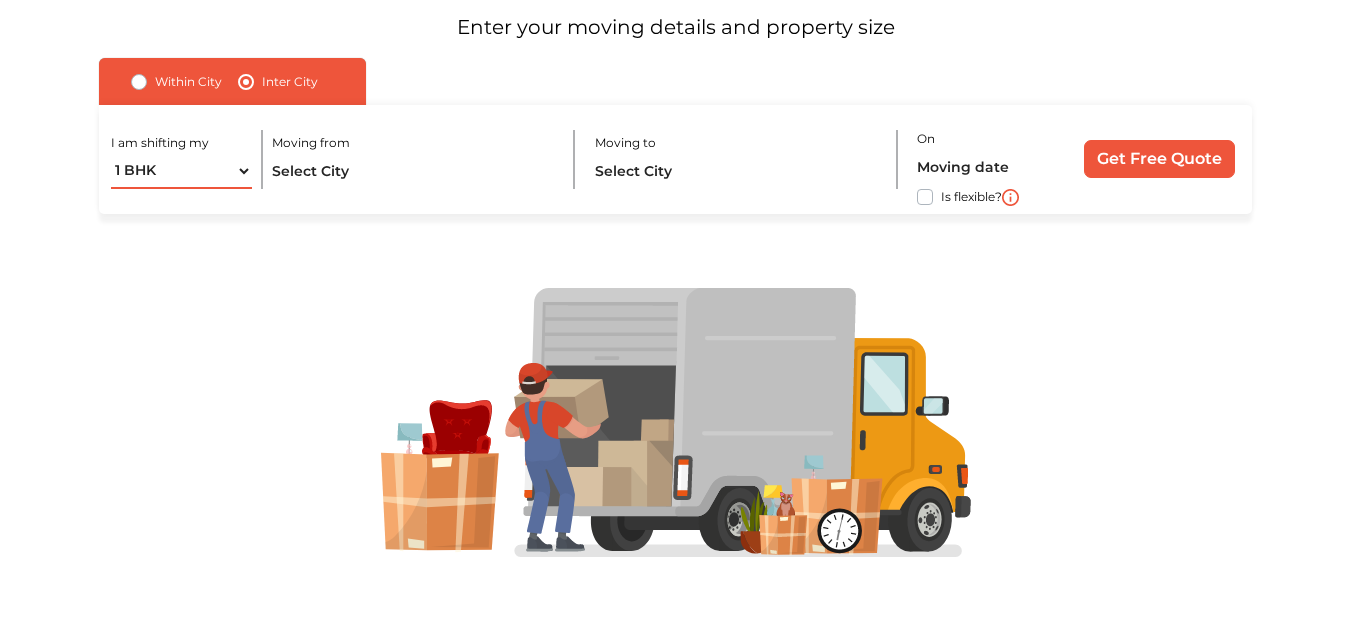 click on "1 BHK 2 BHK 3 BHK 3 + BHK FEW ITEMS" at bounding box center [182, 171] 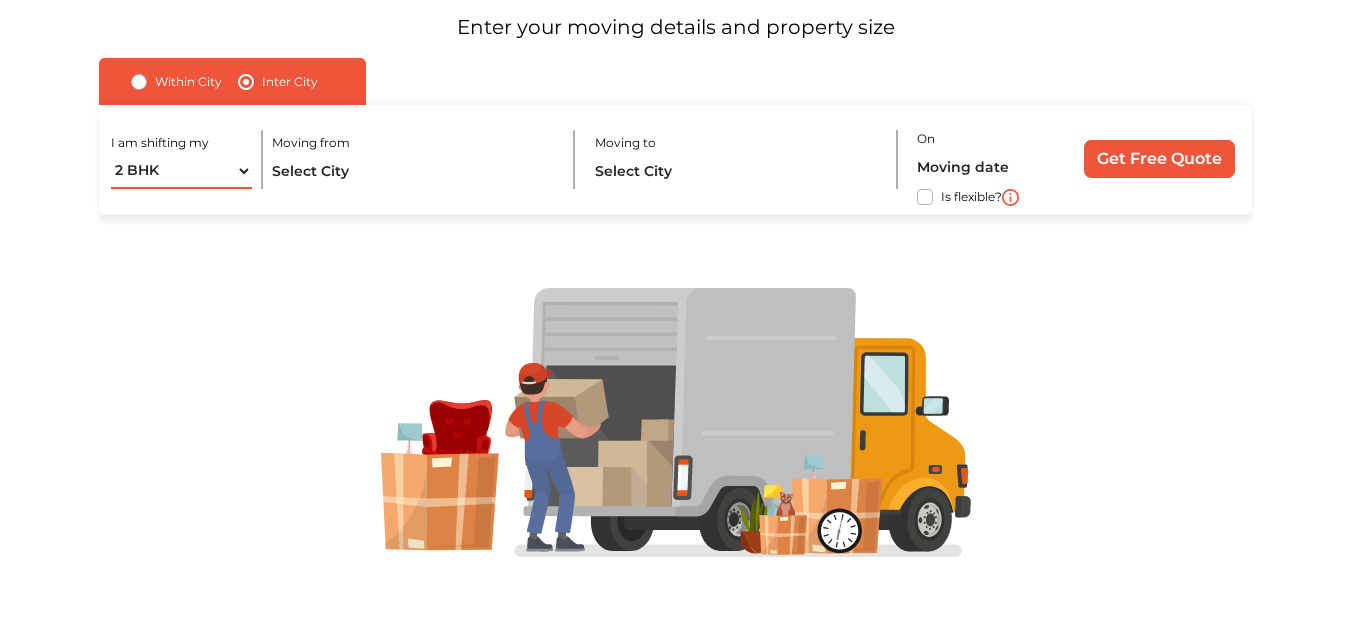 click on "1 BHK 2 BHK 3 BHK 3 + BHK FEW ITEMS" at bounding box center (182, 171) 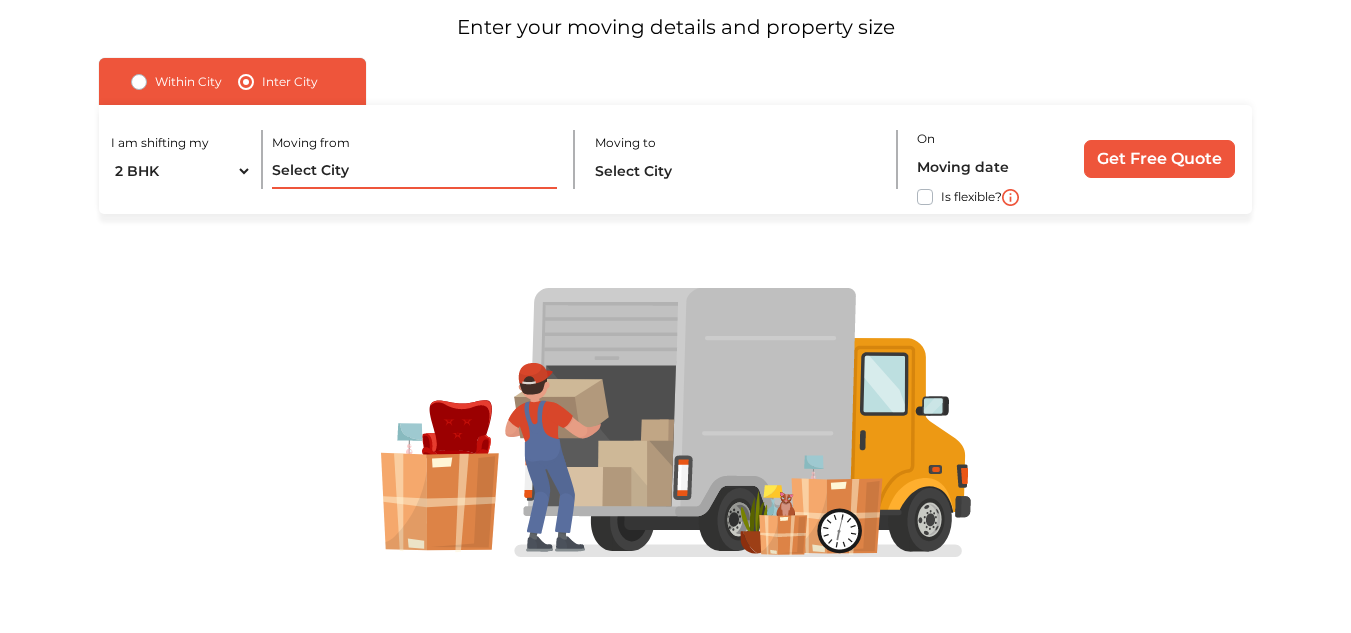 click at bounding box center (414, 171) 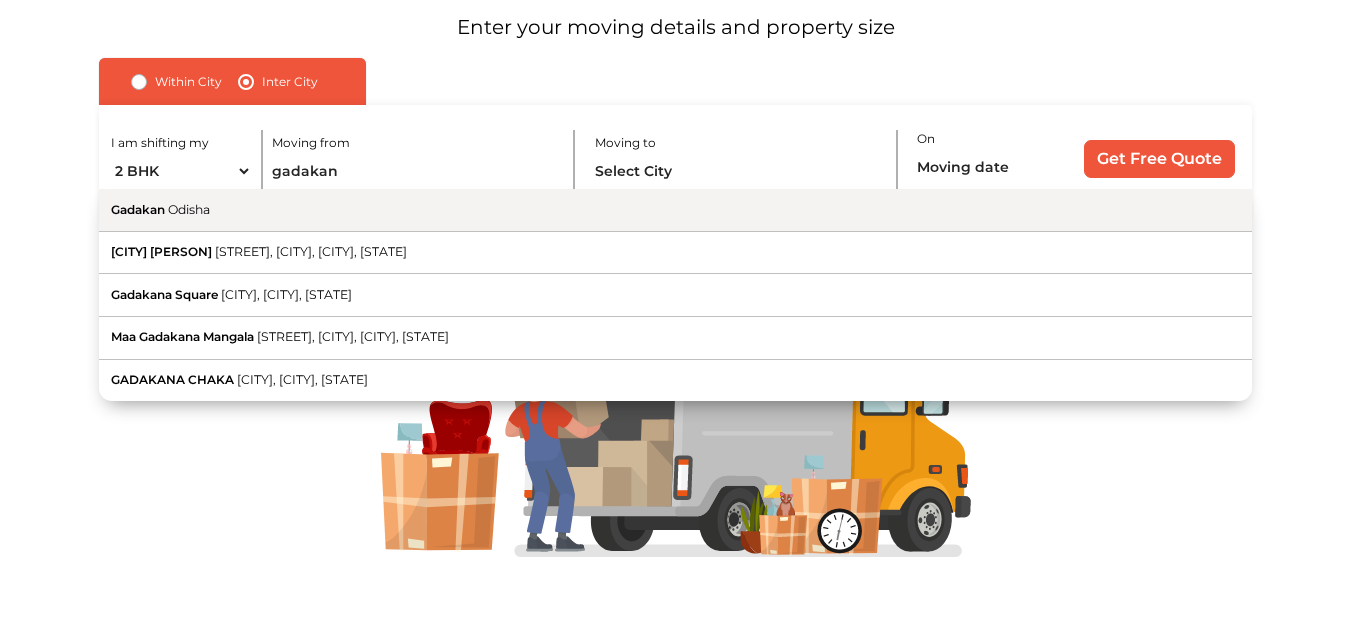 click on "[CITY] [STATE]" at bounding box center [675, 210] 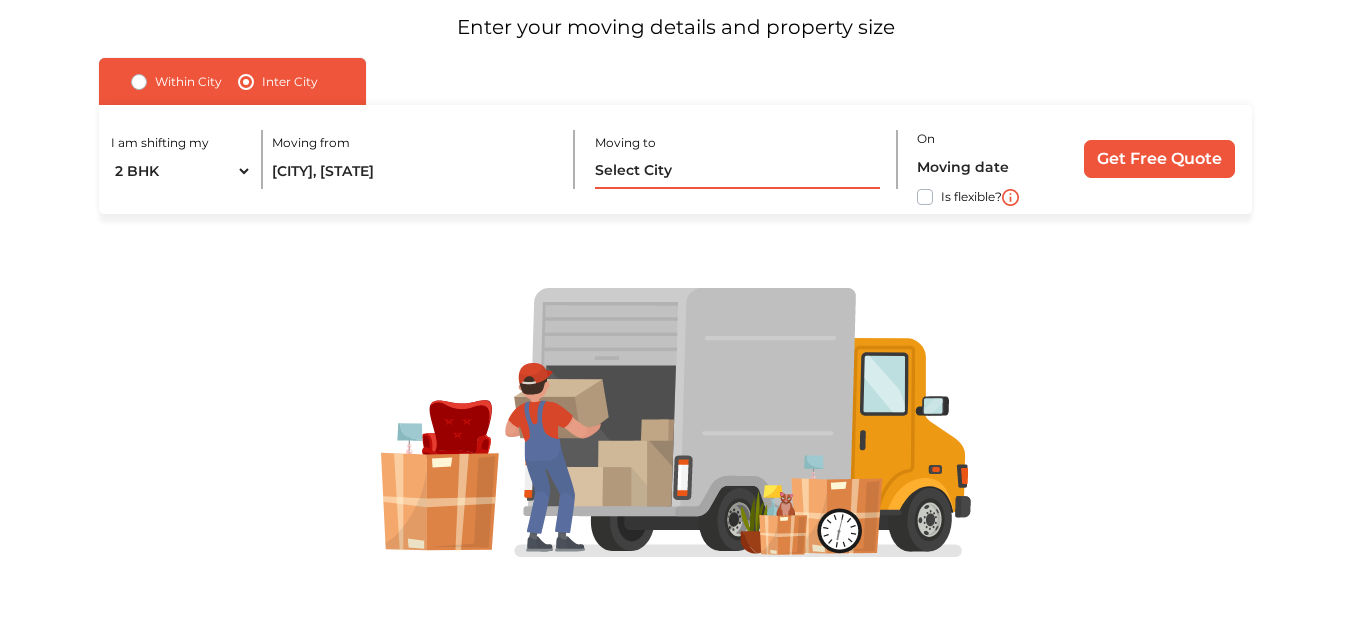 click at bounding box center [737, 171] 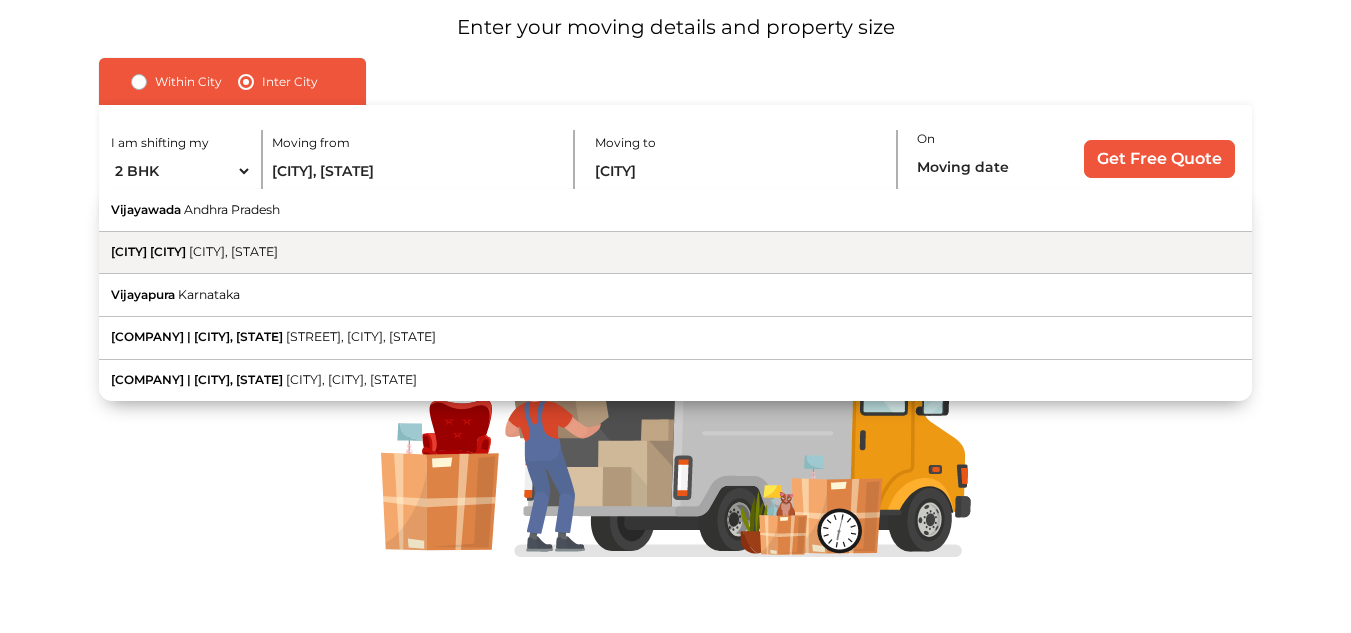 click on "Vijaya Nagar Colony Hyderabad, Telangana" at bounding box center (675, 253) 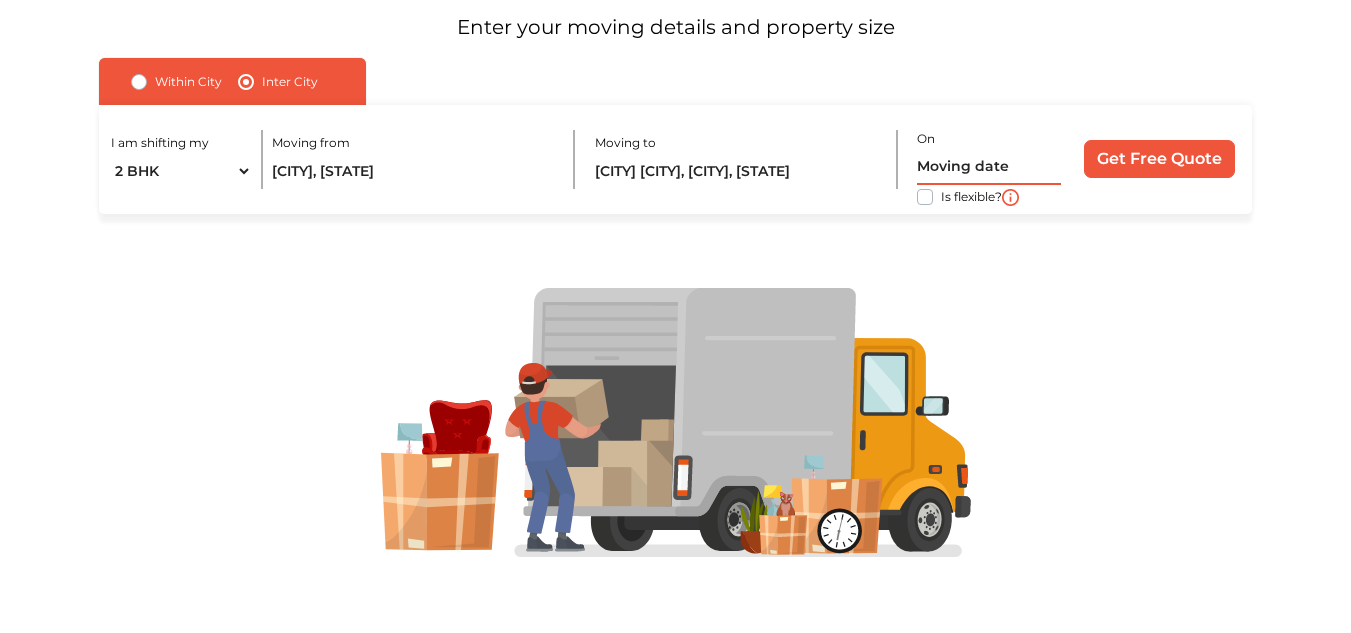 click at bounding box center (989, 167) 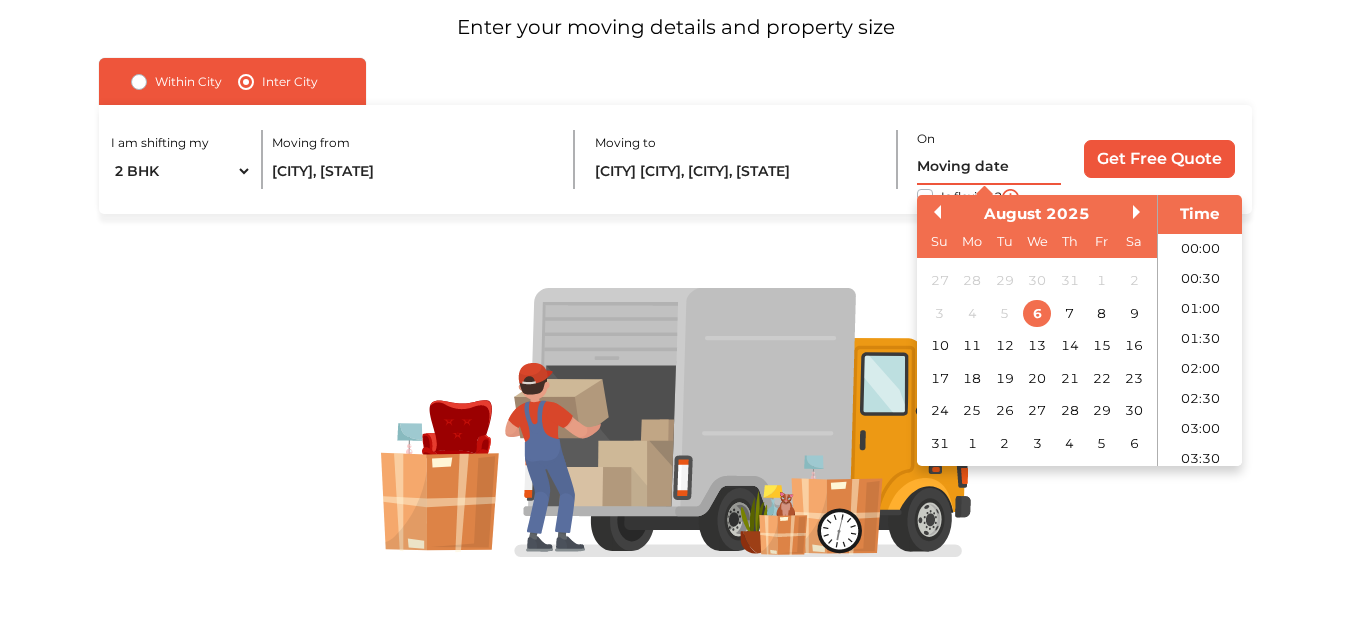 scroll, scrollTop: 1159, scrollLeft: 0, axis: vertical 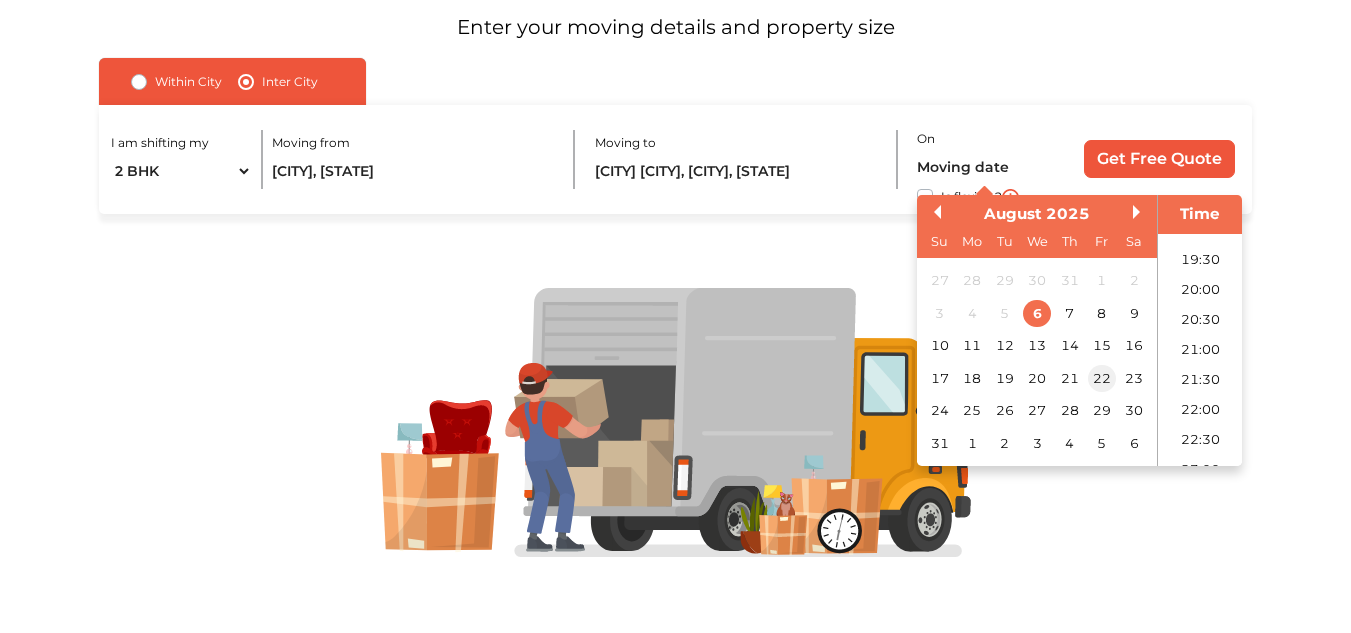 click on "22" at bounding box center (1102, 378) 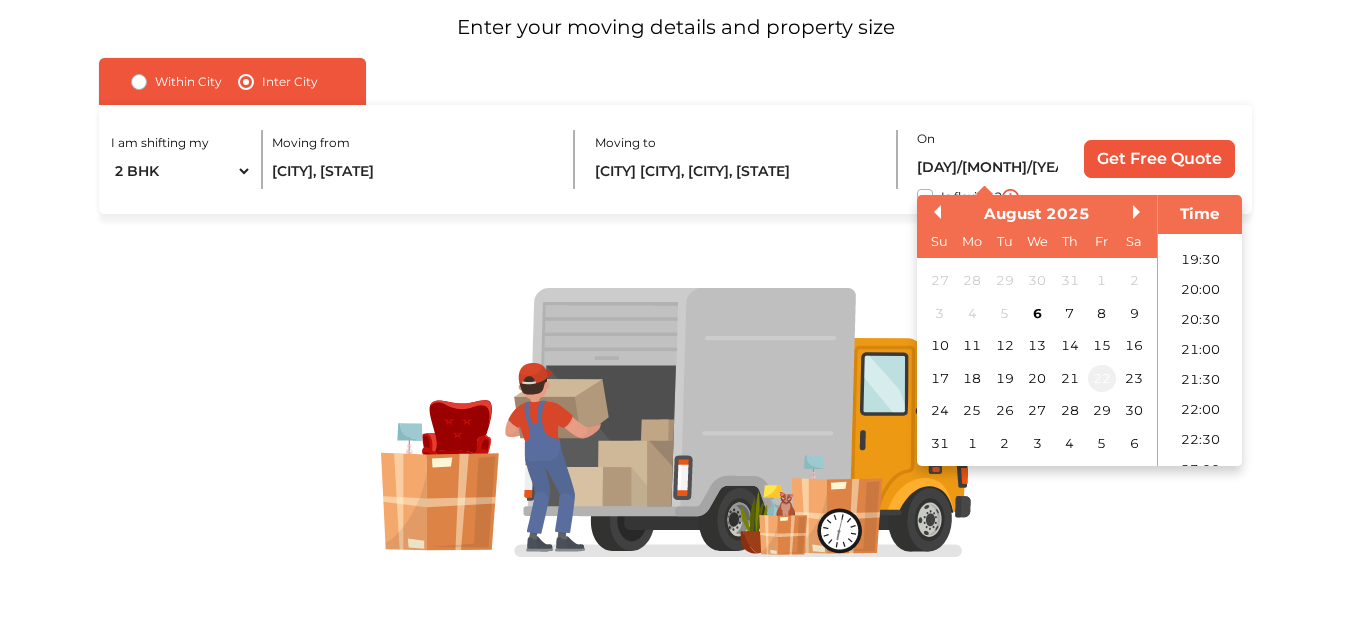 click on "22" at bounding box center (1102, 378) 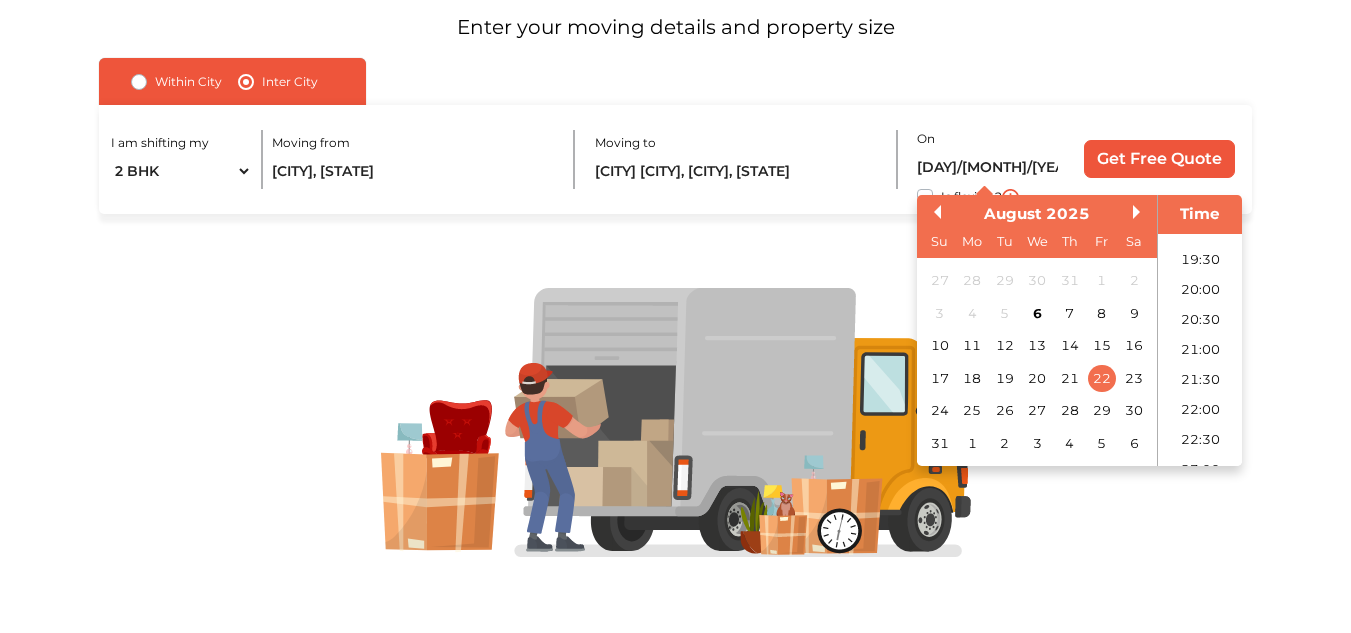 click at bounding box center [675, 423] 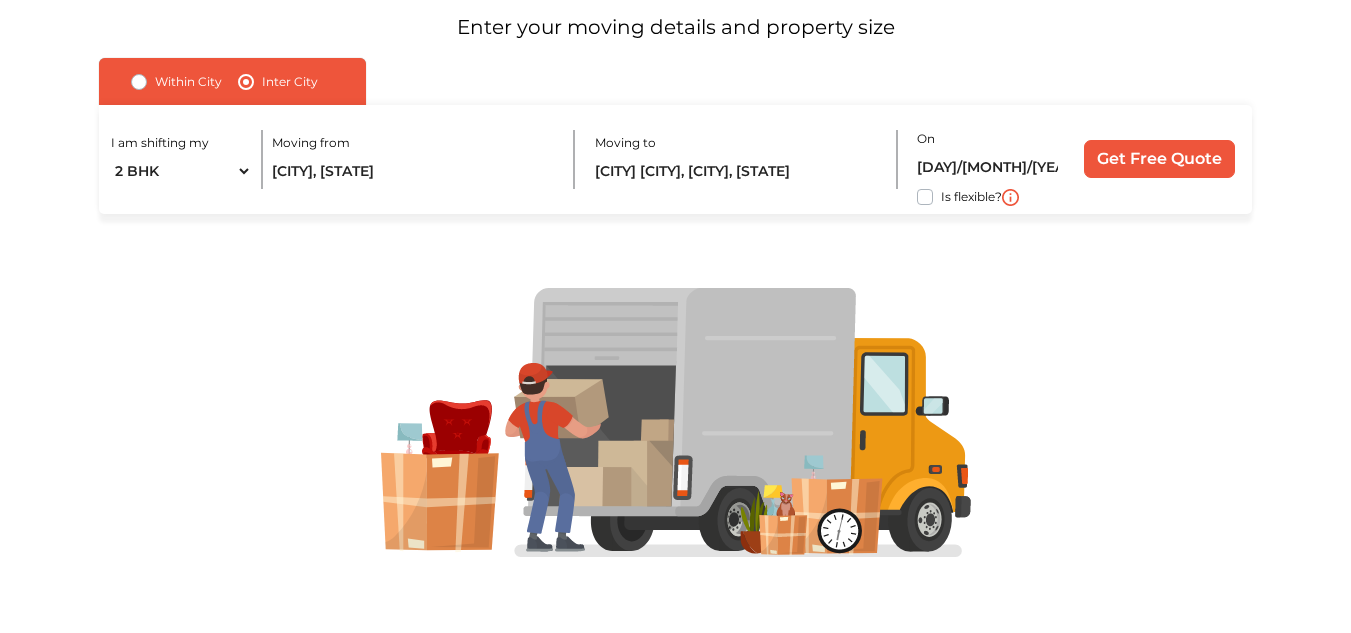 click on "Is flexible?" at bounding box center [971, 195] 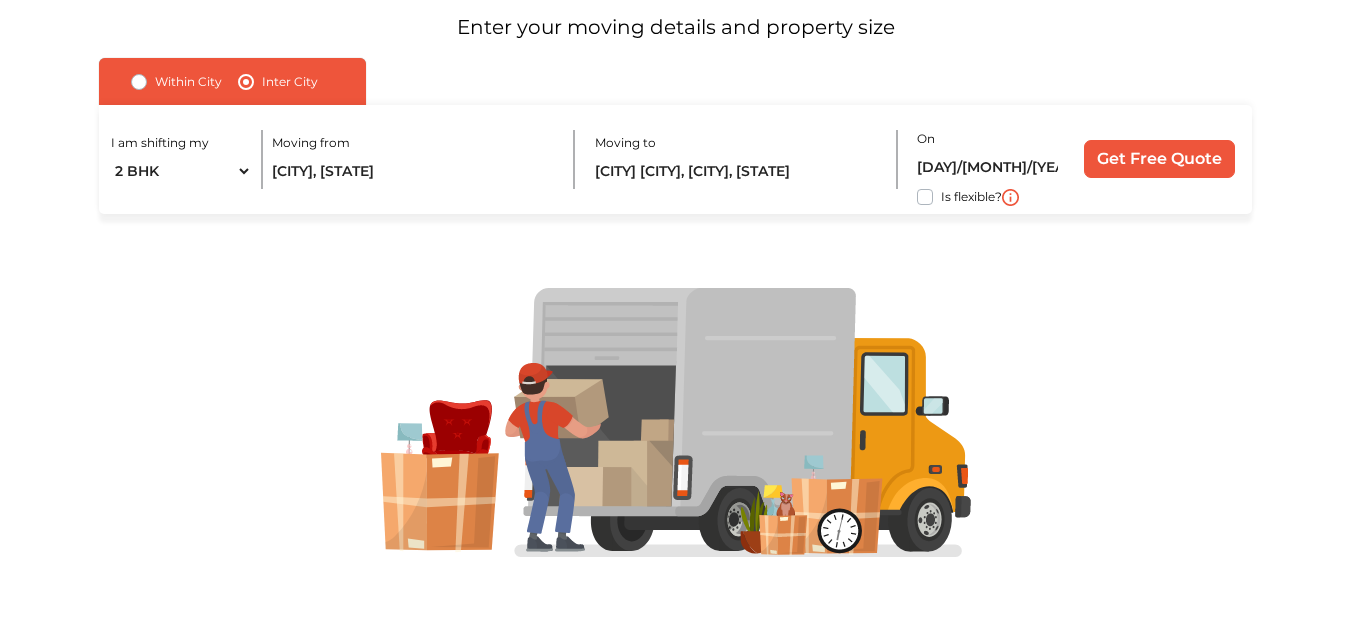 click on "Is flexible?" at bounding box center [107, 195] 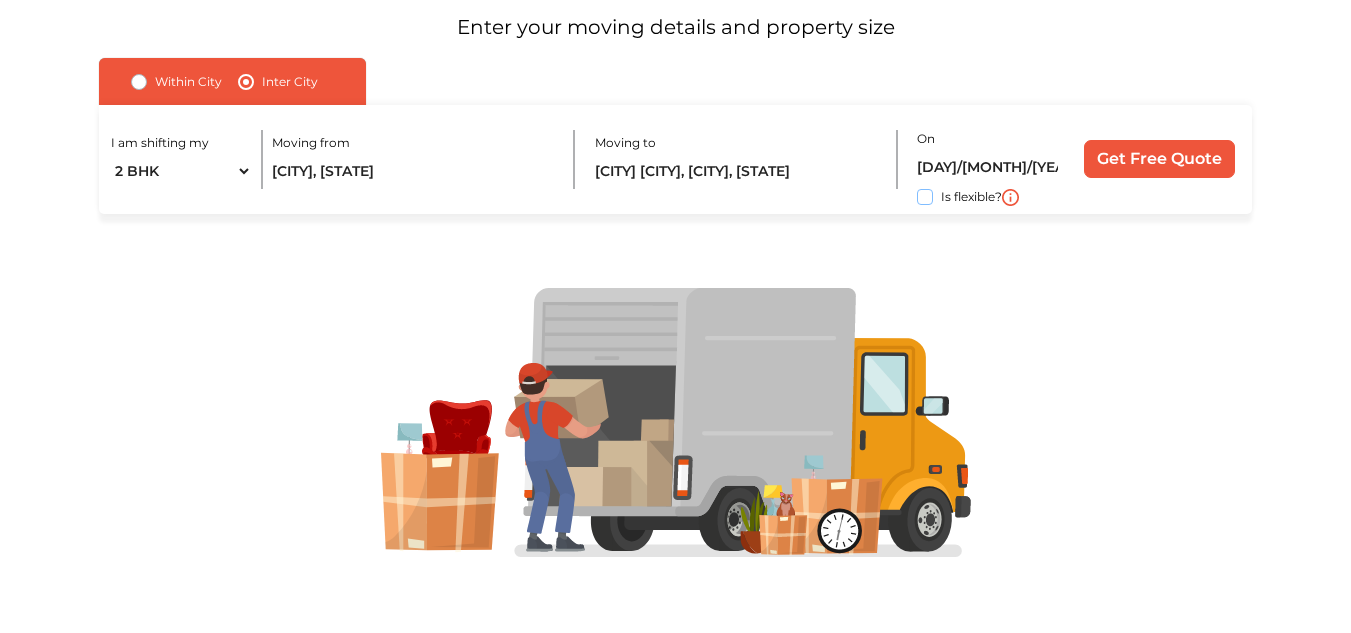 checkbox on "true" 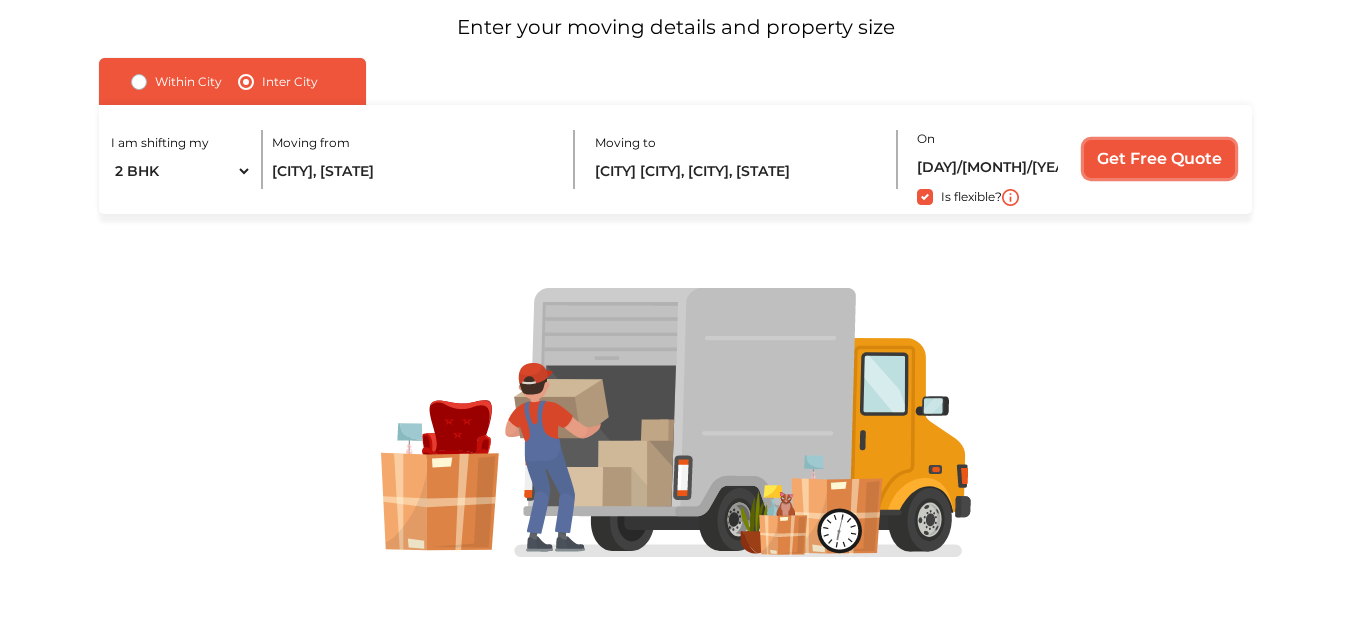 click on "Get Free Quote" at bounding box center [1159, 159] 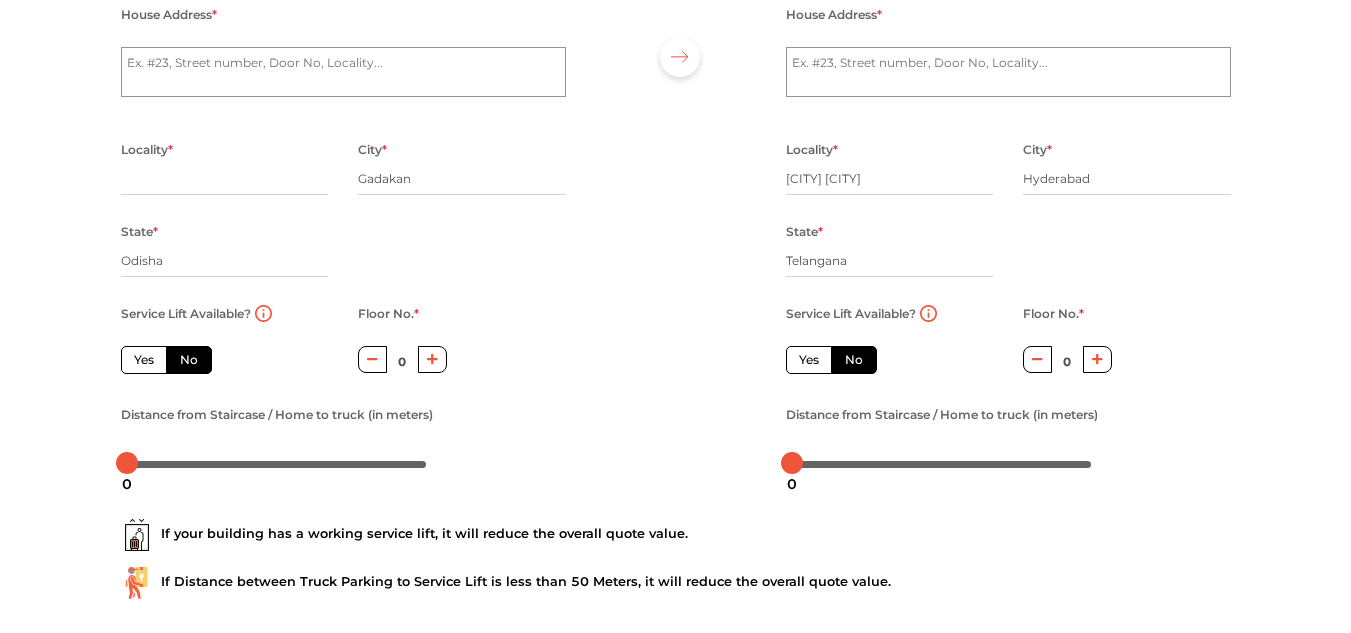 click on "Yes" at bounding box center [809, 360] 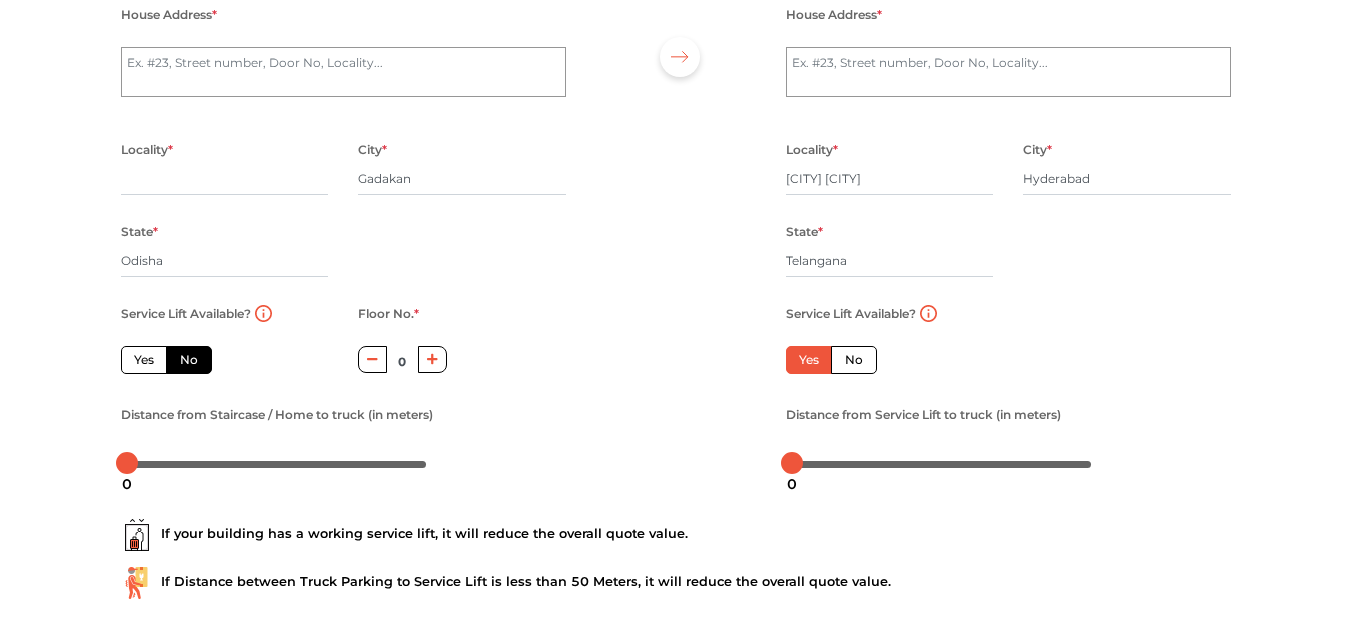 click on "No" at bounding box center [854, 360] 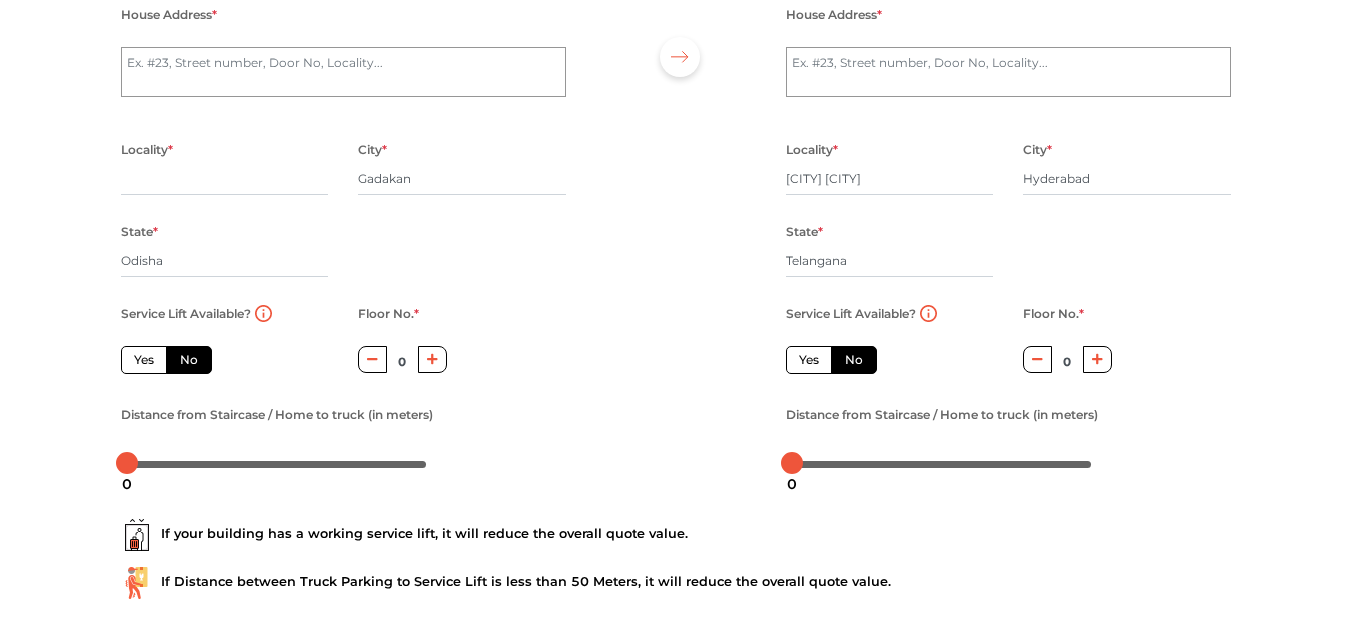 click on "Yes" at bounding box center [809, 360] 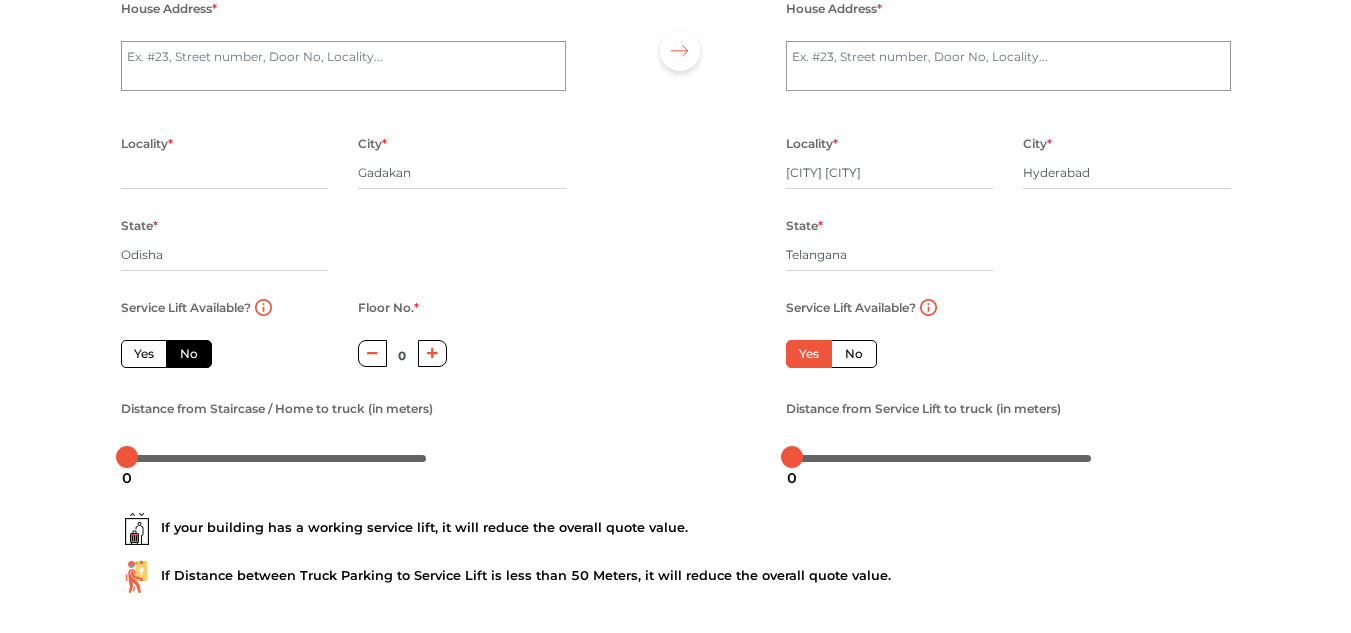 scroll, scrollTop: 166, scrollLeft: 0, axis: vertical 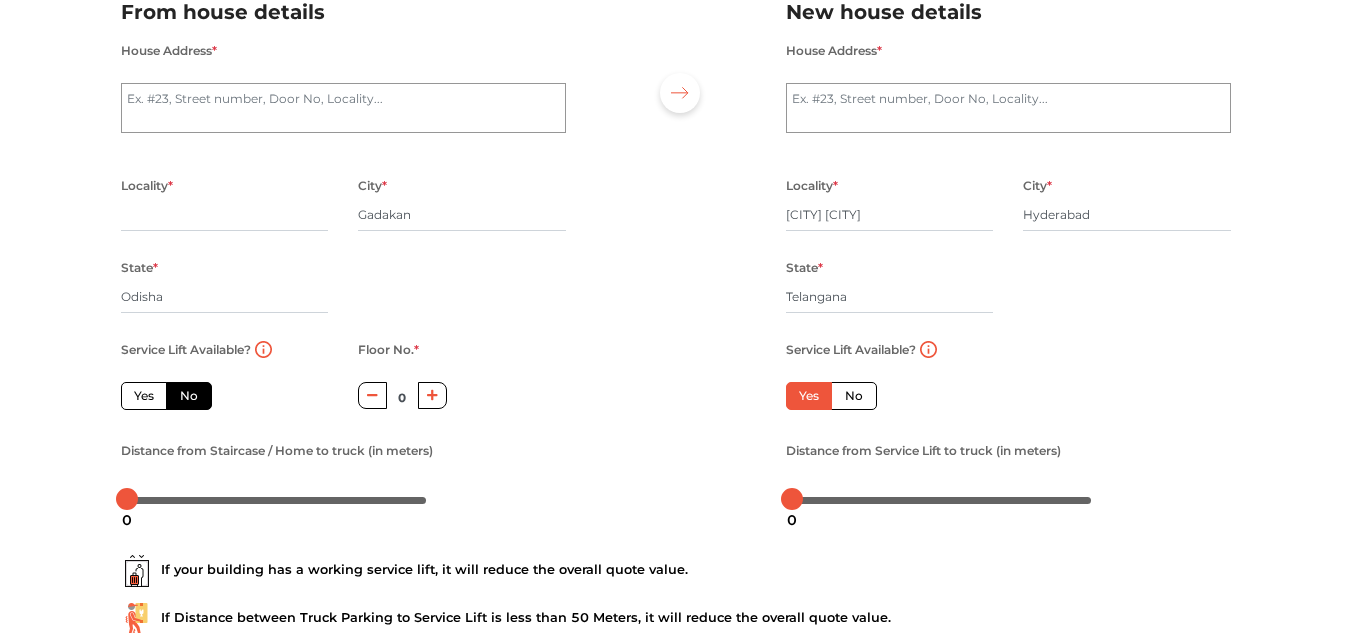 click on "Yes" at bounding box center [144, 396] 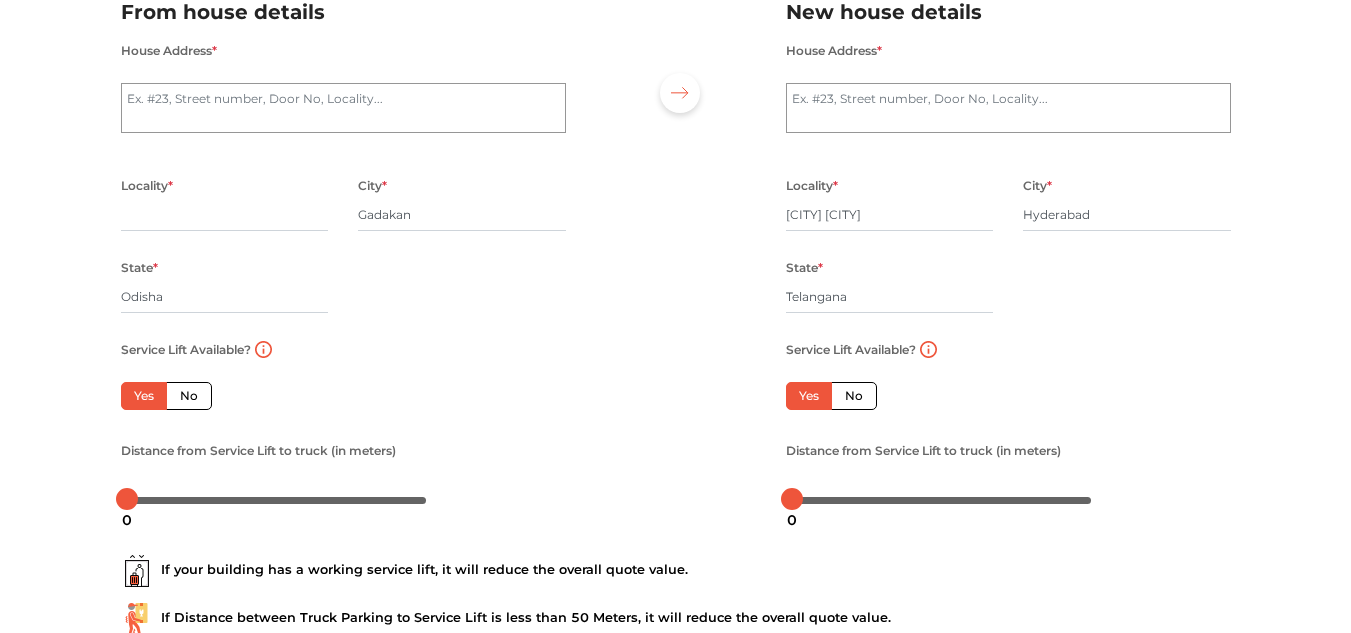 scroll, scrollTop: 311, scrollLeft: 0, axis: vertical 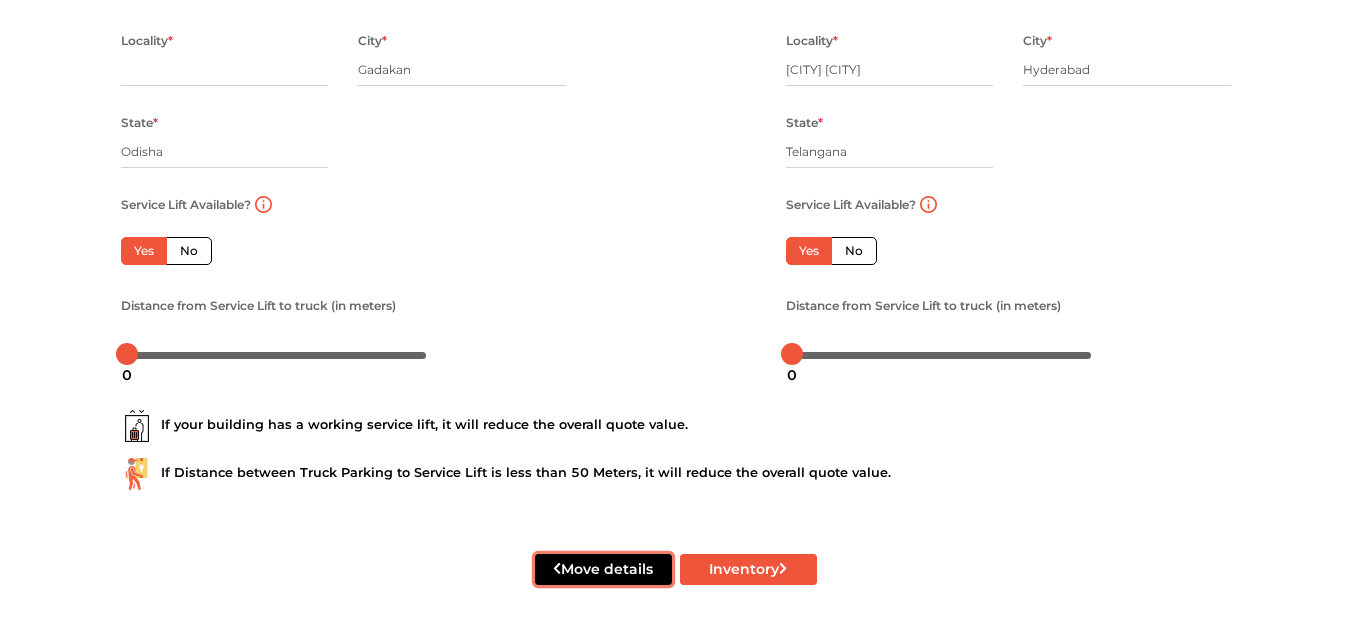 click on "Move details" at bounding box center [603, 569] 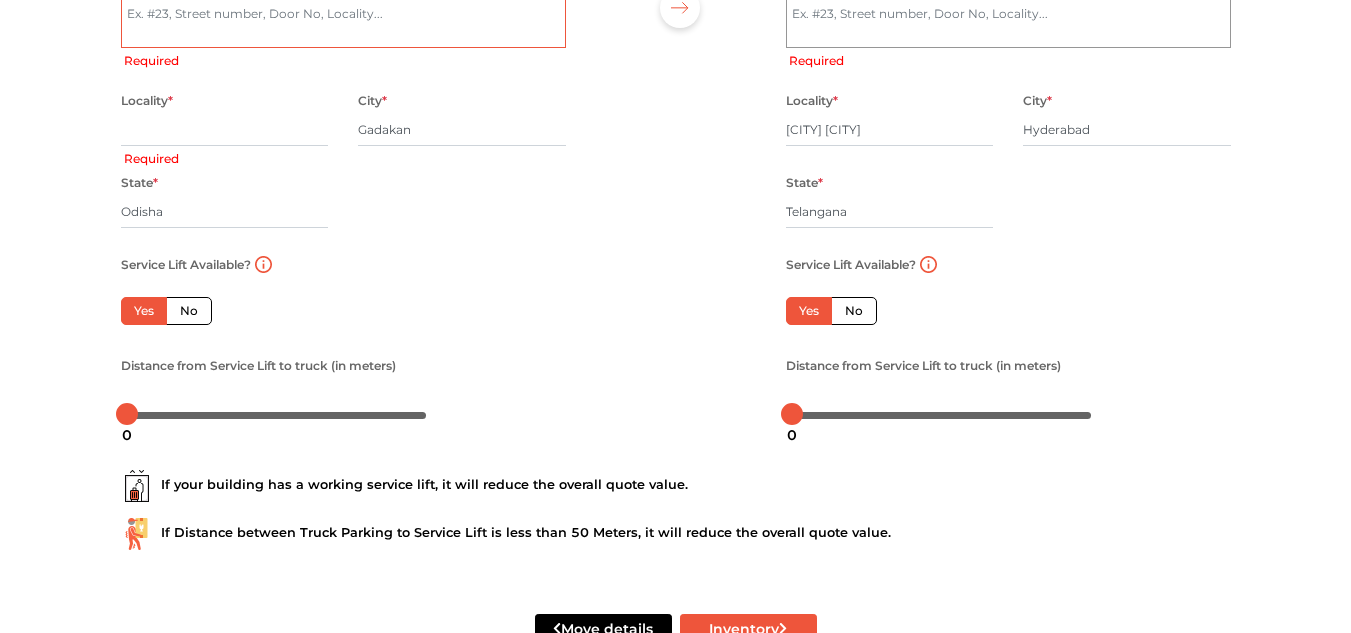 scroll, scrollTop: 311, scrollLeft: 0, axis: vertical 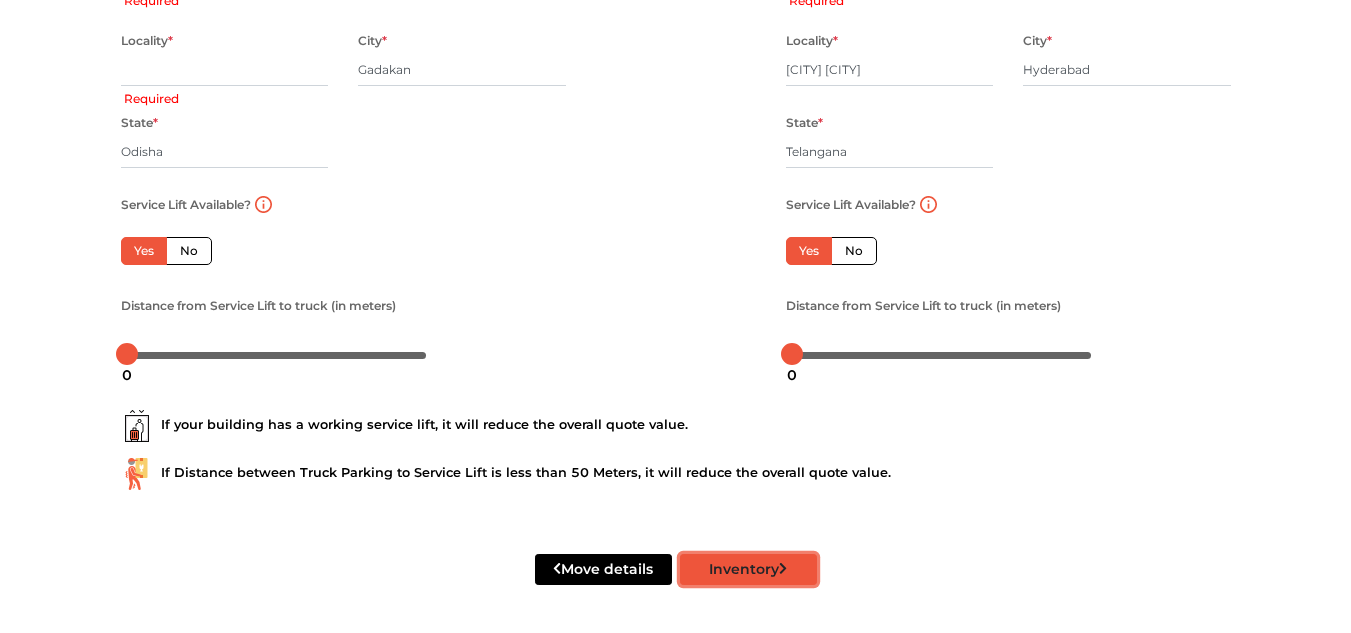 click 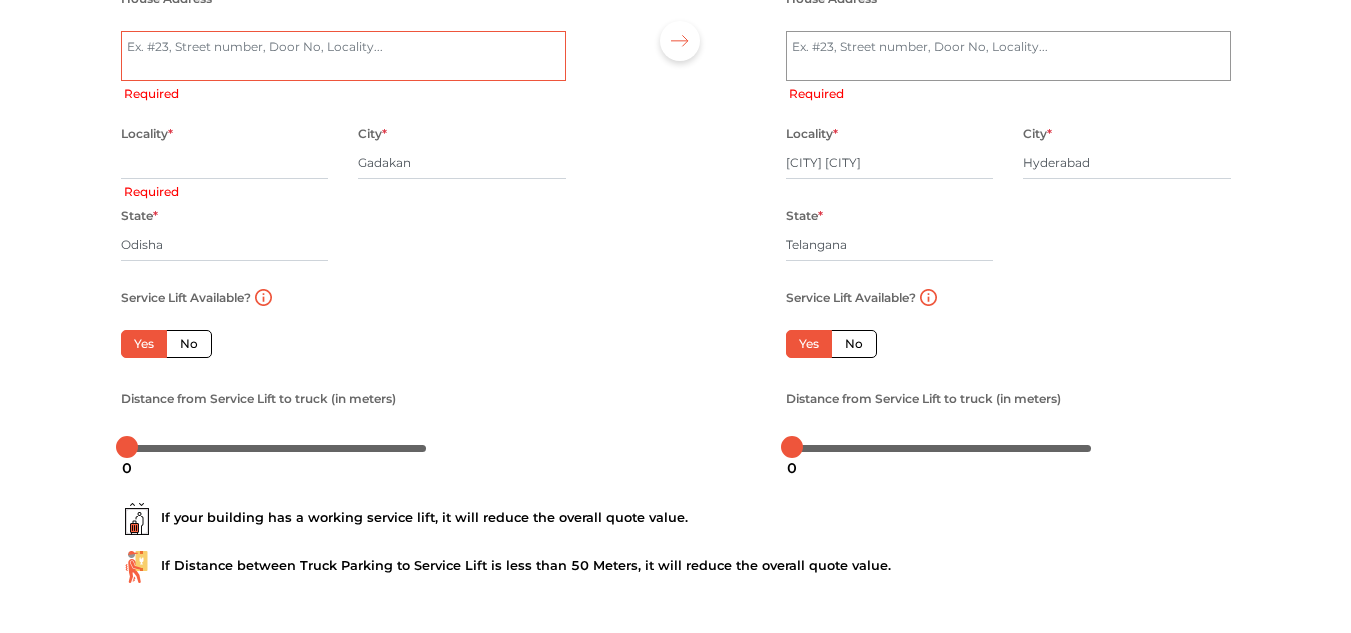 scroll, scrollTop: 311, scrollLeft: 0, axis: vertical 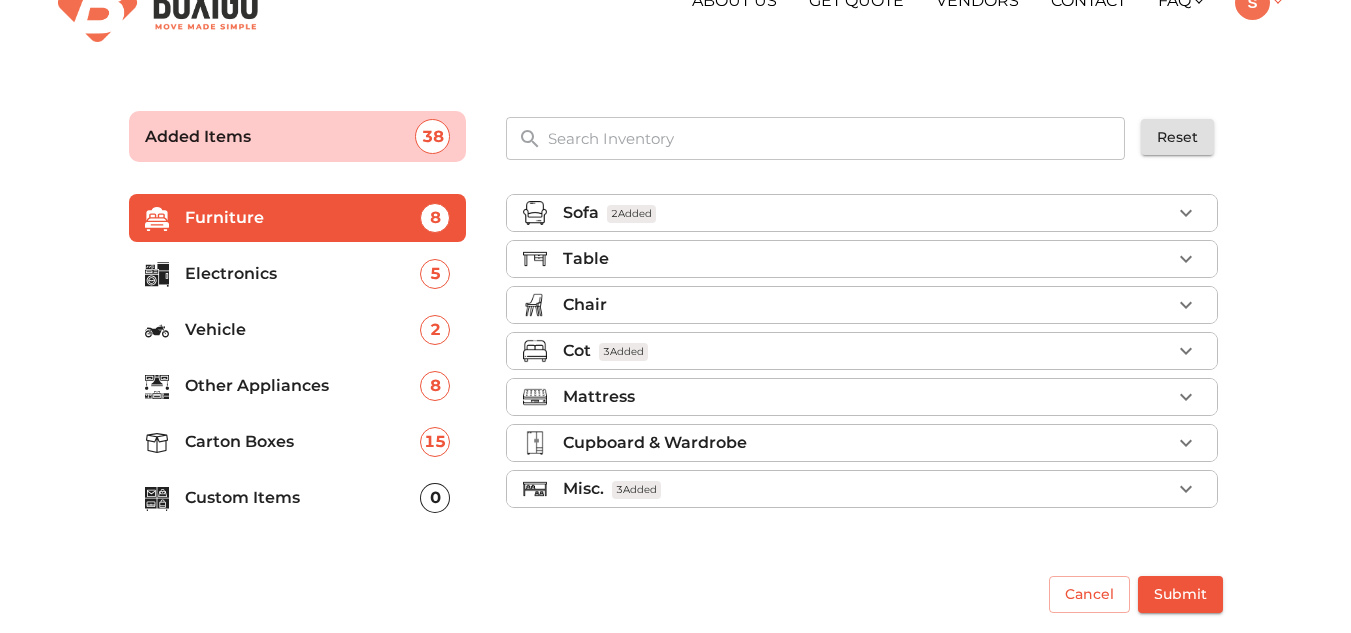 click at bounding box center (1252, 2) 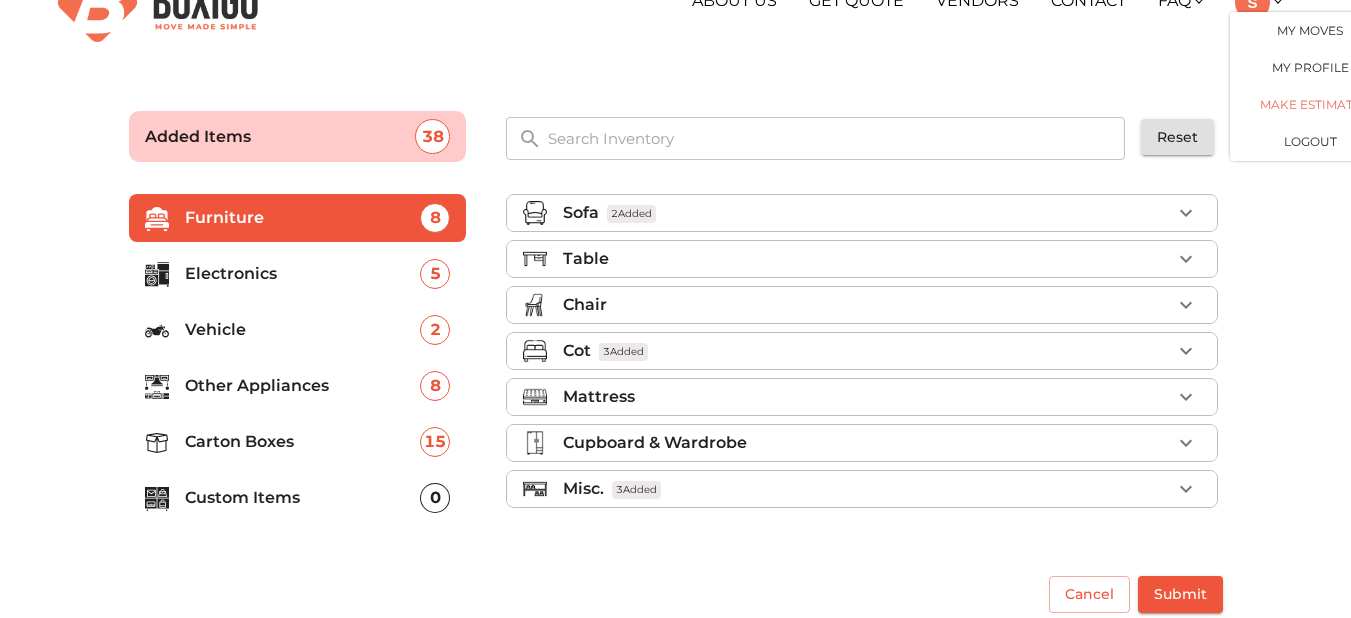 click on "Make Estimate" at bounding box center [1310, 105] 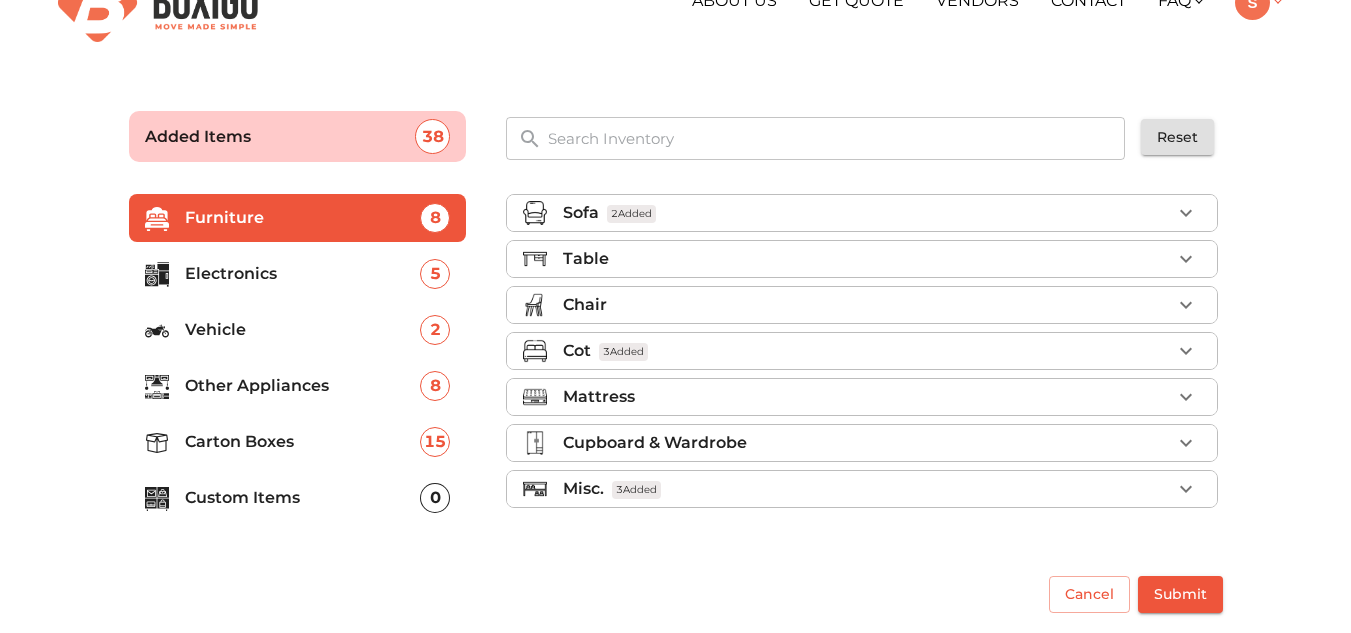 click at bounding box center [1252, 2] 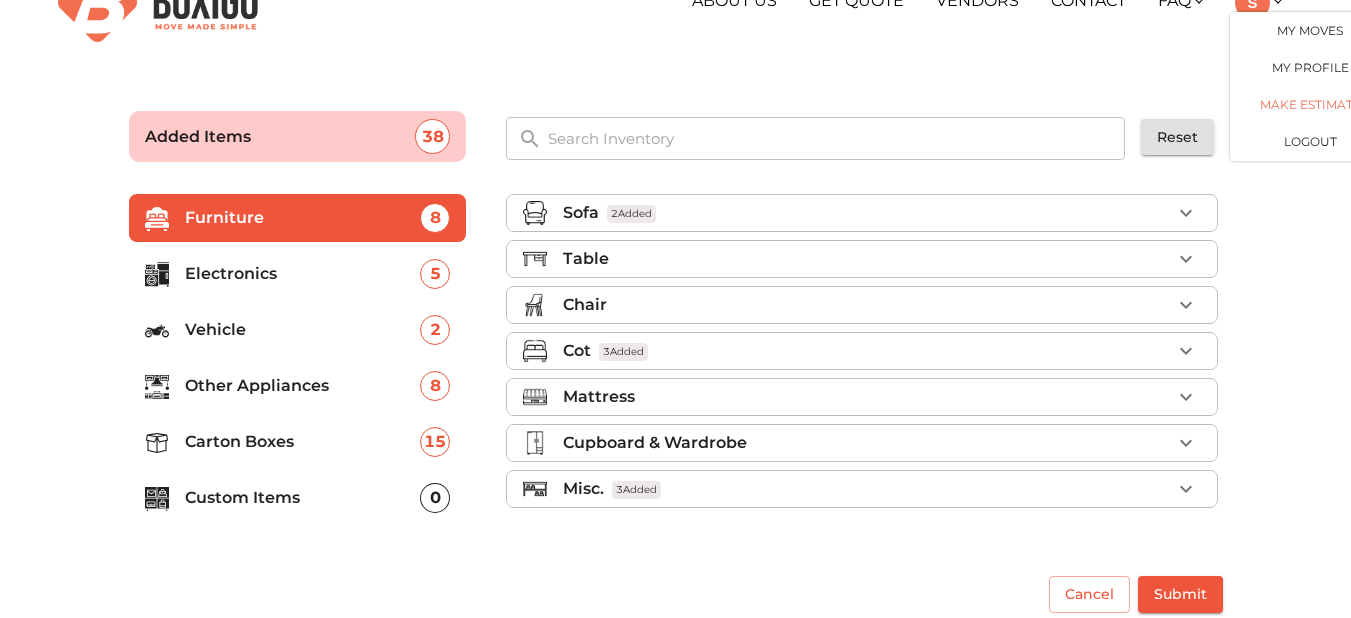 click on "Make Estimate" at bounding box center [1310, 105] 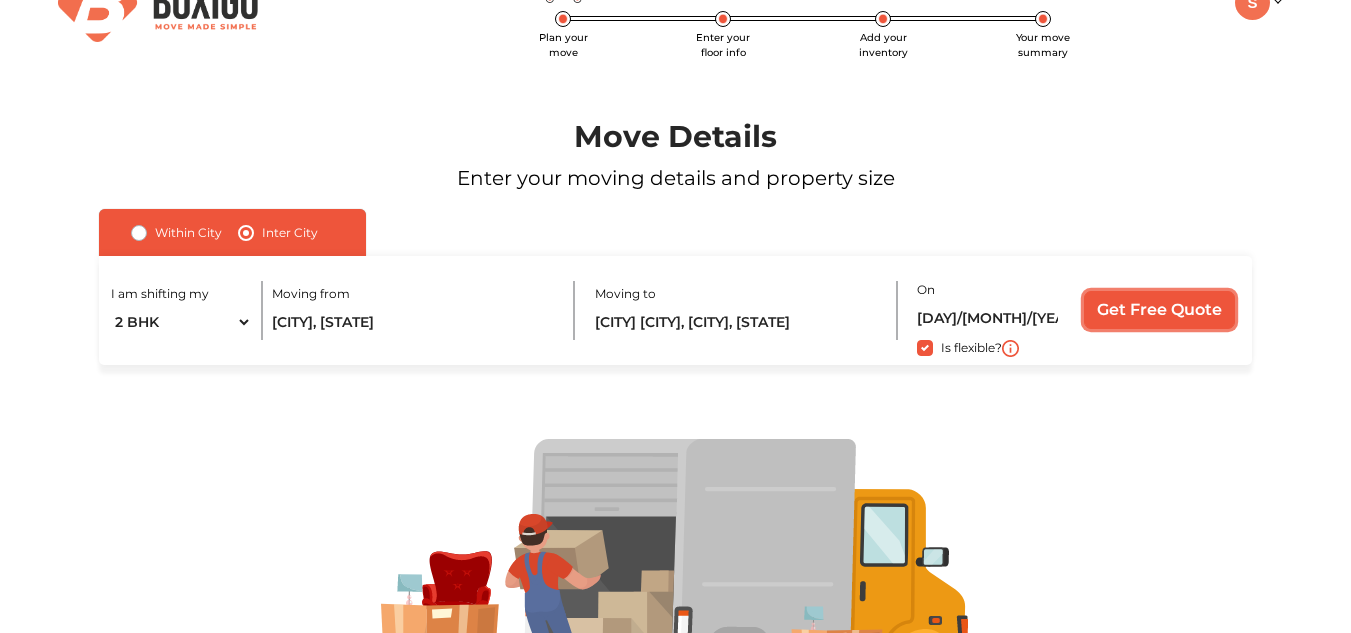 click on "Get Free Quote" at bounding box center [1159, 310] 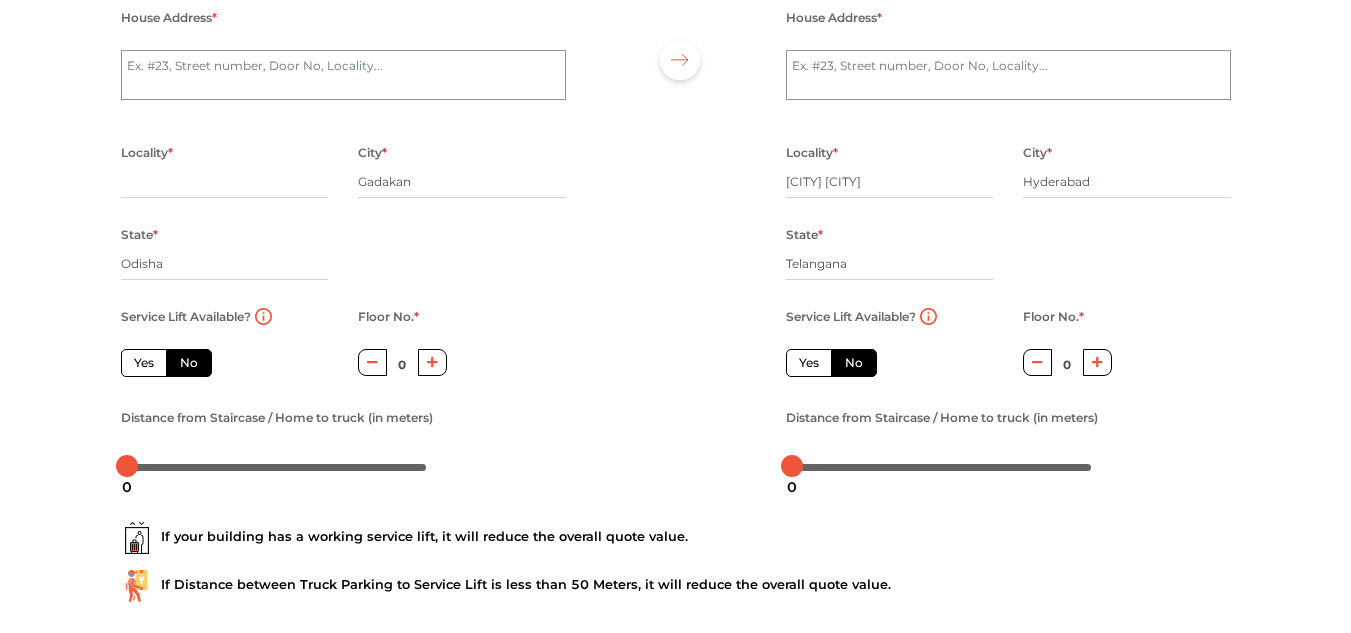 scroll, scrollTop: 311, scrollLeft: 0, axis: vertical 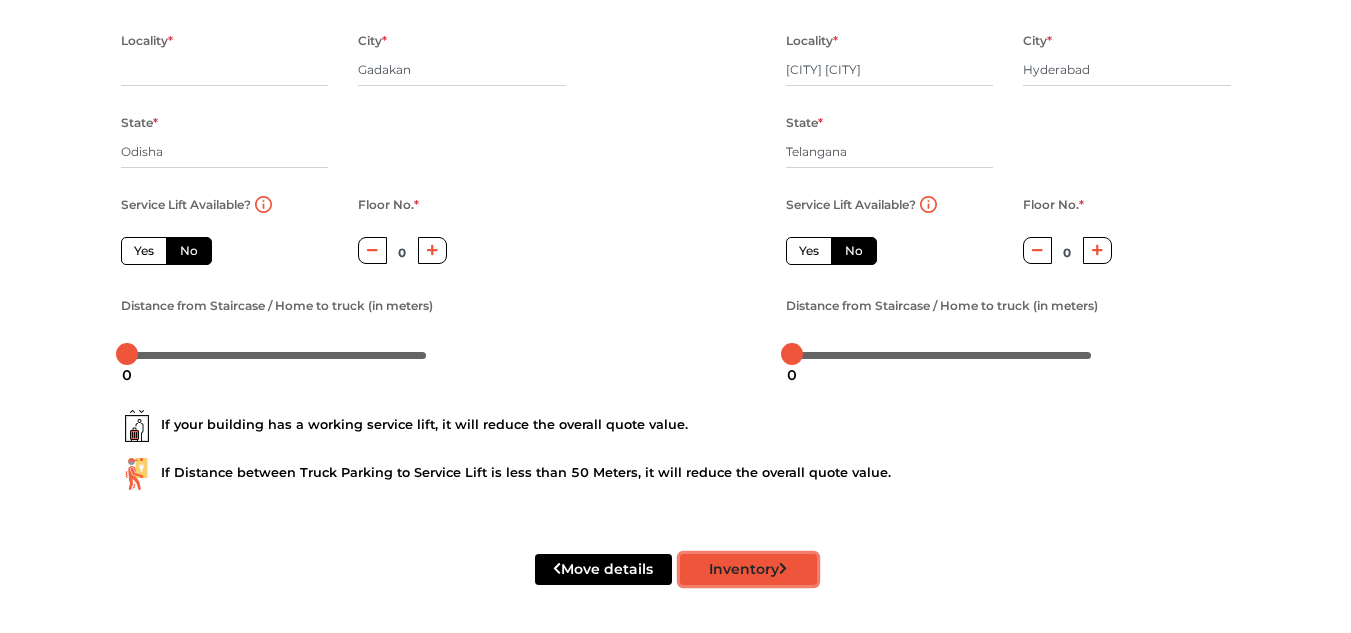 click on "Inventory" at bounding box center [748, 569] 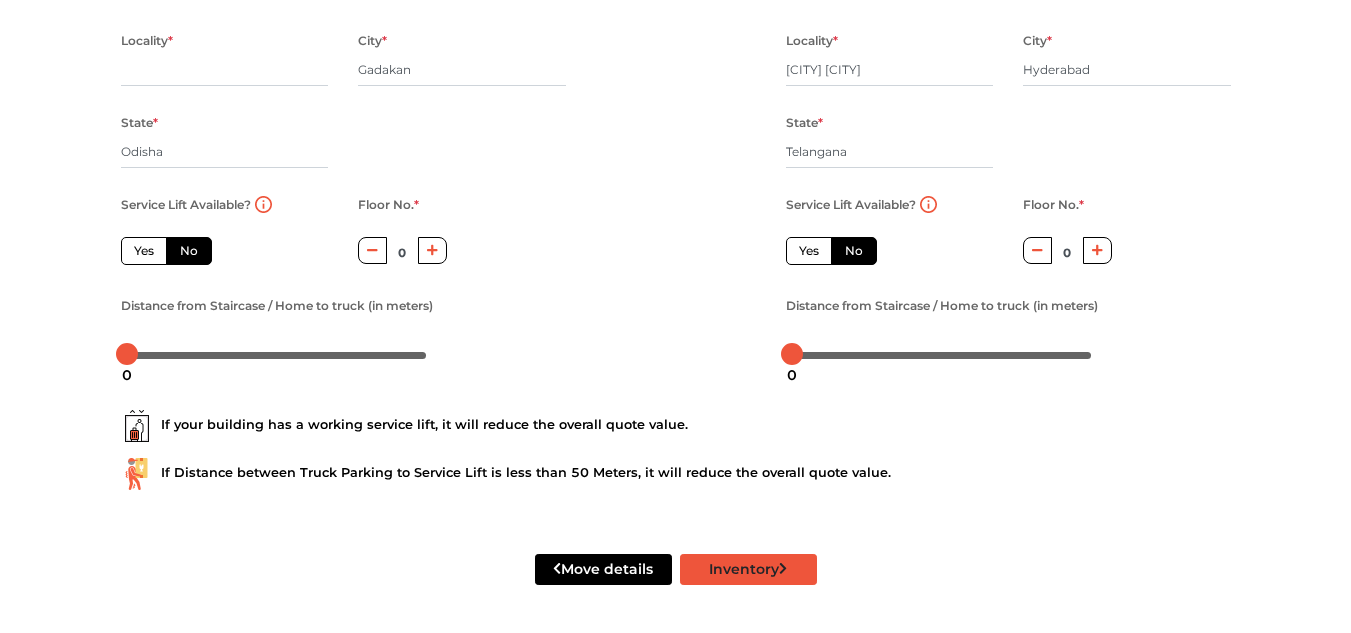 radio on "true" 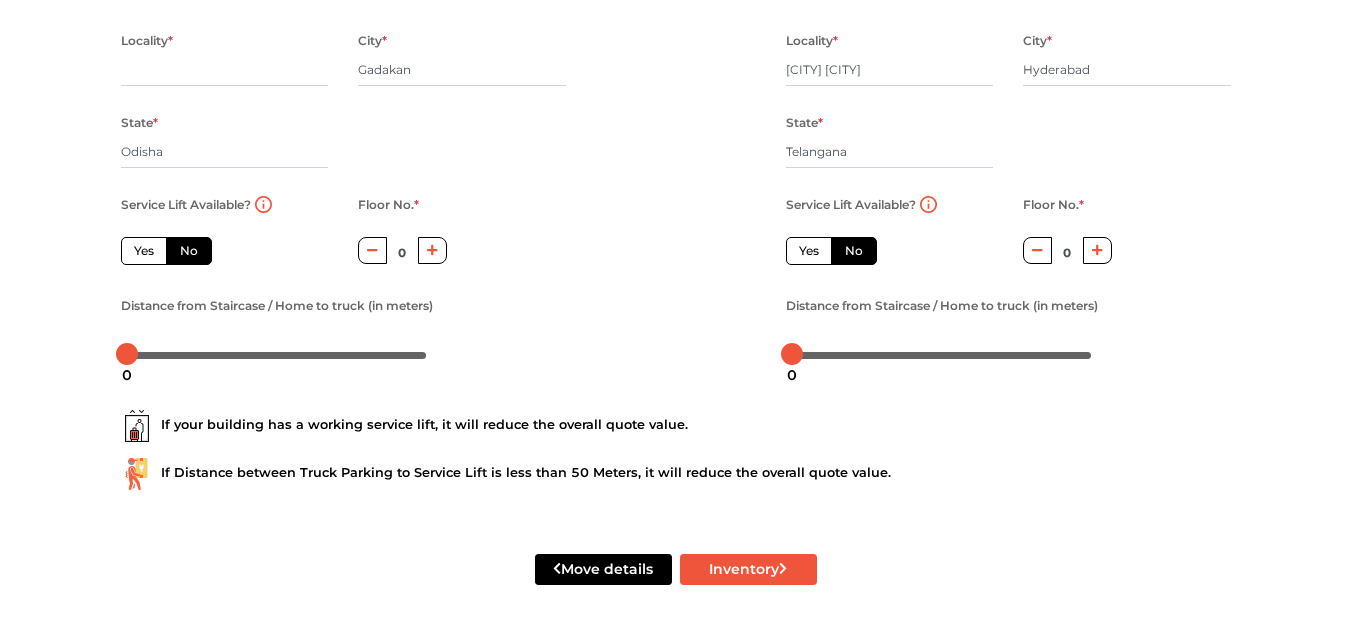 scroll, scrollTop: 0, scrollLeft: 0, axis: both 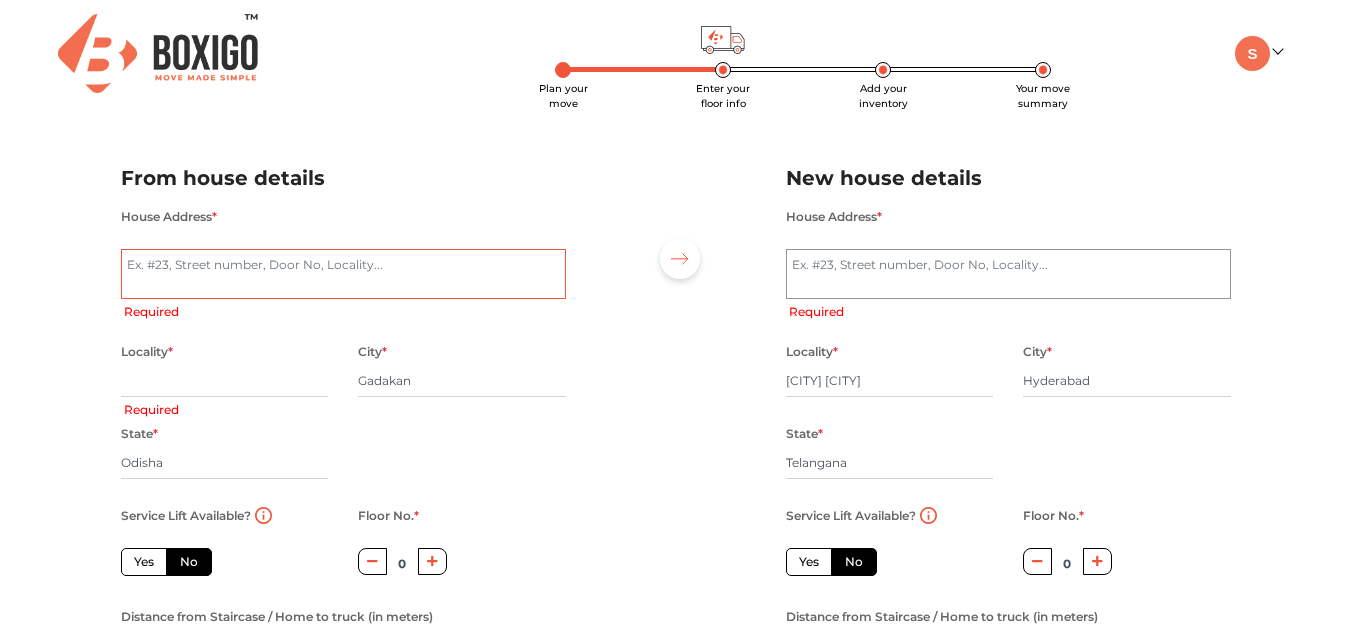 type on "1/212 A Block
Space Town Apartment , Gadakan" 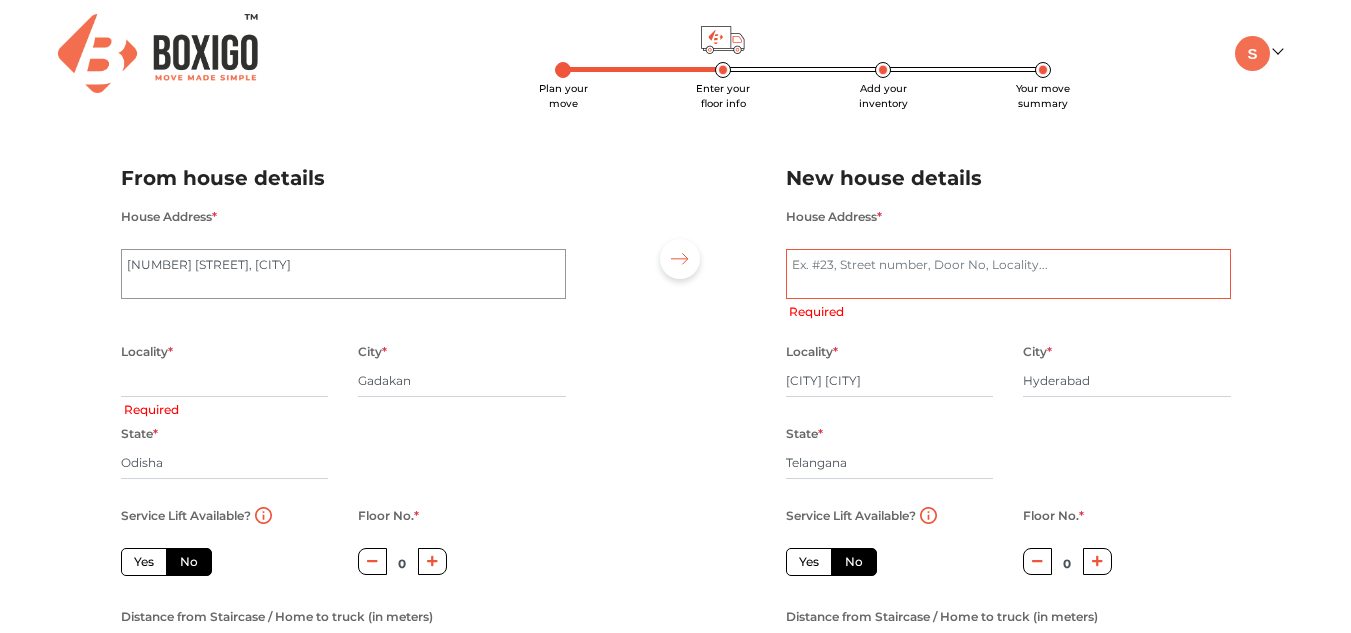click on "House Address  *" at bounding box center (1008, 274) 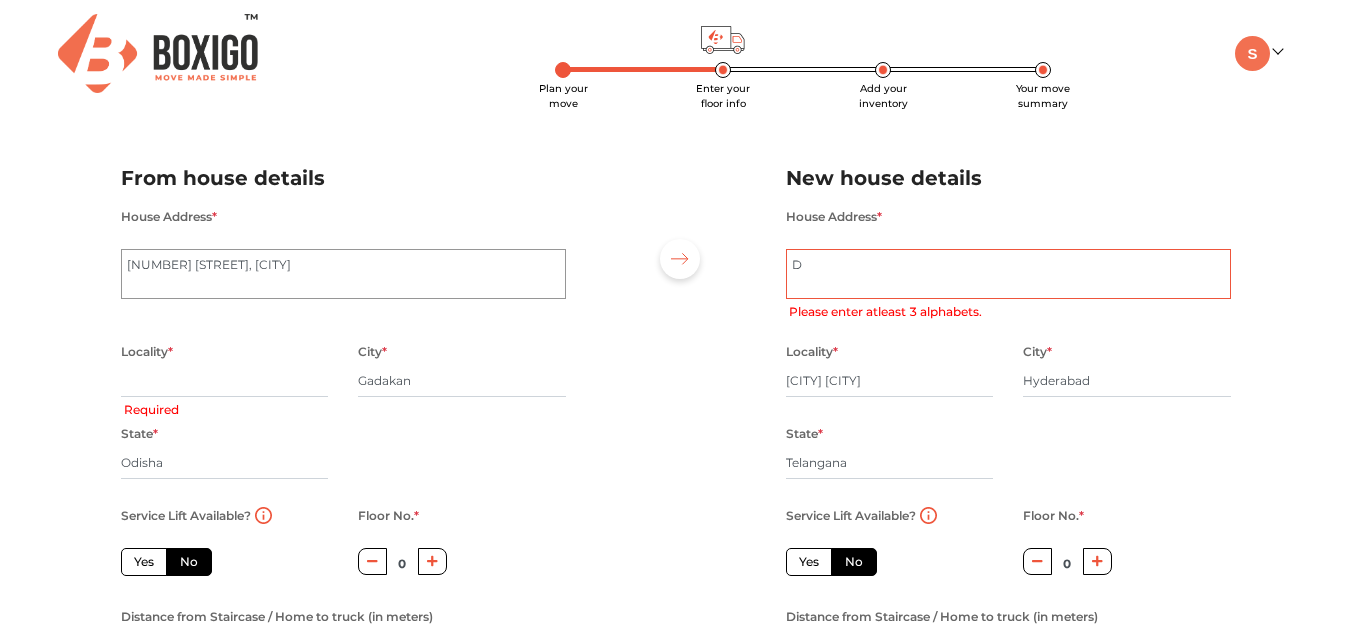 type on "Di" 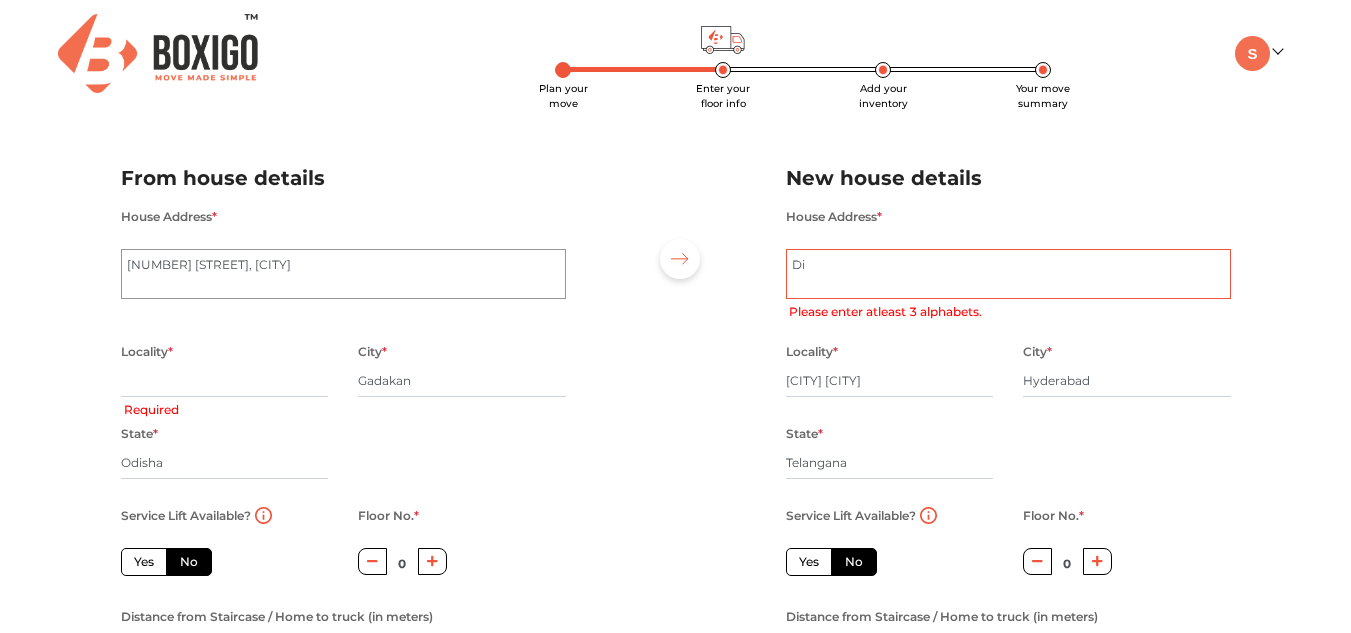 radio on "true" 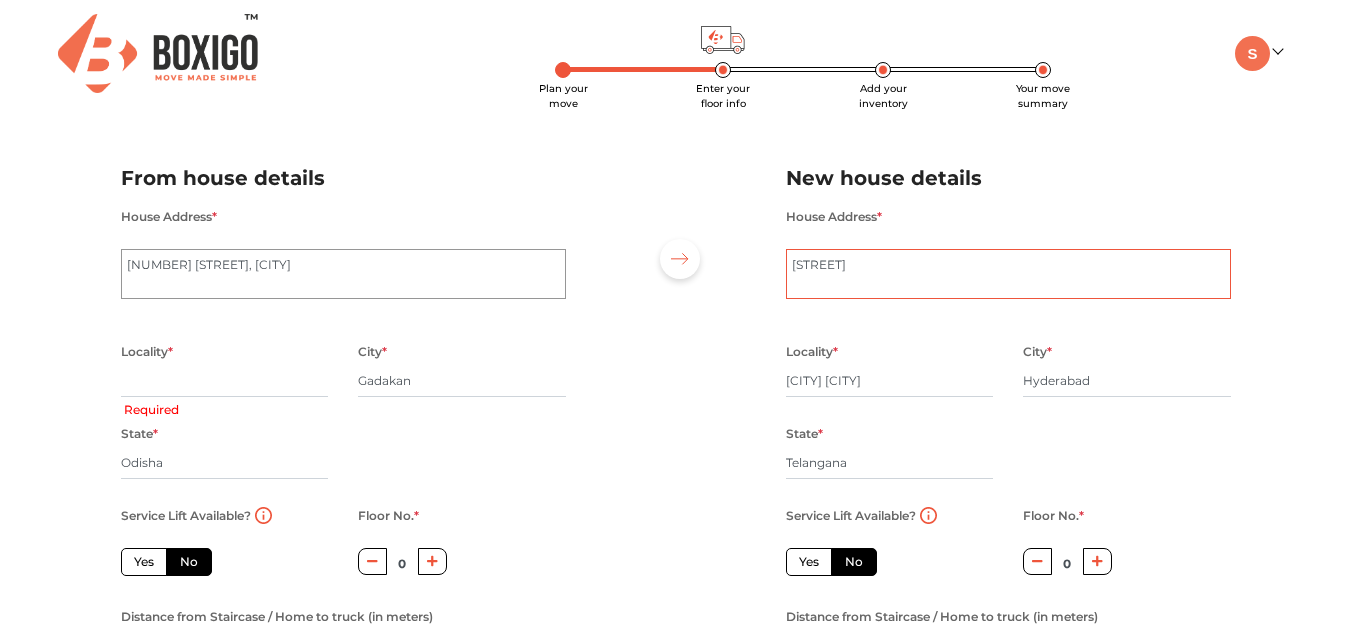 type on "Divine Residency" 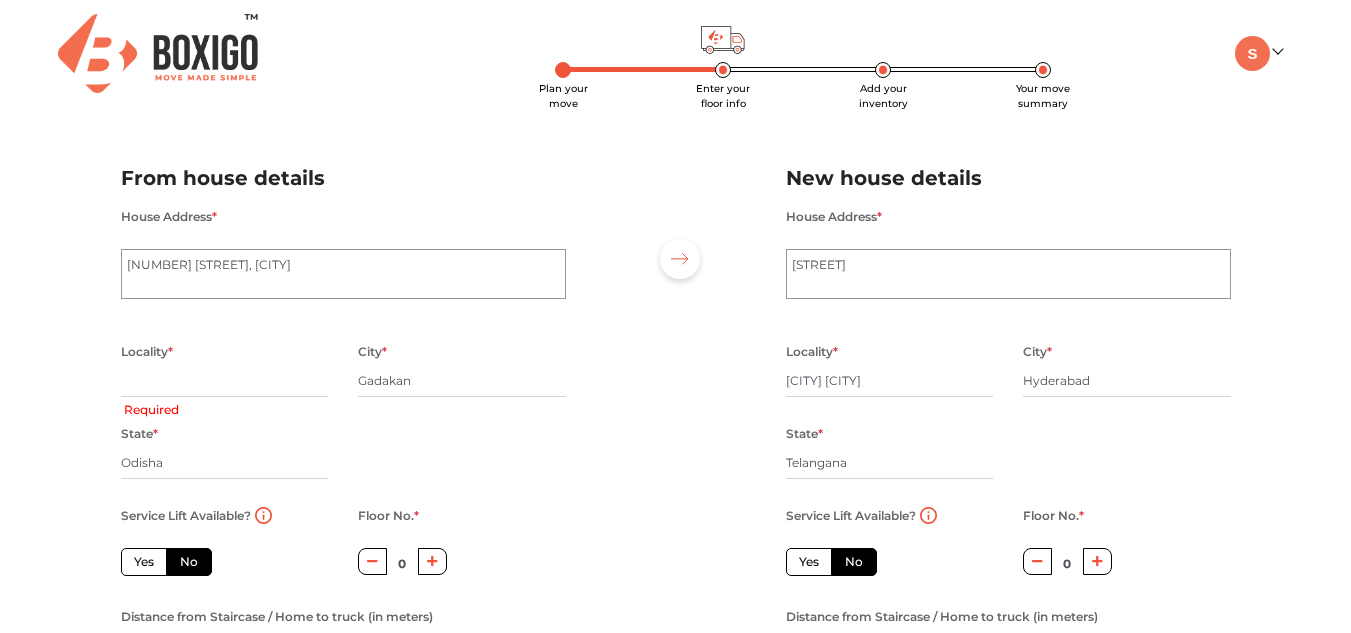 drag, startPoint x: 702, startPoint y: 343, endPoint x: 716, endPoint y: 340, distance: 14.3178215 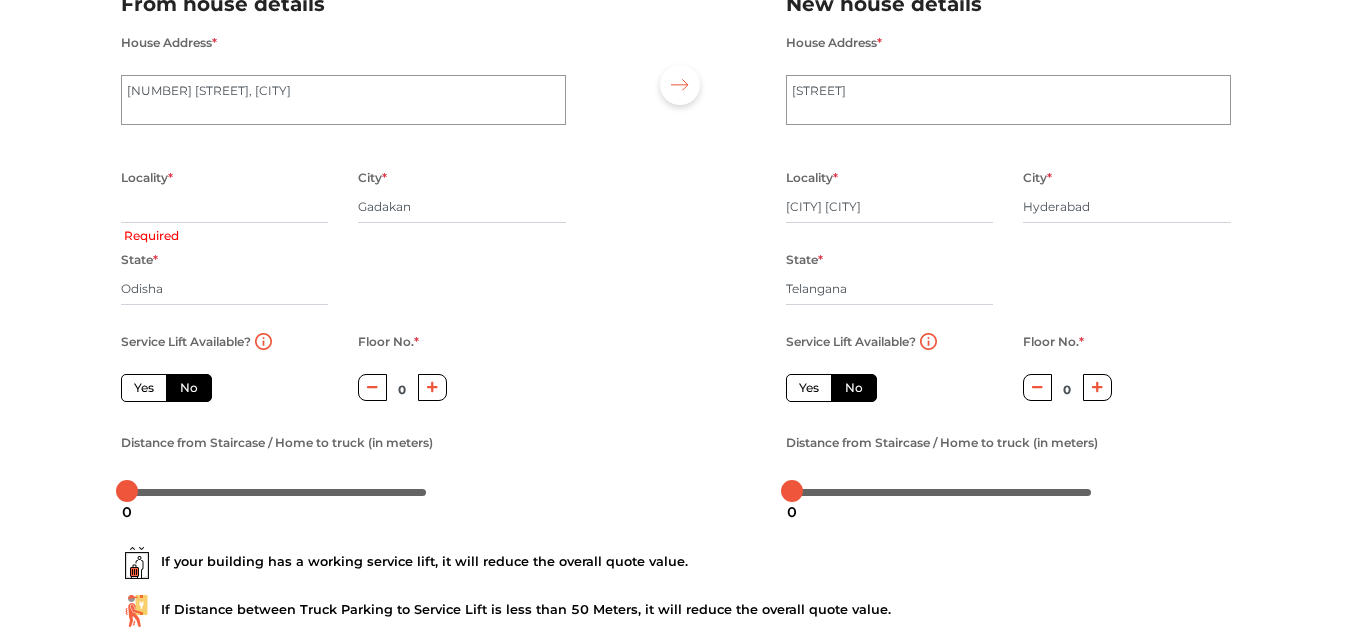 scroll, scrollTop: 175, scrollLeft: 0, axis: vertical 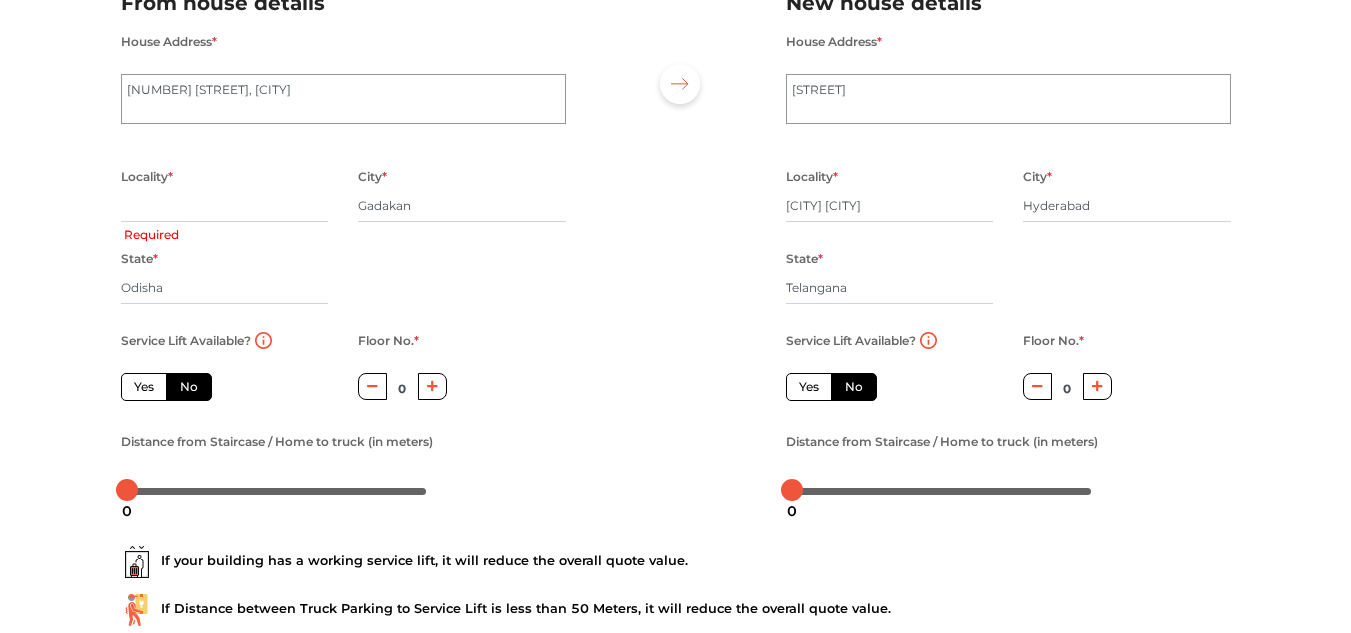 click on "Yes" at bounding box center [809, 387] 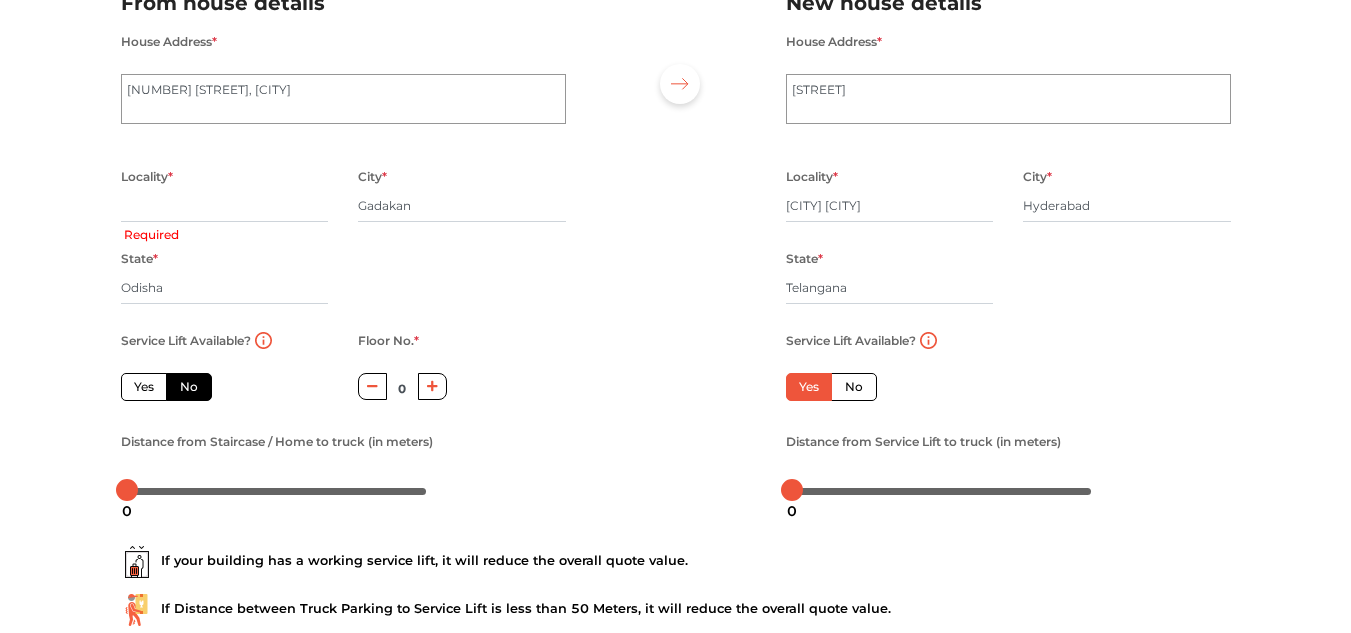 click on "Yes" at bounding box center (144, 387) 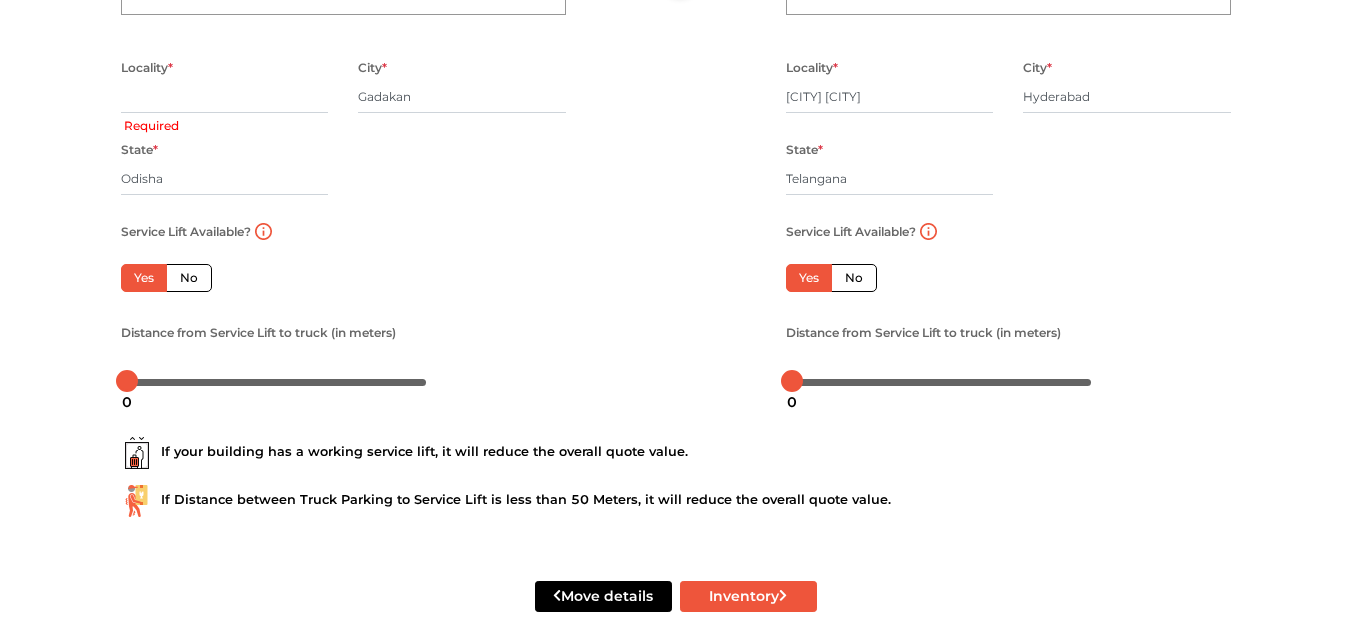 scroll, scrollTop: 311, scrollLeft: 0, axis: vertical 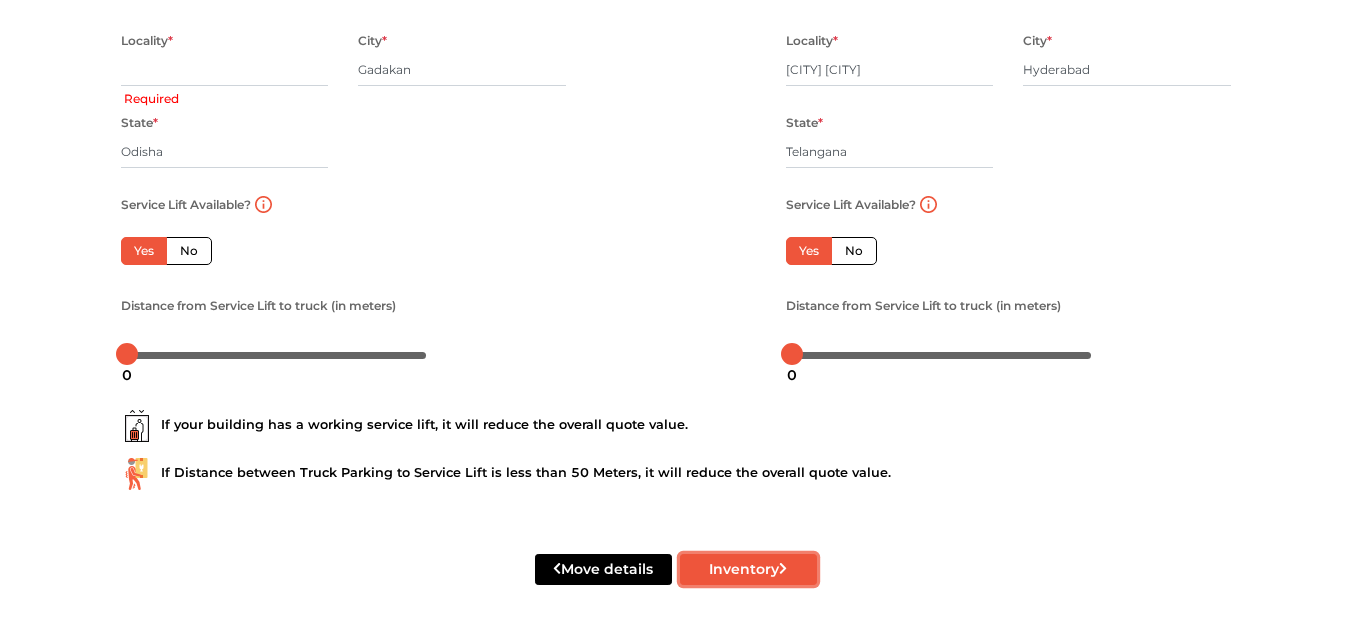 click on "Inventory" at bounding box center (748, 569) 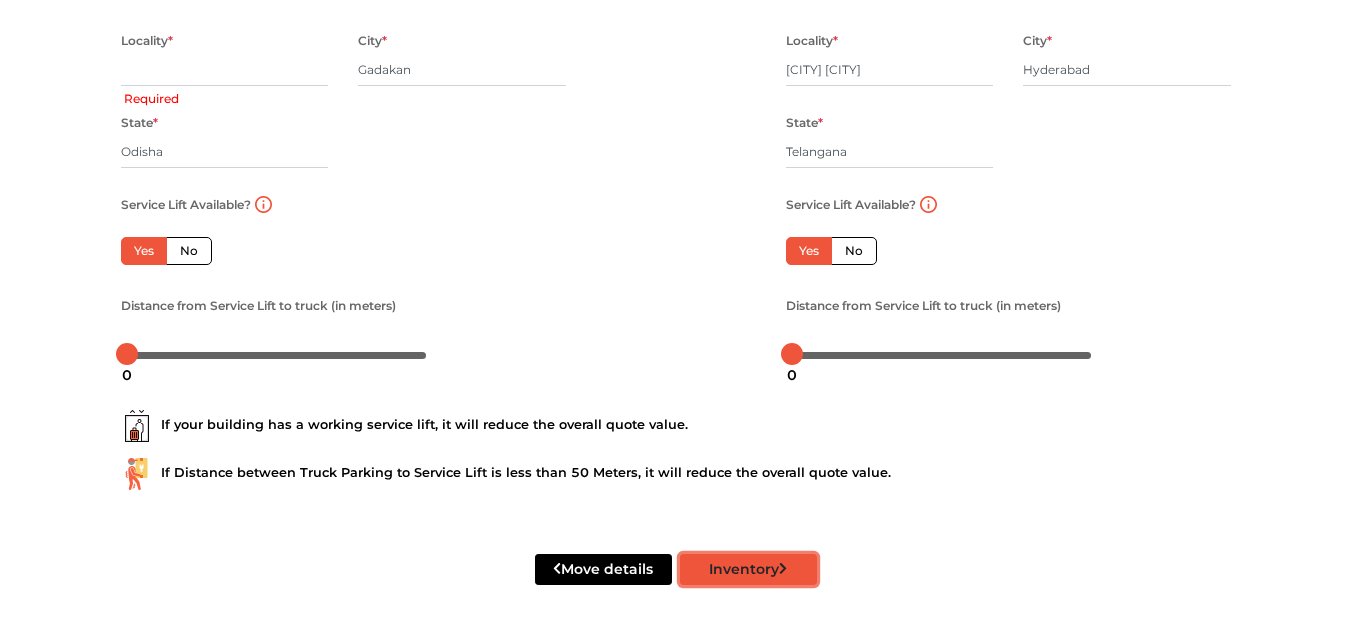 click on "Inventory" at bounding box center [748, 569] 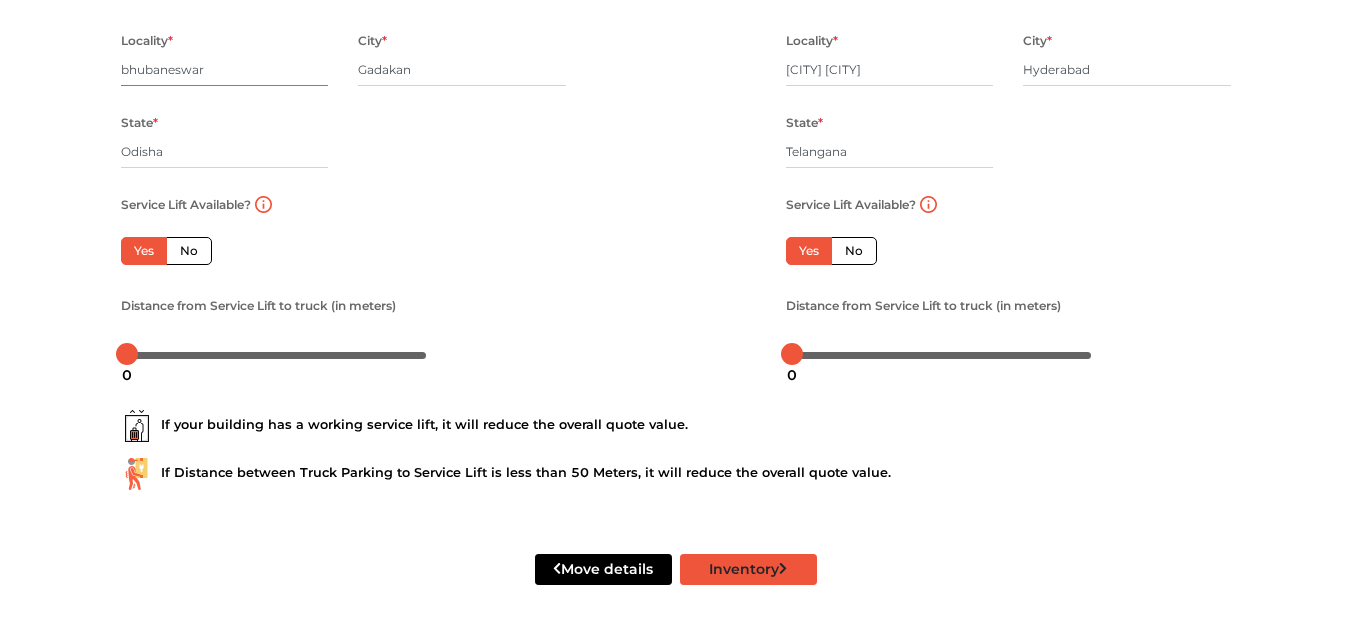 type on "bhubaneswar" 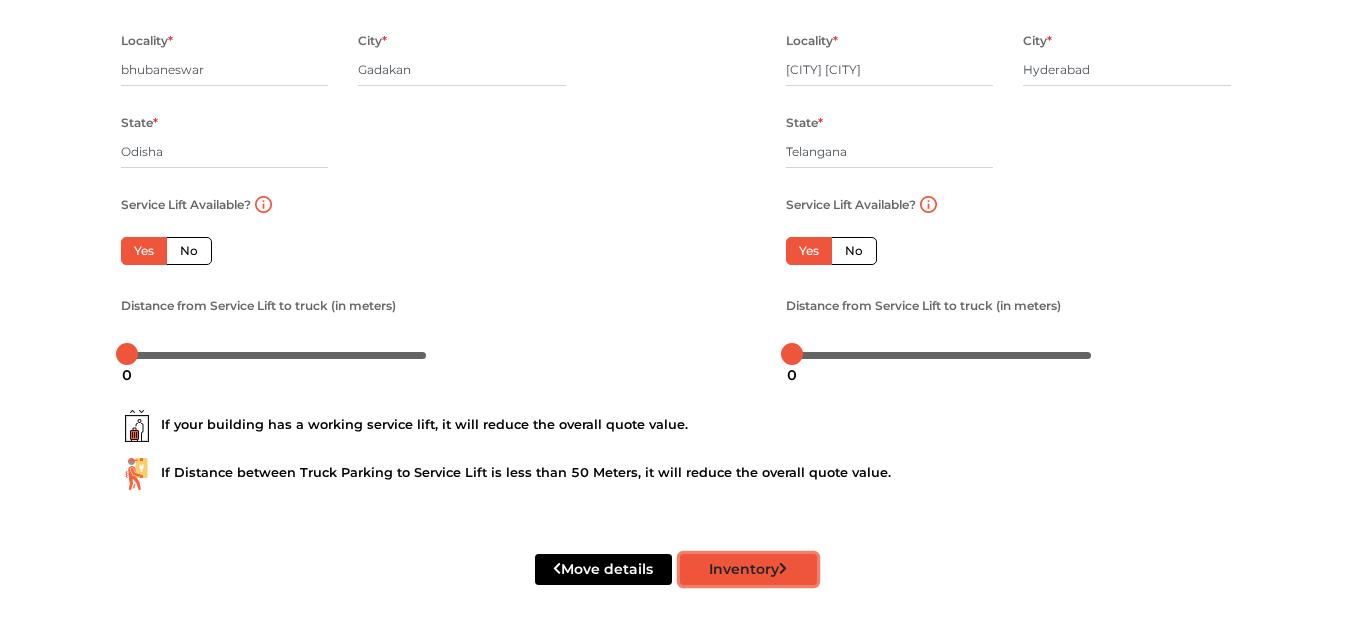 click on "Inventory" at bounding box center [748, 569] 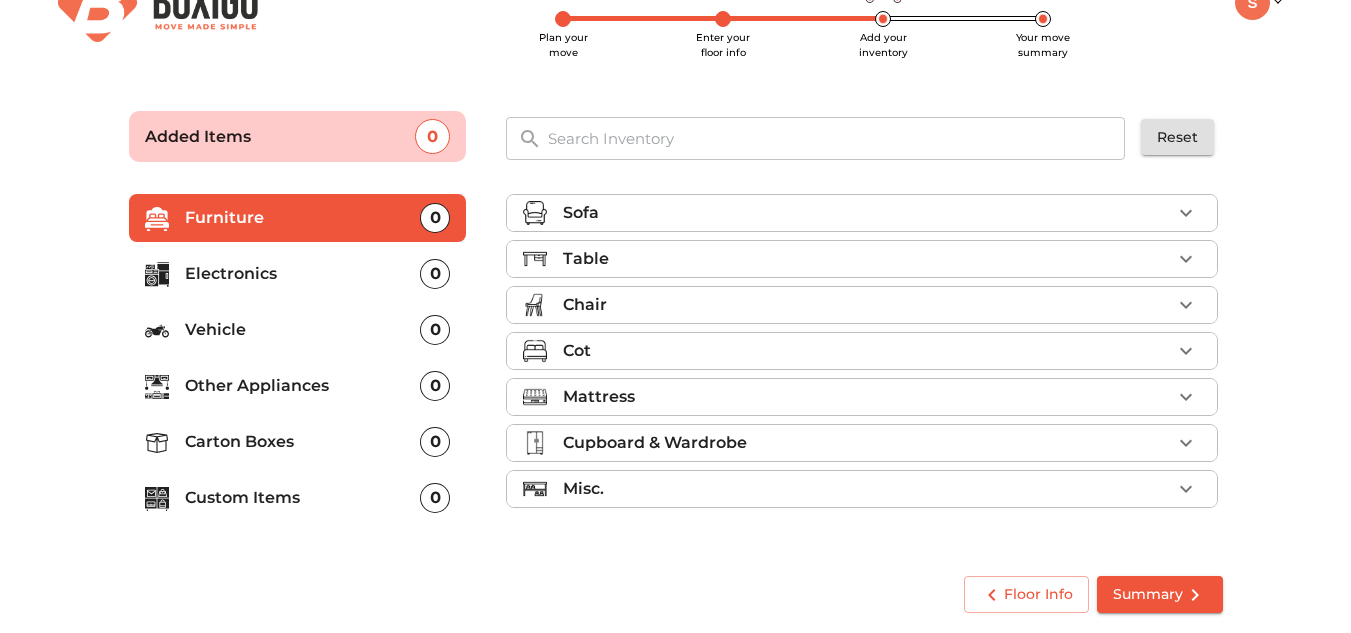 scroll, scrollTop: 51, scrollLeft: 0, axis: vertical 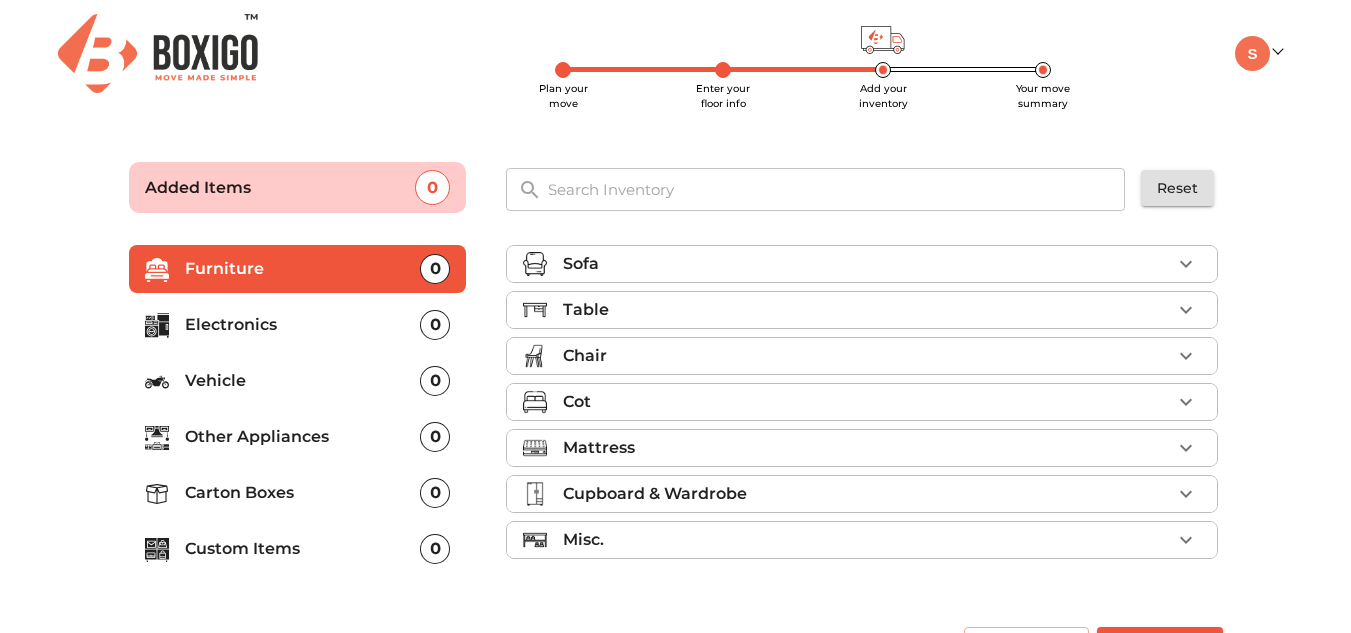 click on "Added Items" at bounding box center [280, 188] 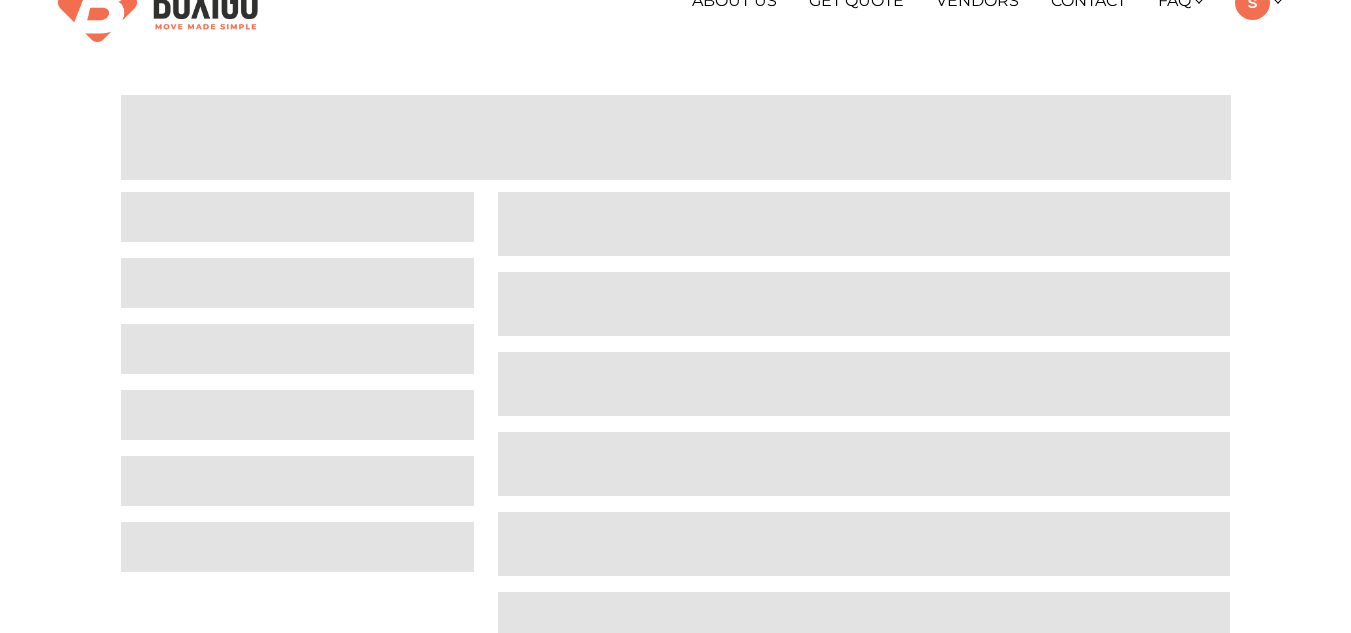 scroll, scrollTop: 348, scrollLeft: 0, axis: vertical 